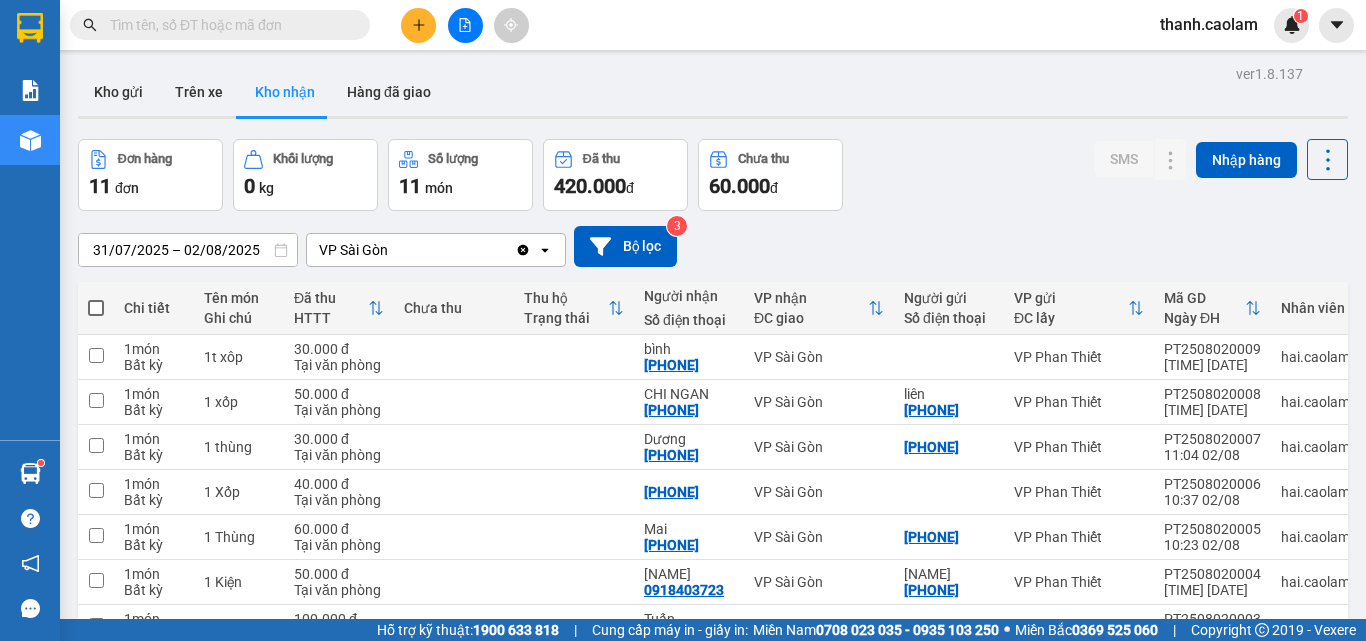 scroll, scrollTop: 0, scrollLeft: 0, axis: both 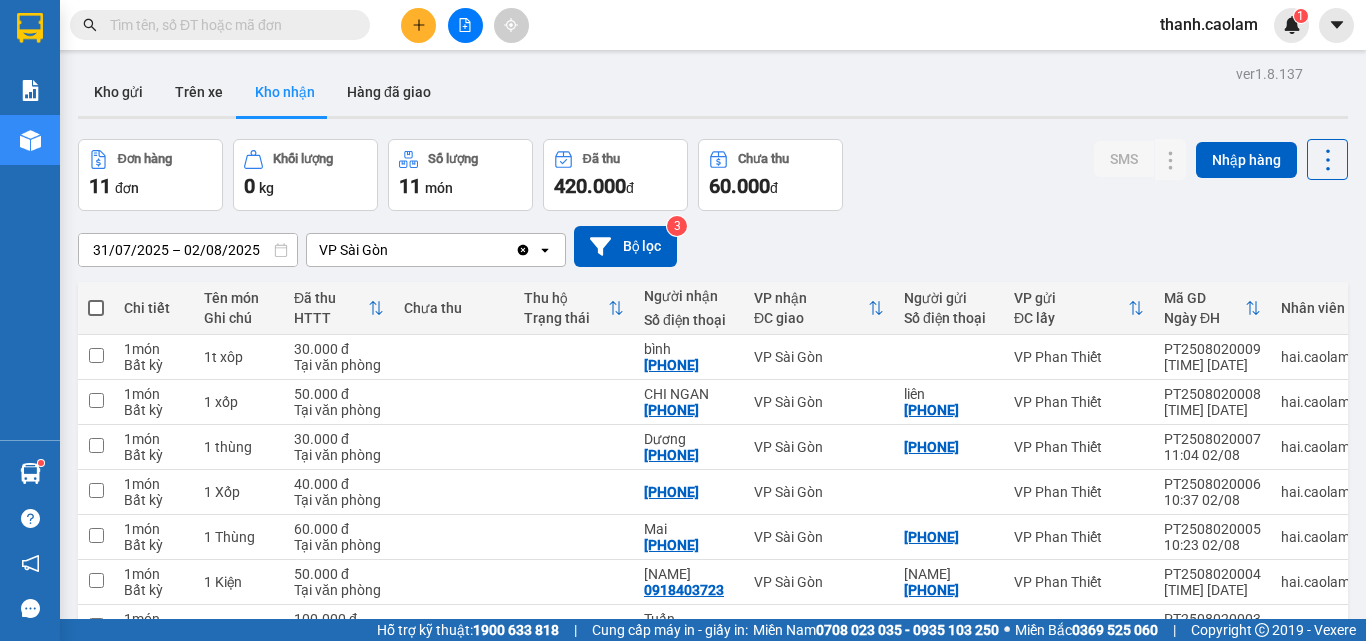 click at bounding box center [465, 25] 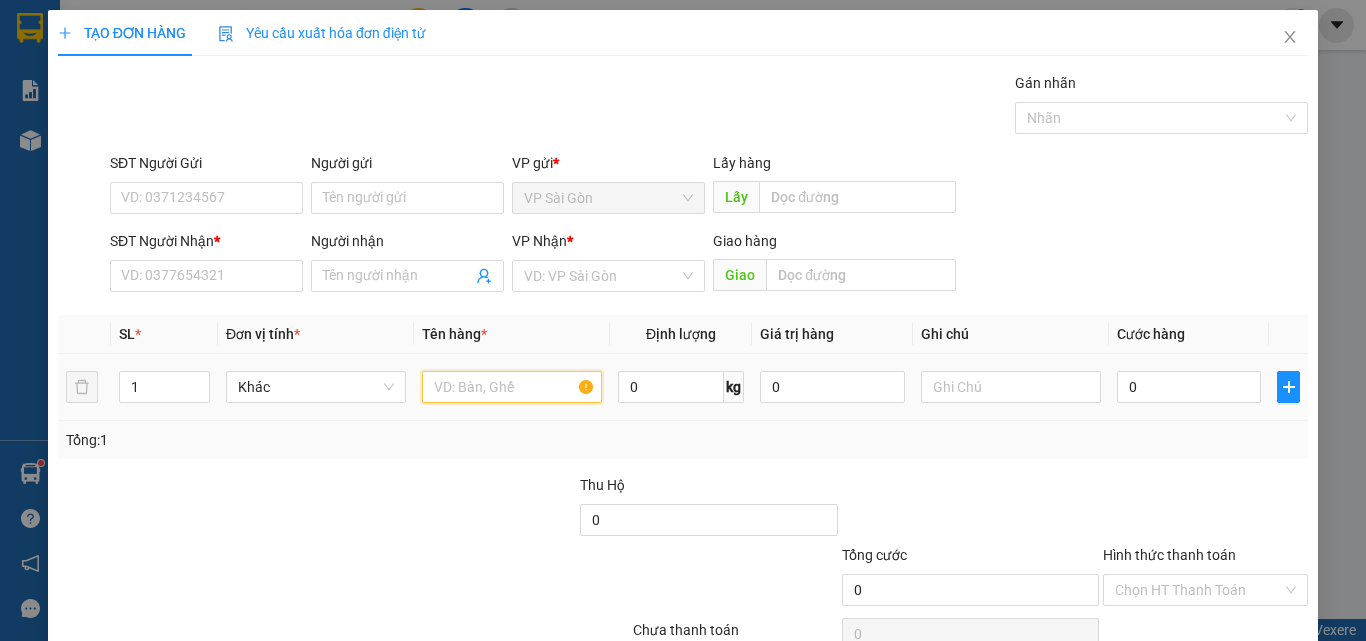 click at bounding box center (512, 387) 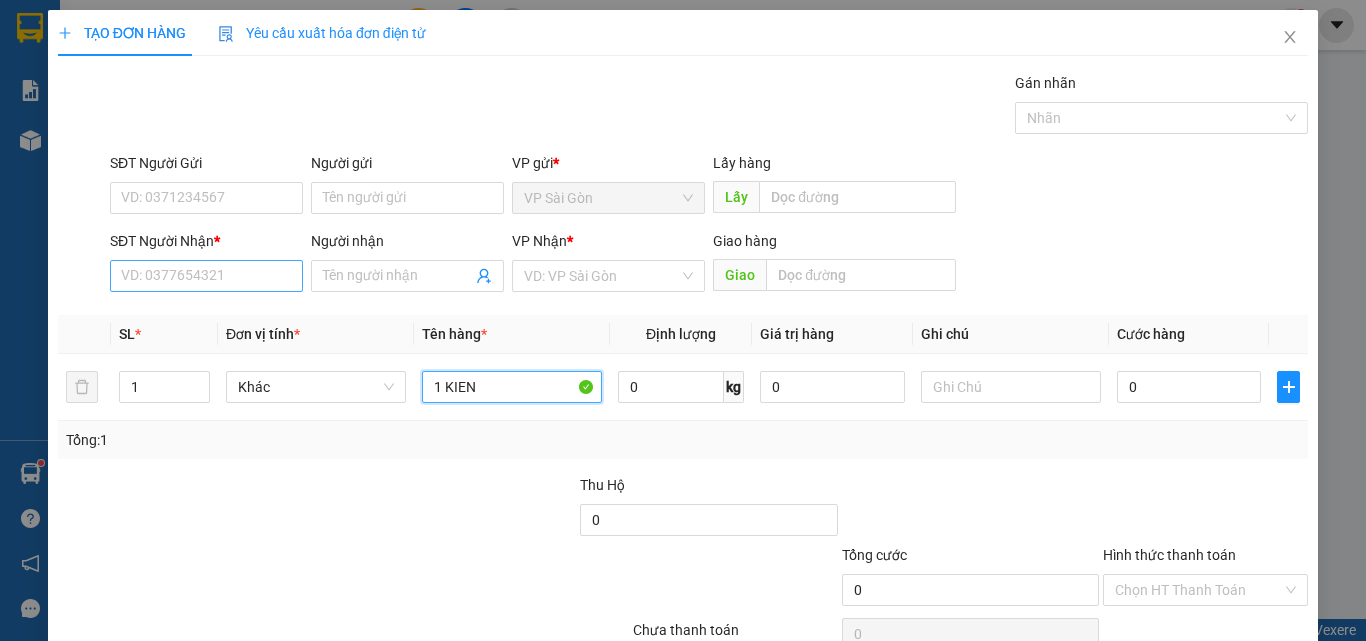 type on "1 KIEN" 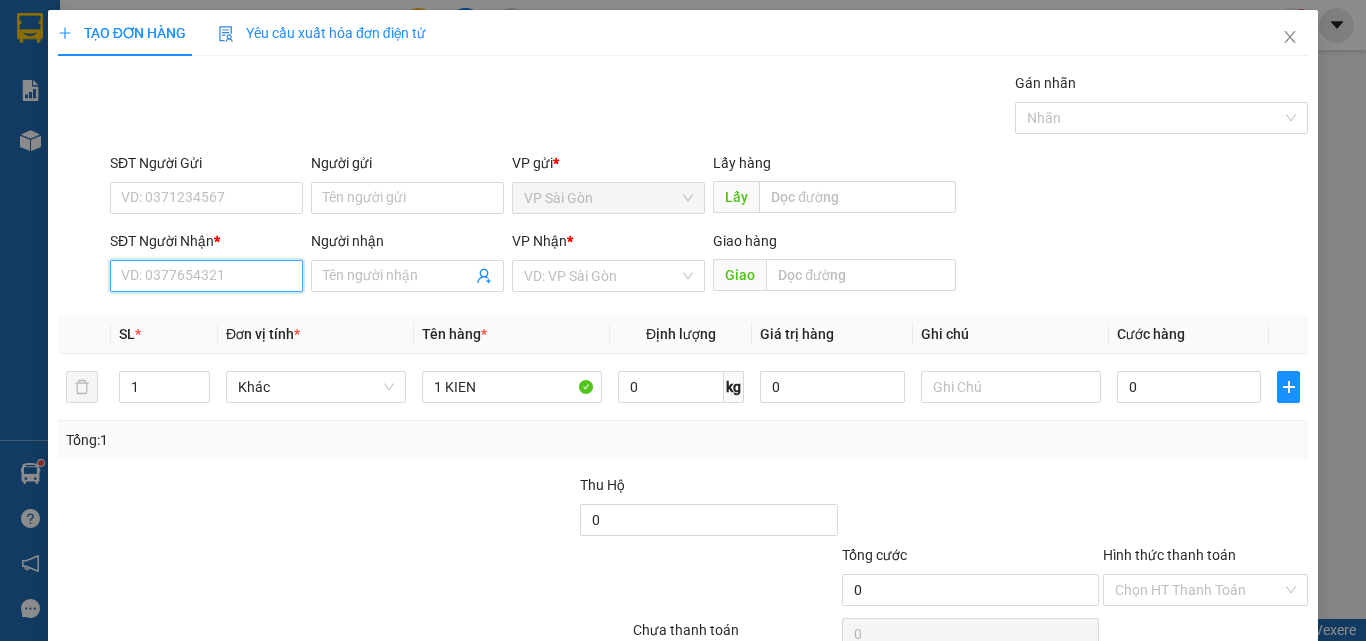 click on "SĐT Người Nhận  *" at bounding box center [206, 276] 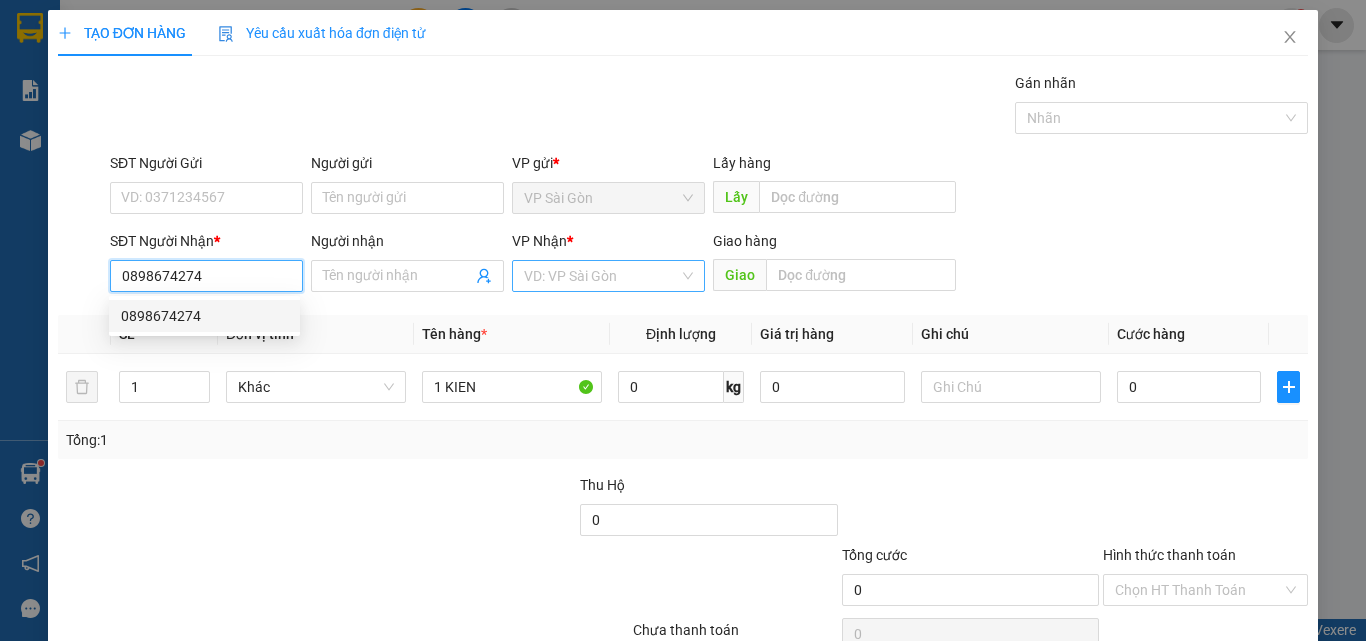 type on "0898674274" 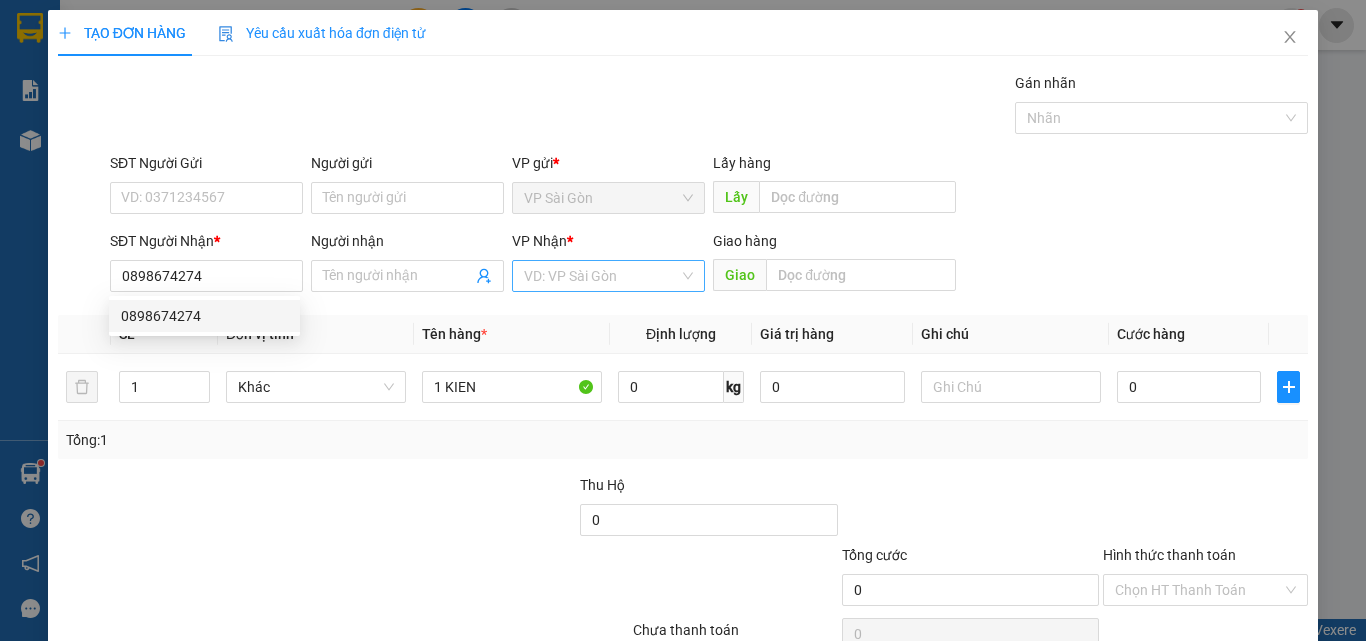 drag, startPoint x: 573, startPoint y: 282, endPoint x: 589, endPoint y: 287, distance: 16.763054 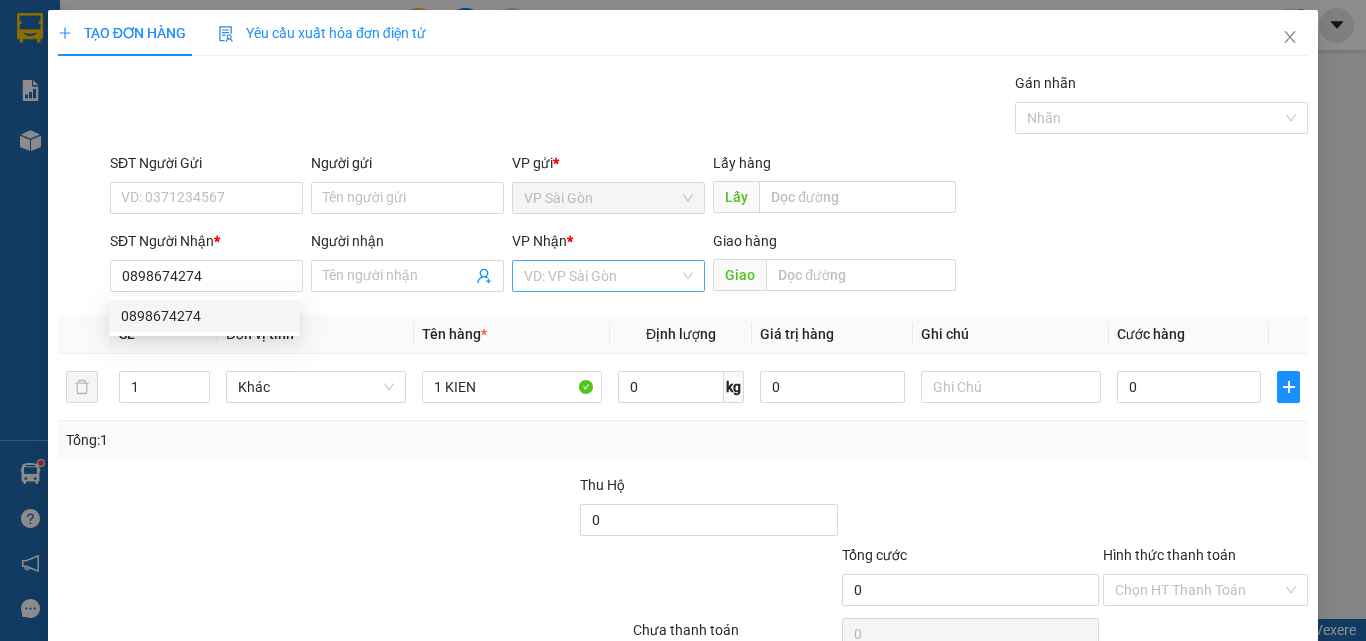 click at bounding box center [601, 276] 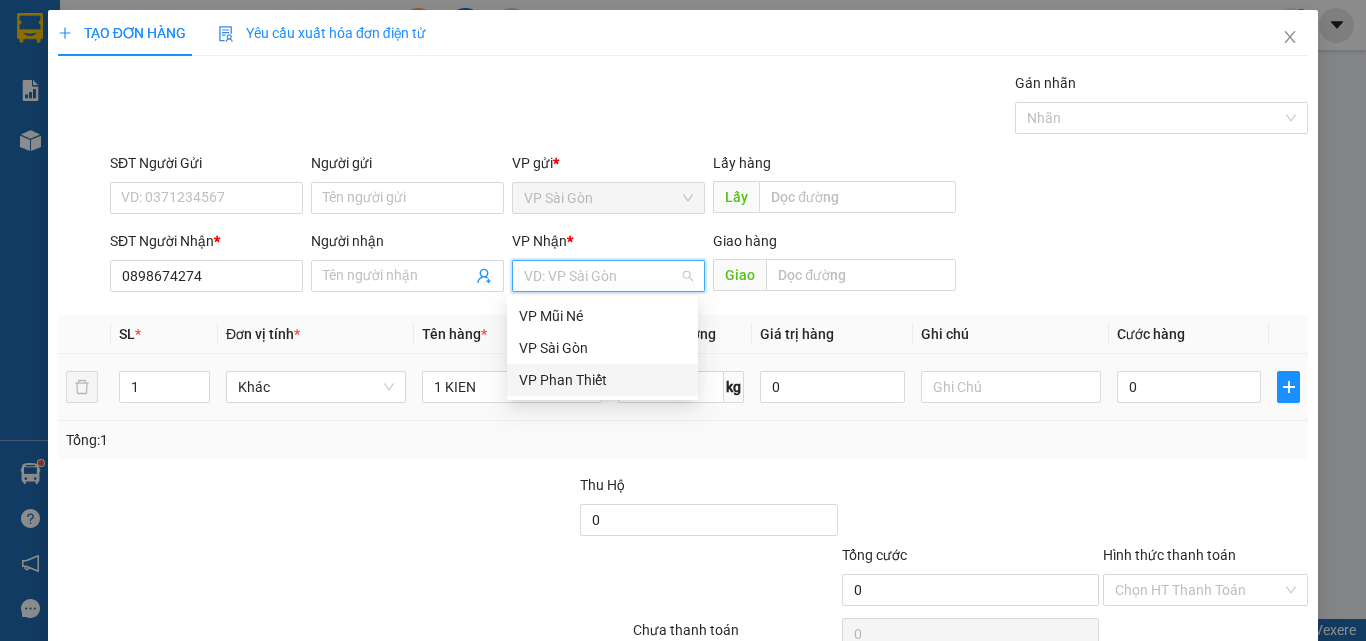 click on "VP Phan Thiết" at bounding box center [602, 380] 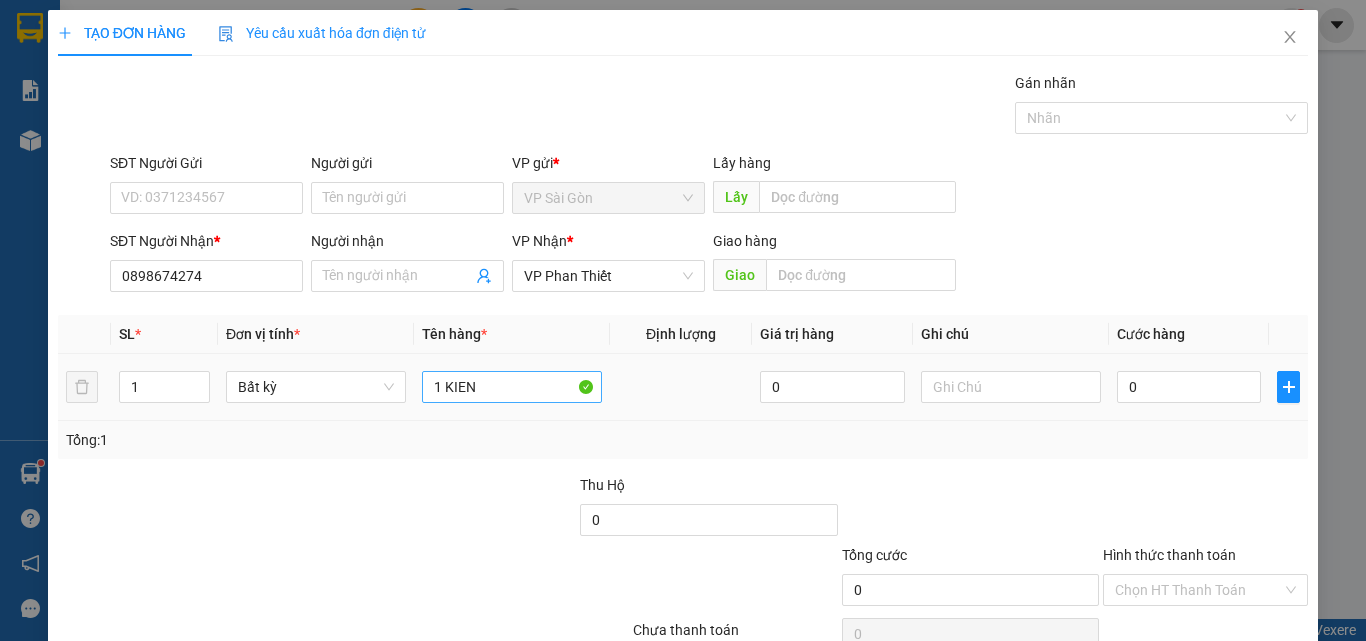 click on "1 KIEN" at bounding box center (512, 387) 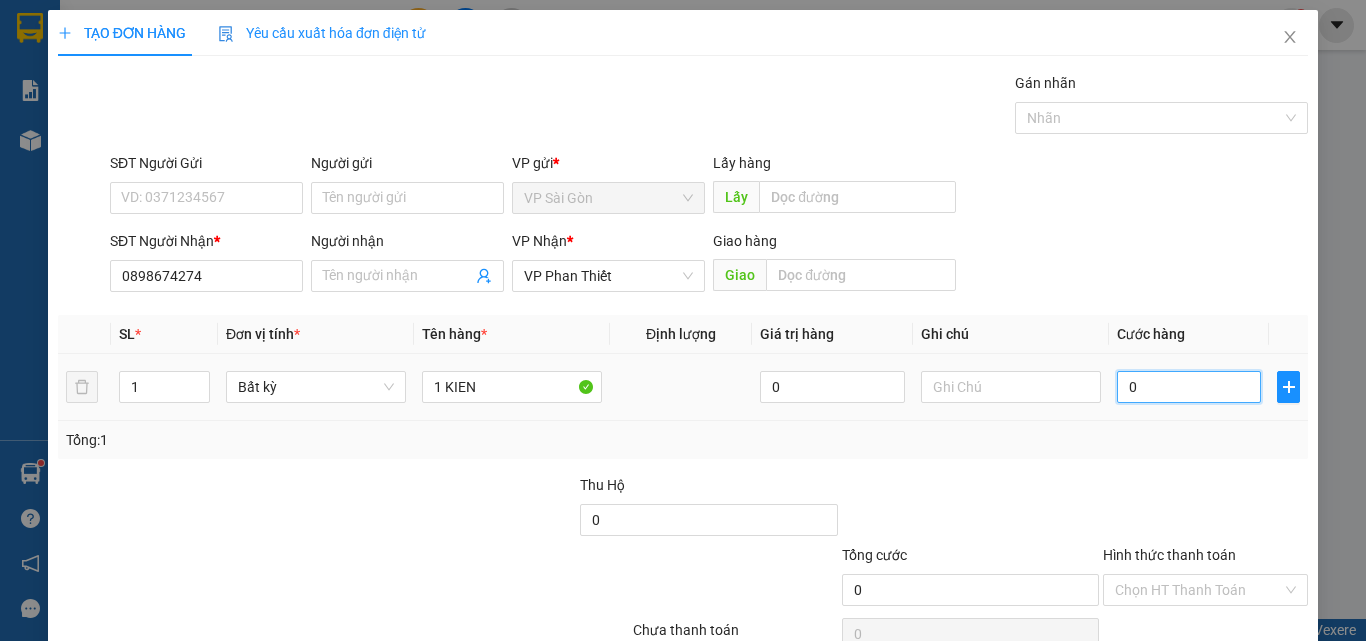 click on "0" at bounding box center [1189, 387] 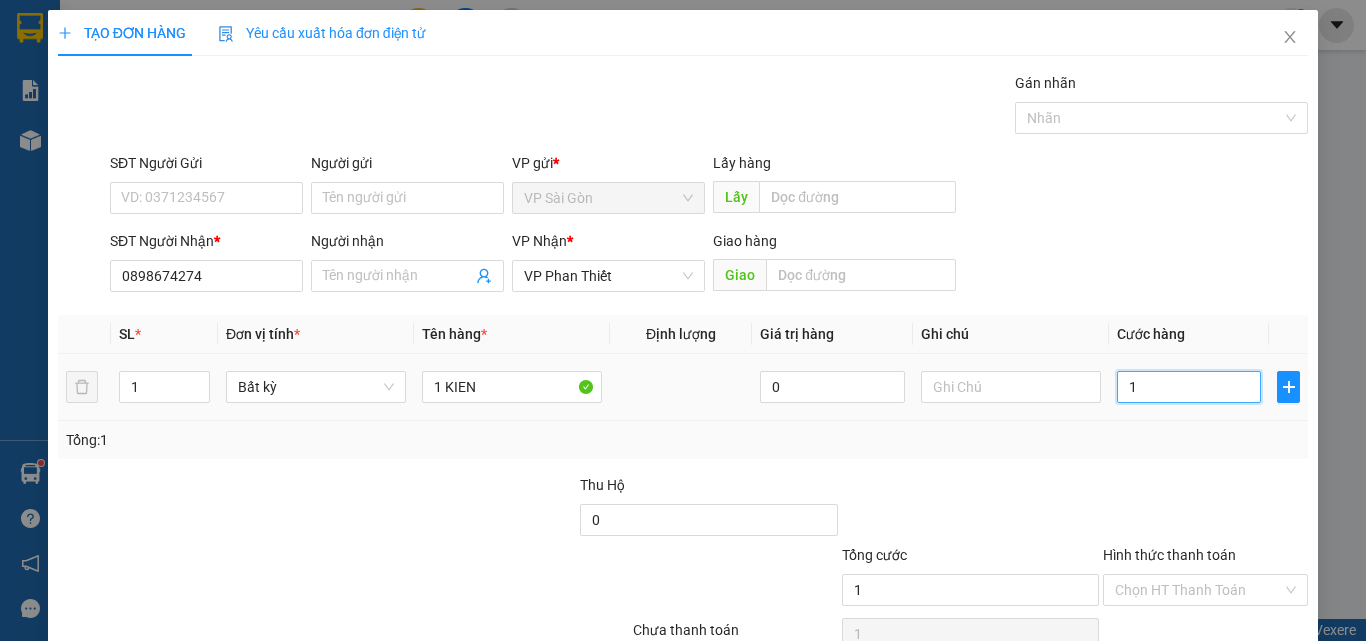 type on "10" 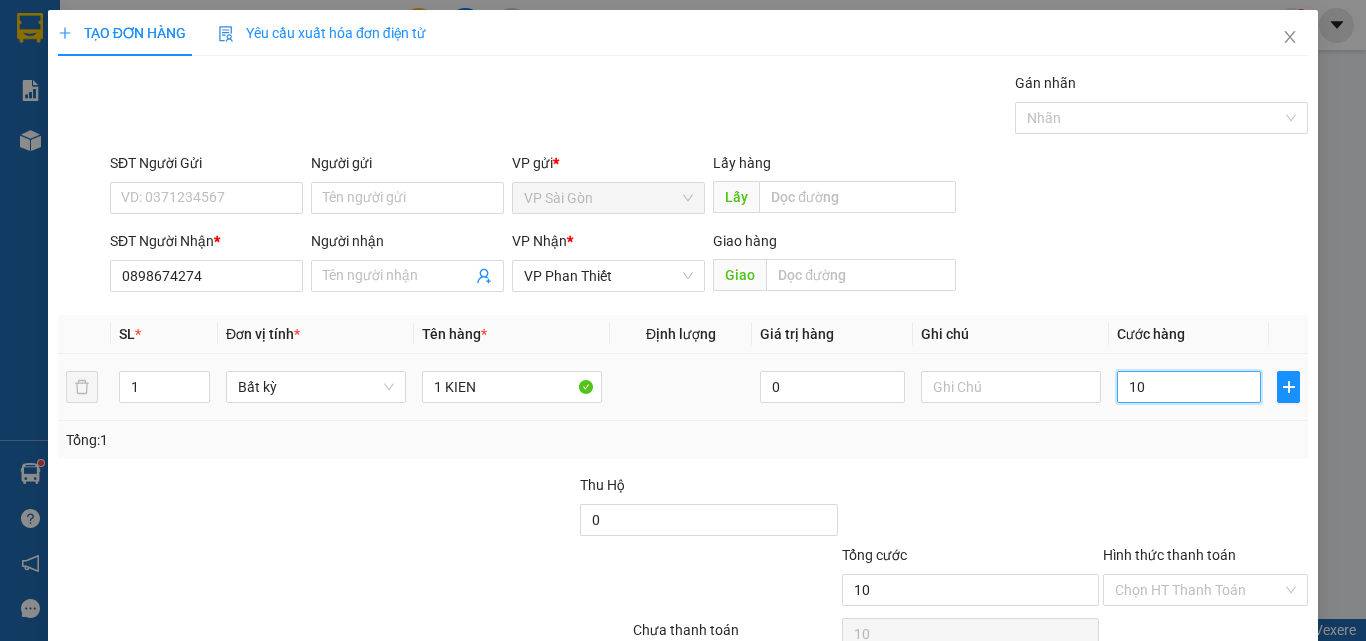 type on "100" 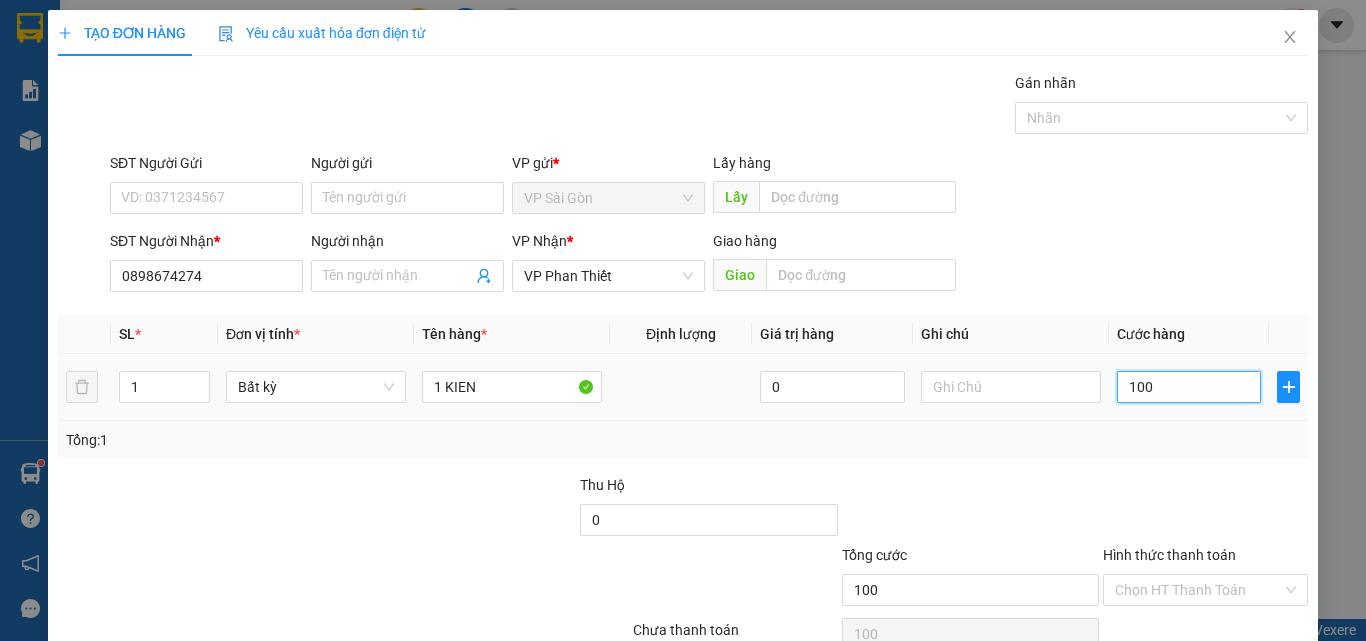 type on "1.000" 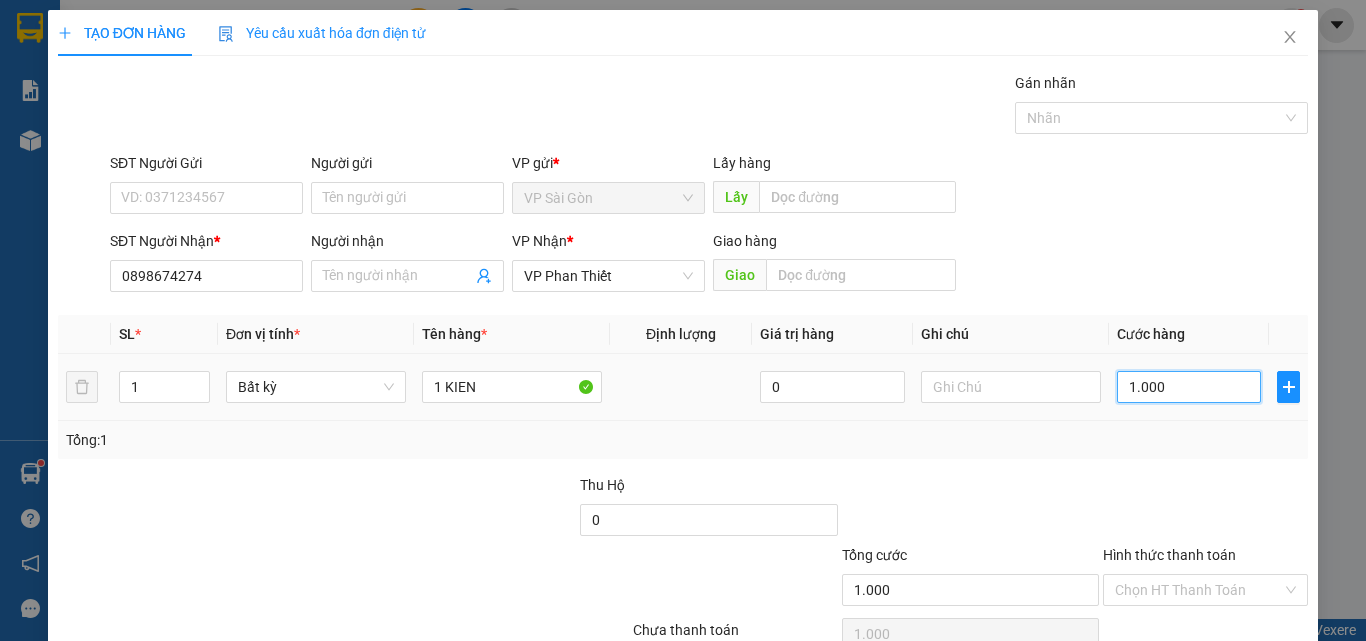 type on "100" 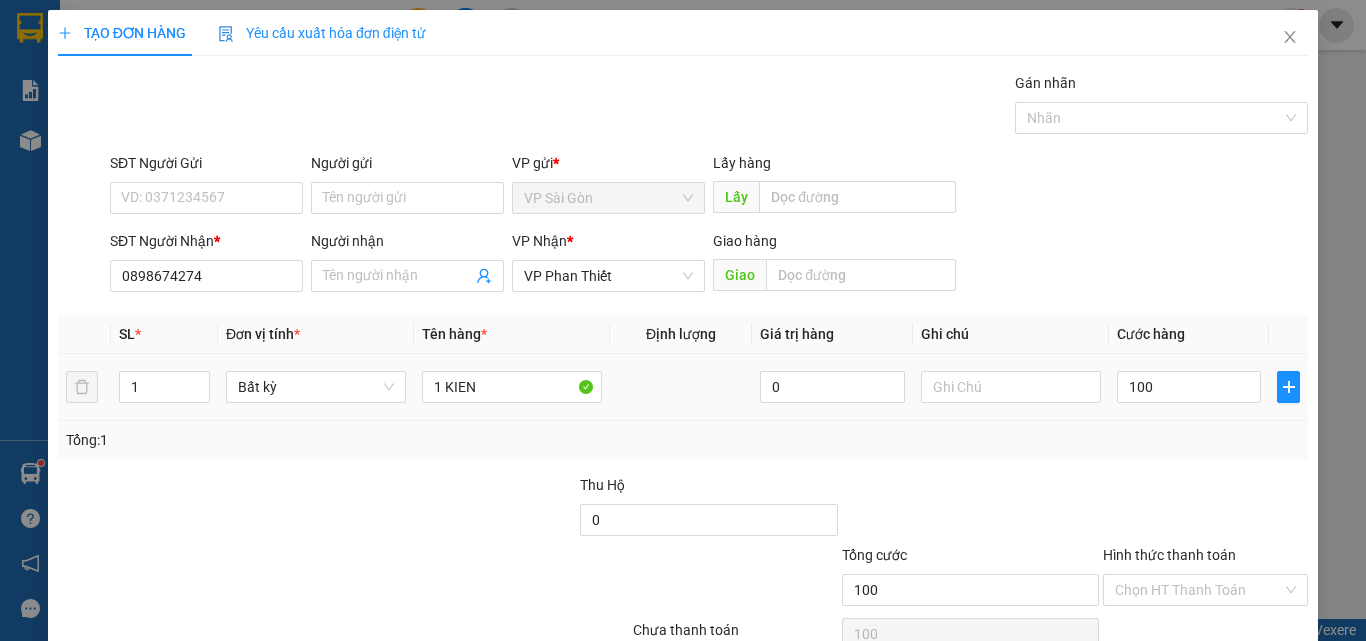 type on "100.000" 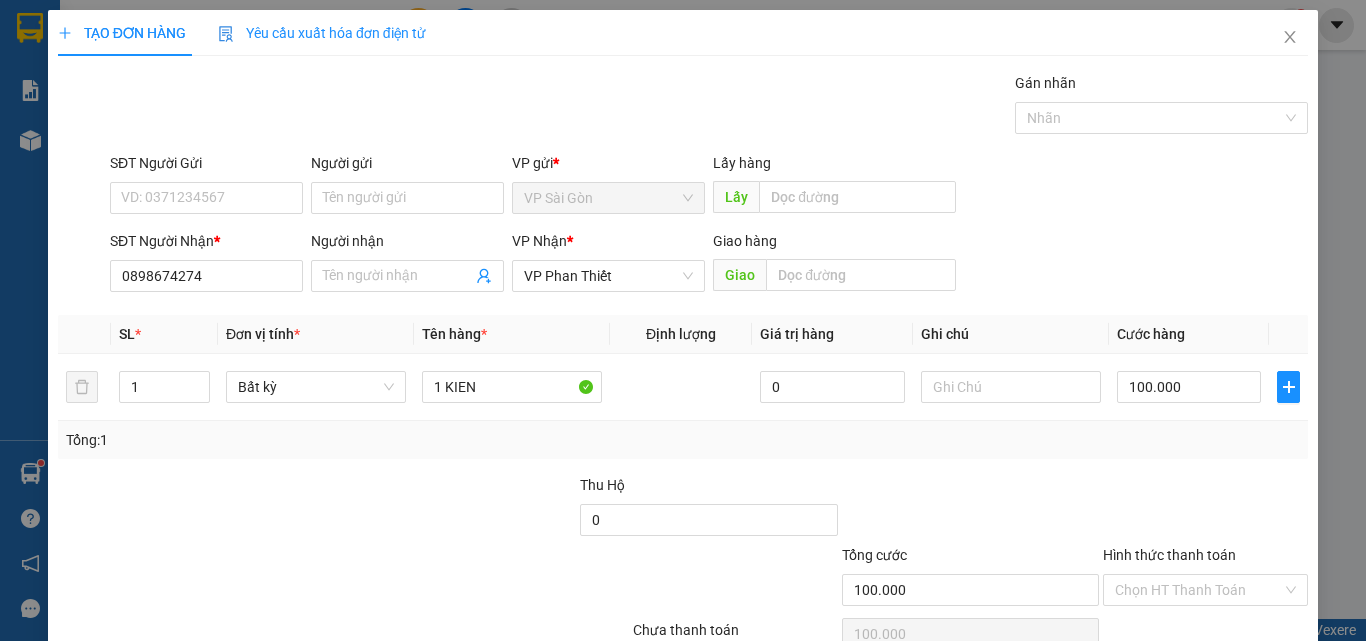drag, startPoint x: 1209, startPoint y: 451, endPoint x: 1225, endPoint y: 485, distance: 37.576588 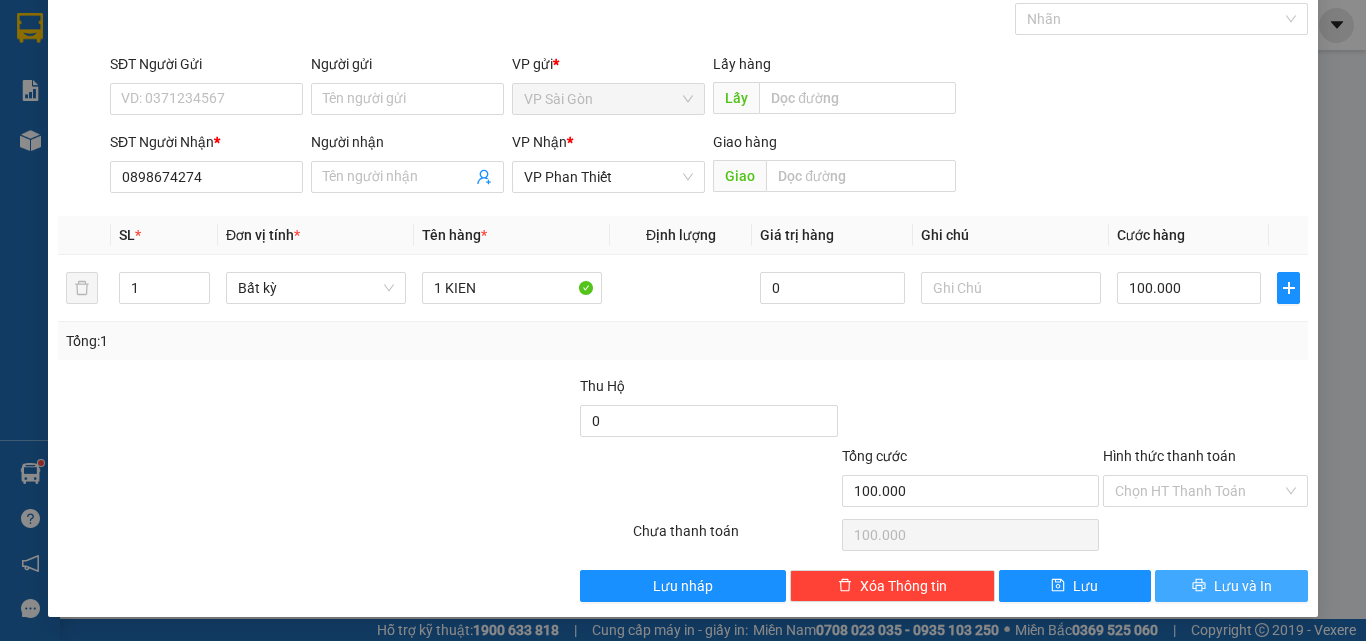 click on "Lưu và In" at bounding box center [1243, 586] 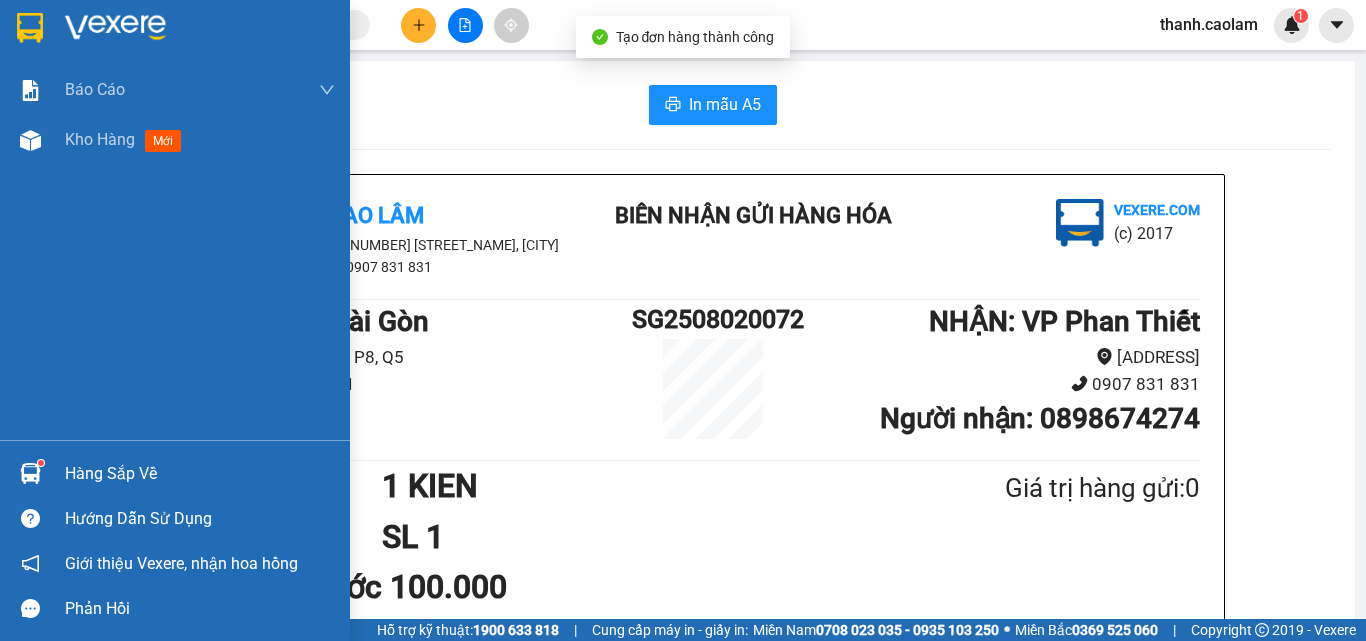 click at bounding box center [30, 28] 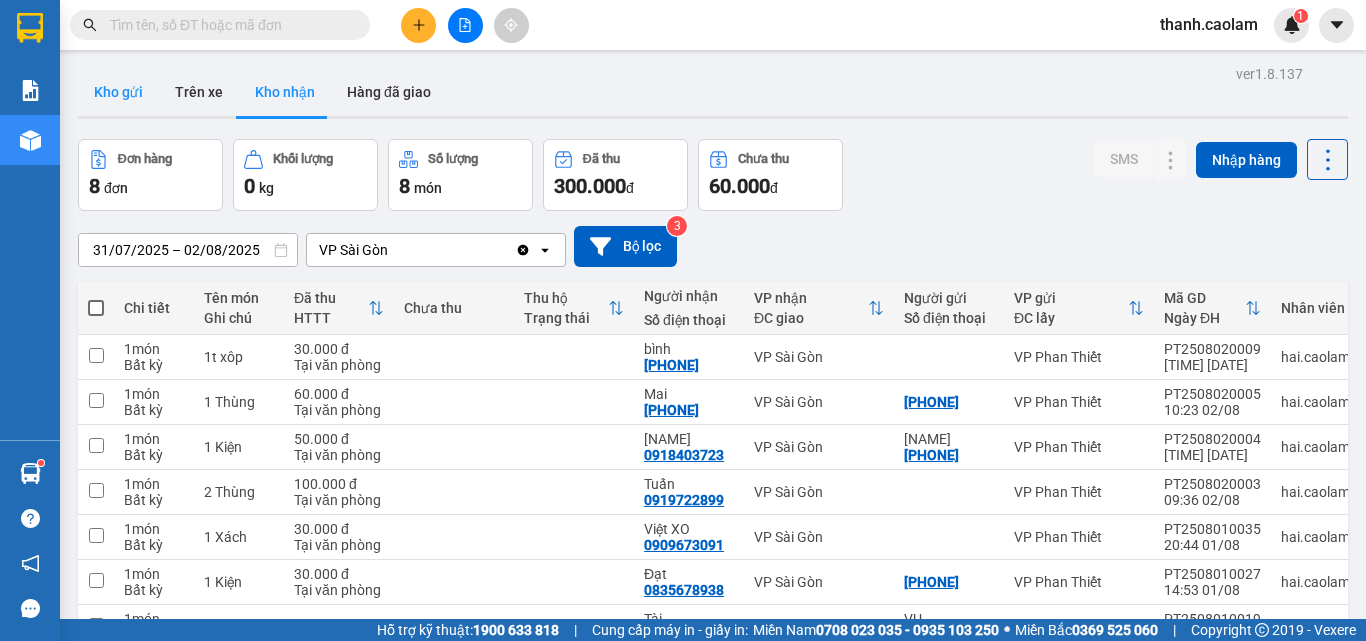 click on "Kho gửi" at bounding box center [118, 92] 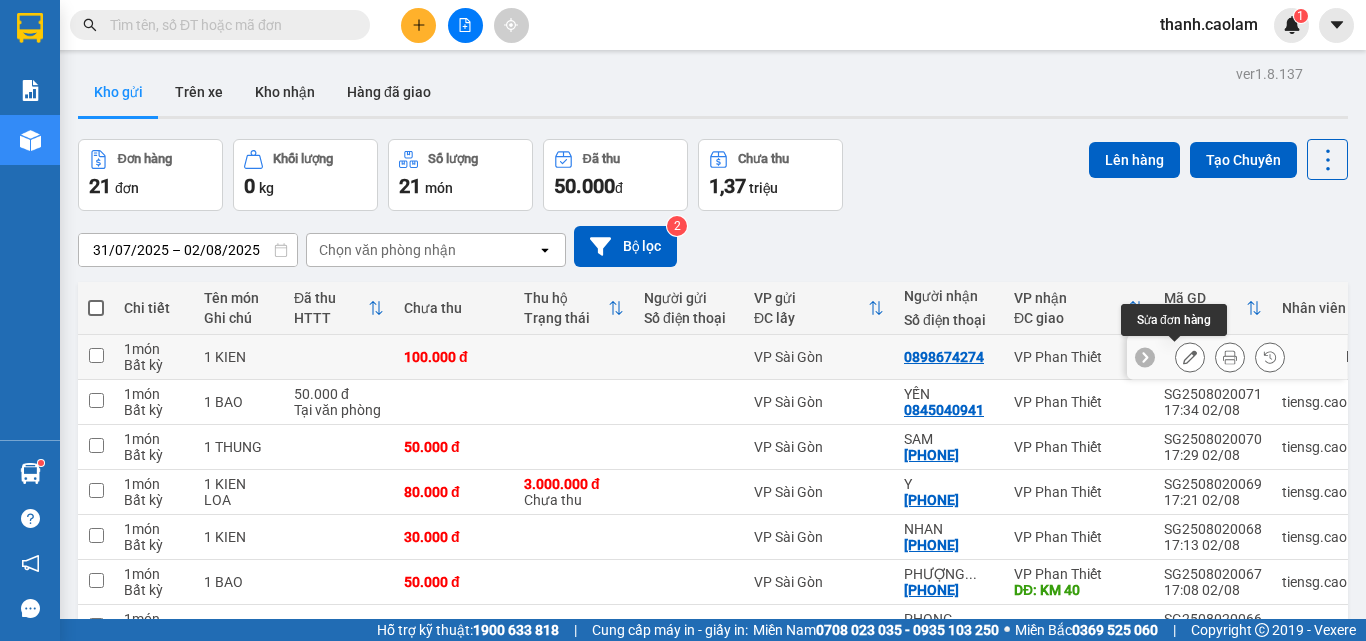 click 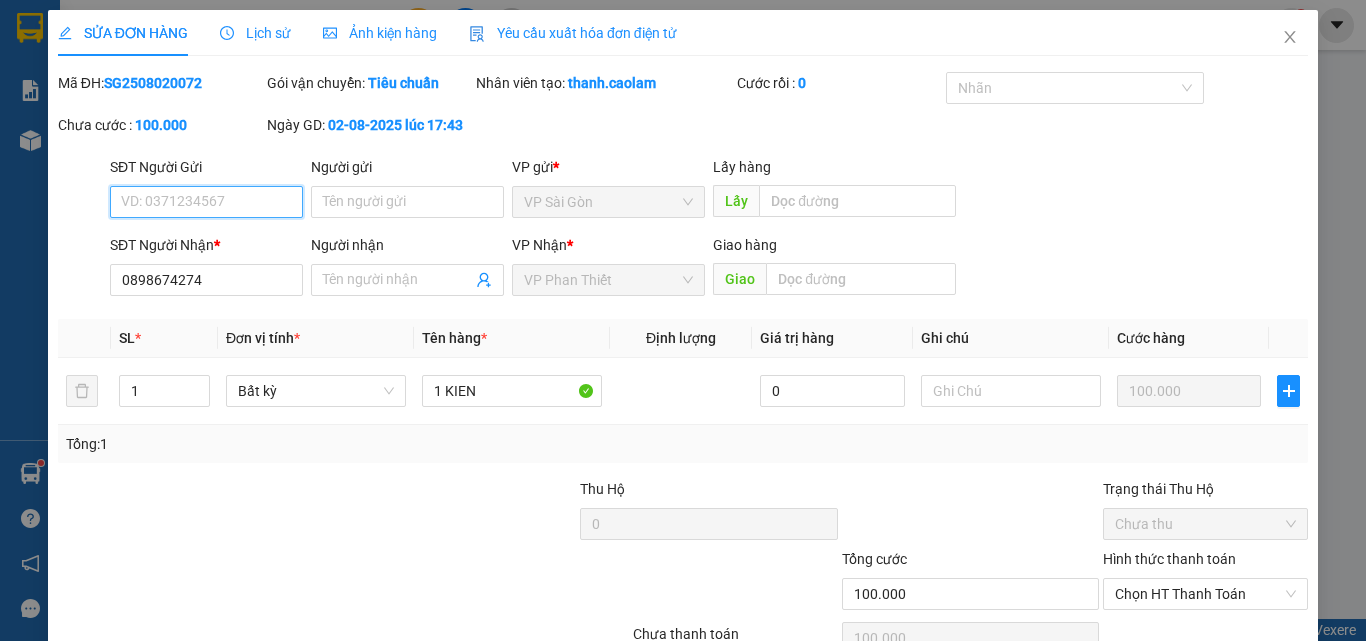 scroll, scrollTop: 103, scrollLeft: 0, axis: vertical 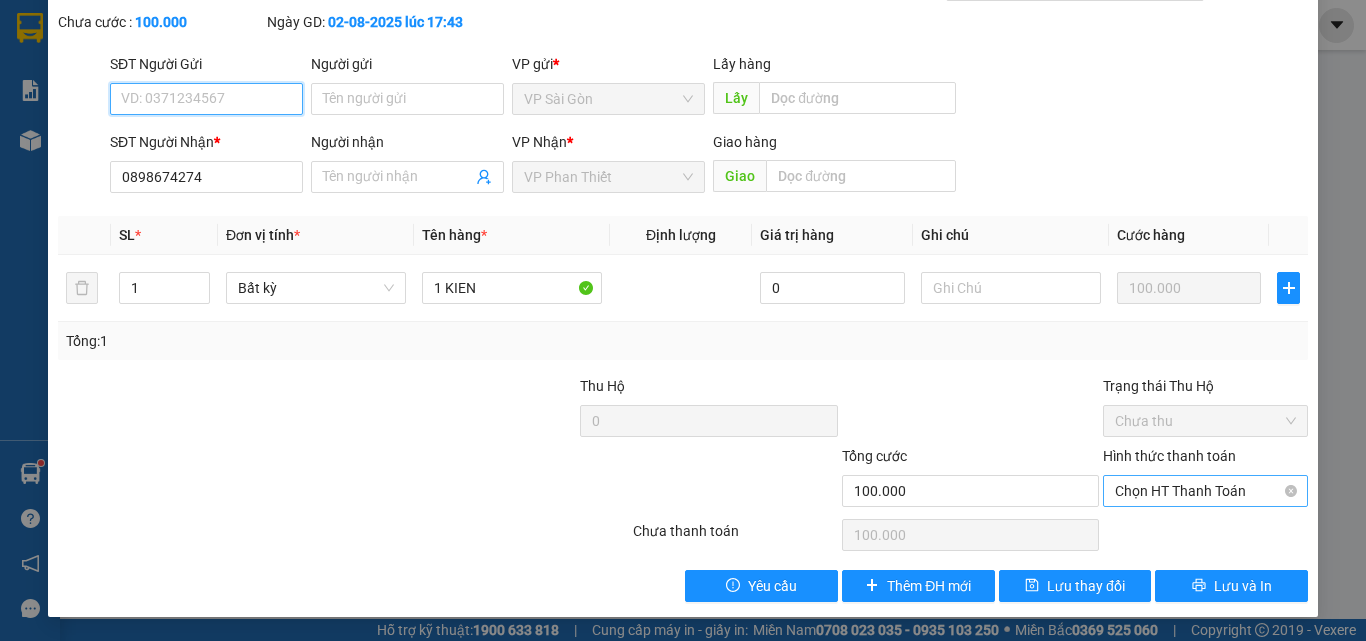 click on "Chọn HT Thanh Toán" at bounding box center [1205, 491] 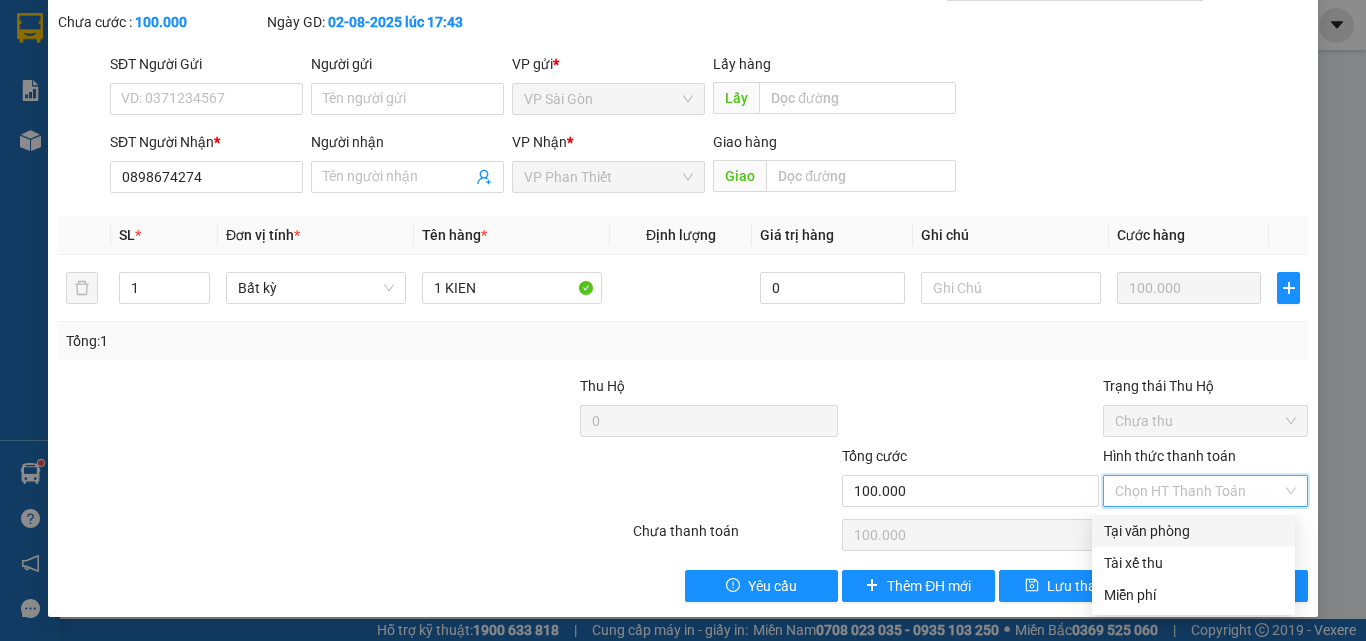 click on "Tại văn phòng" at bounding box center [1193, 531] 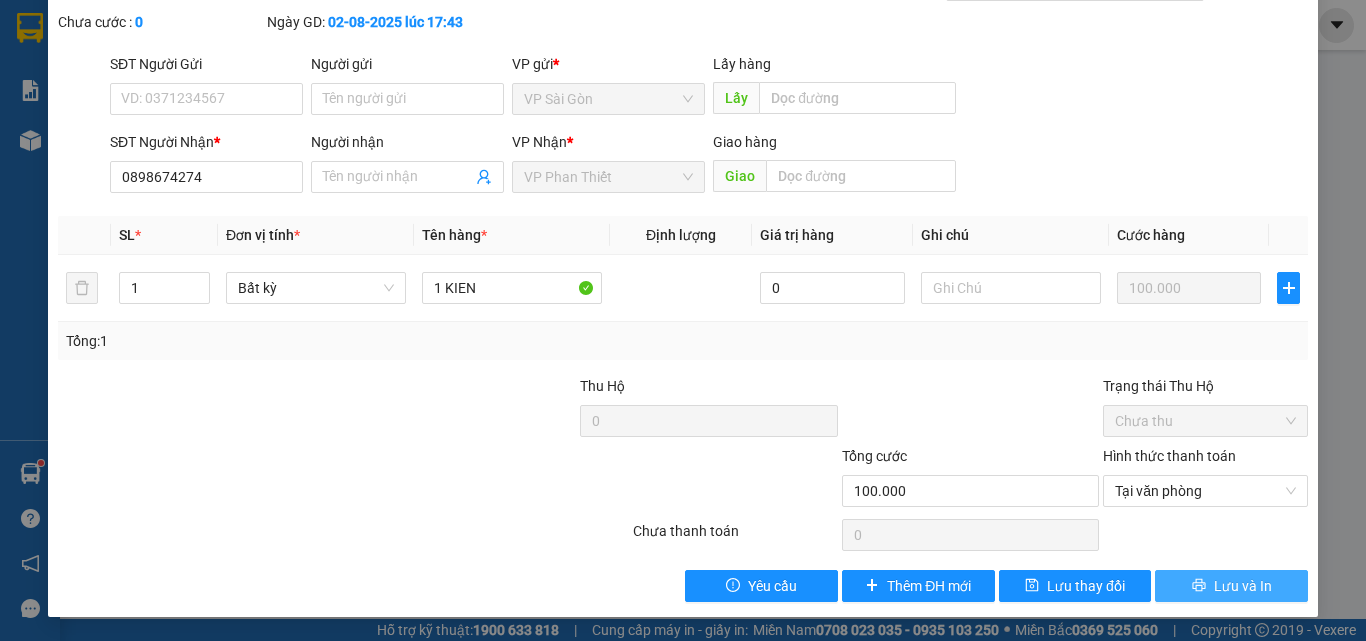 click on "Lưu và In" at bounding box center [1231, 586] 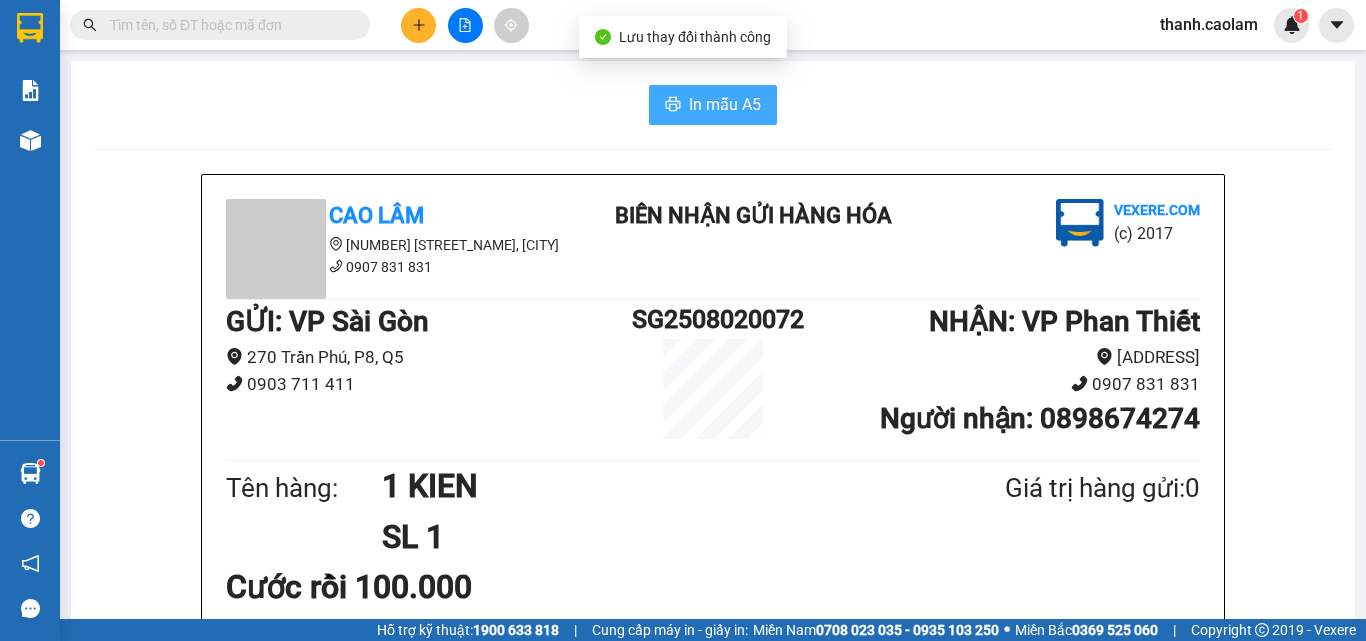 drag, startPoint x: 772, startPoint y: 112, endPoint x: 698, endPoint y: 104, distance: 74.431175 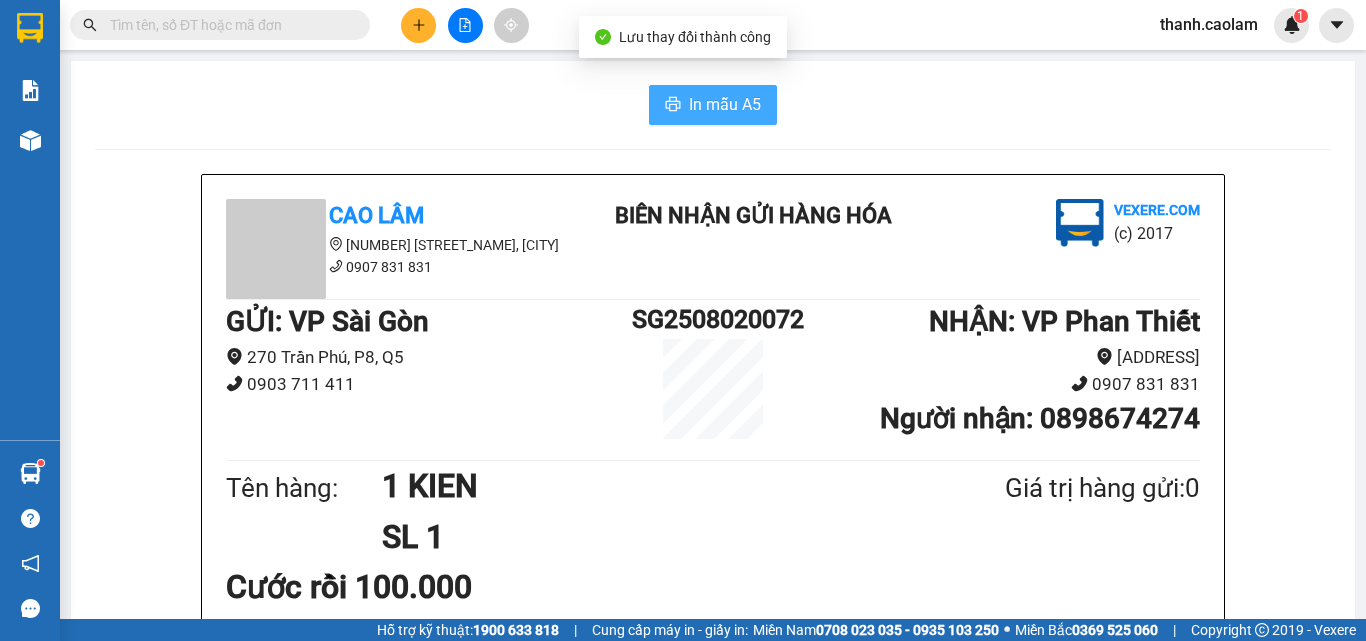 scroll, scrollTop: 0, scrollLeft: 0, axis: both 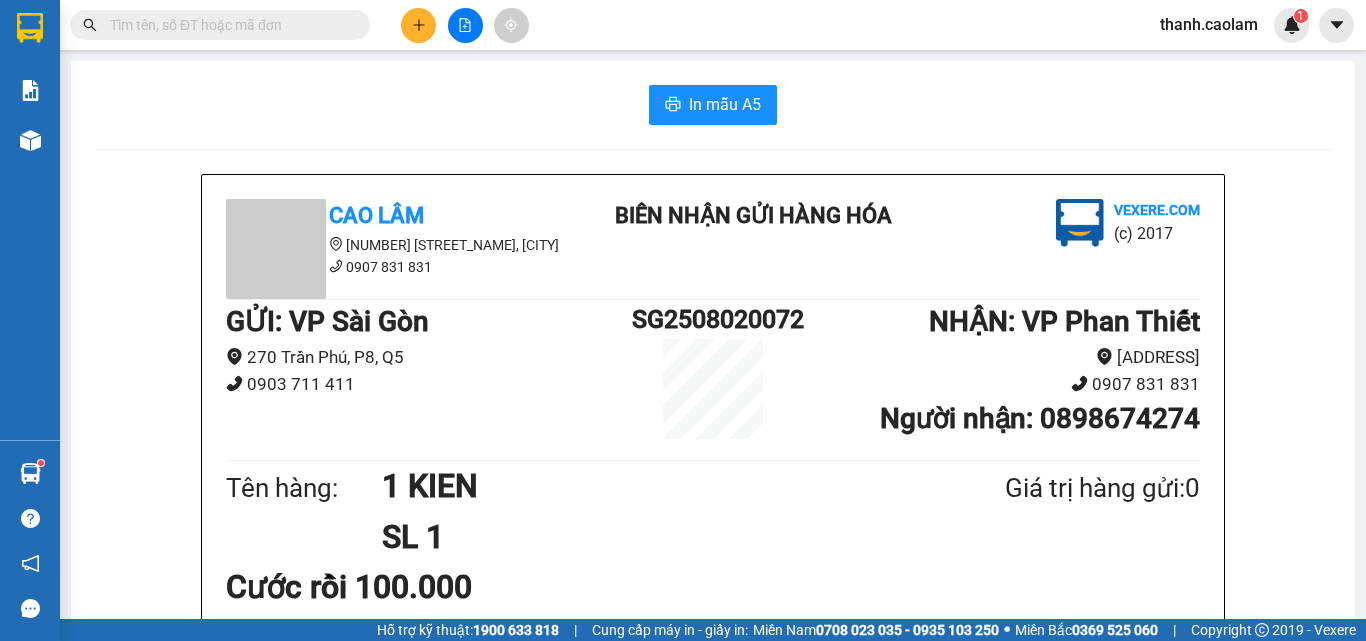 click at bounding box center (228, 25) 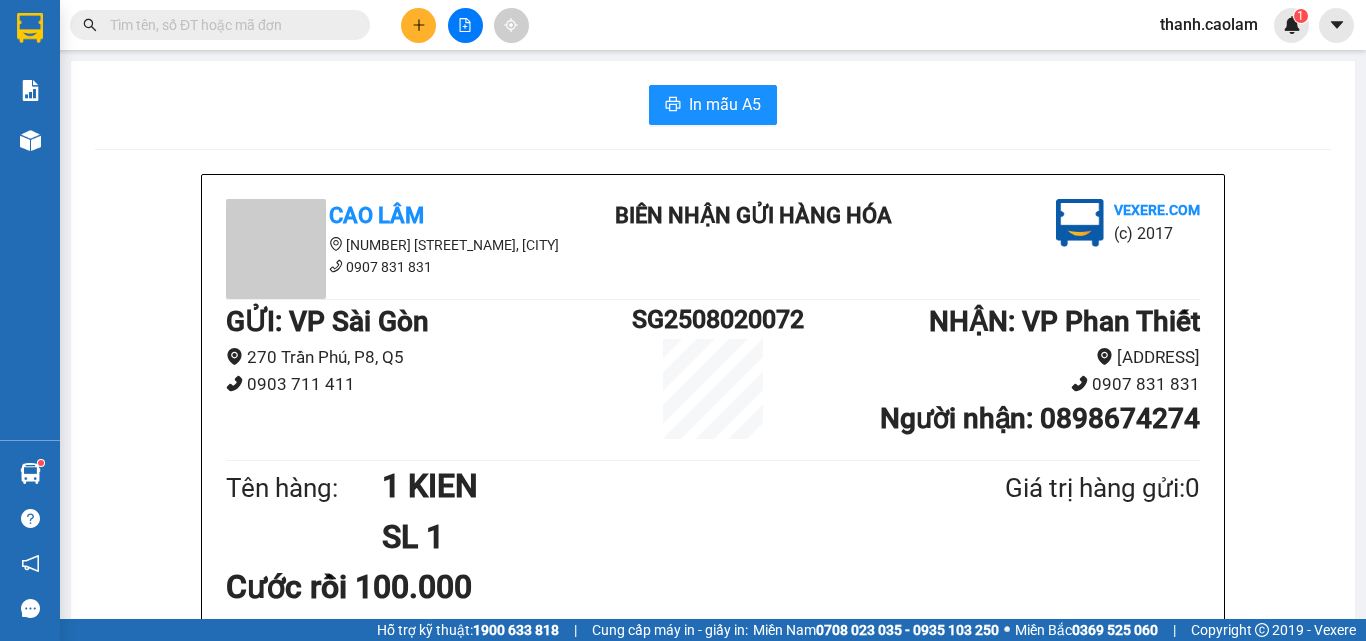 click at bounding box center (228, 25) 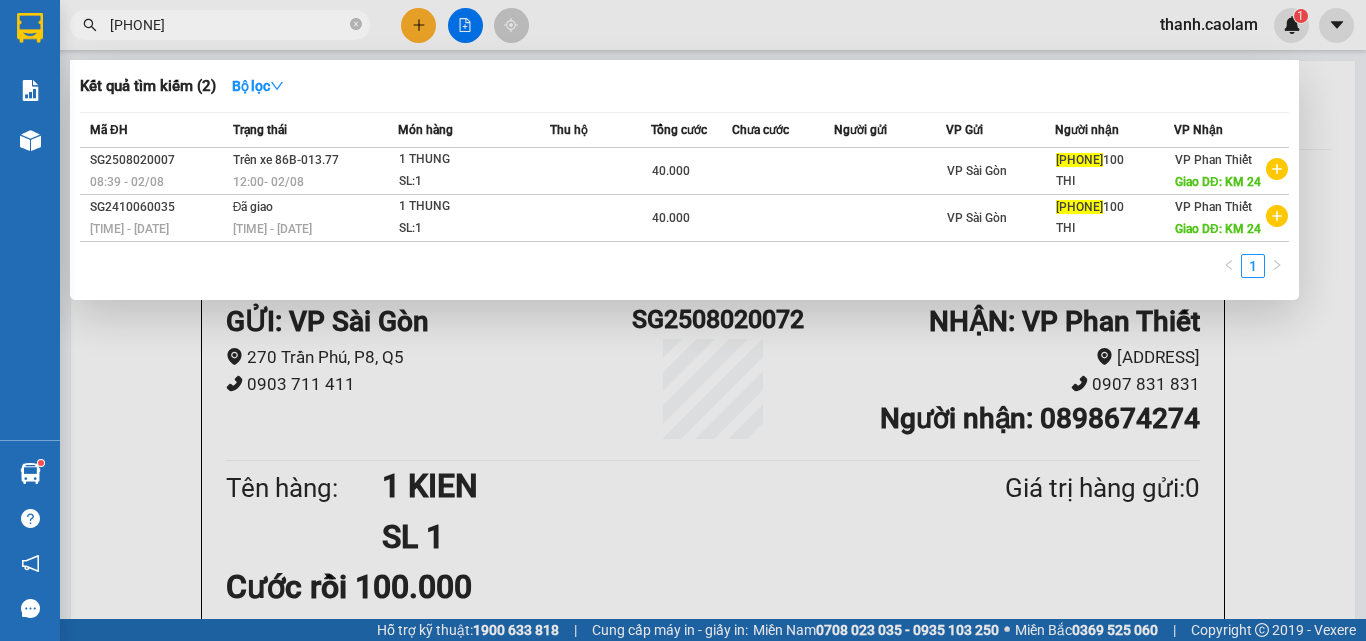 type on "[PHONE]" 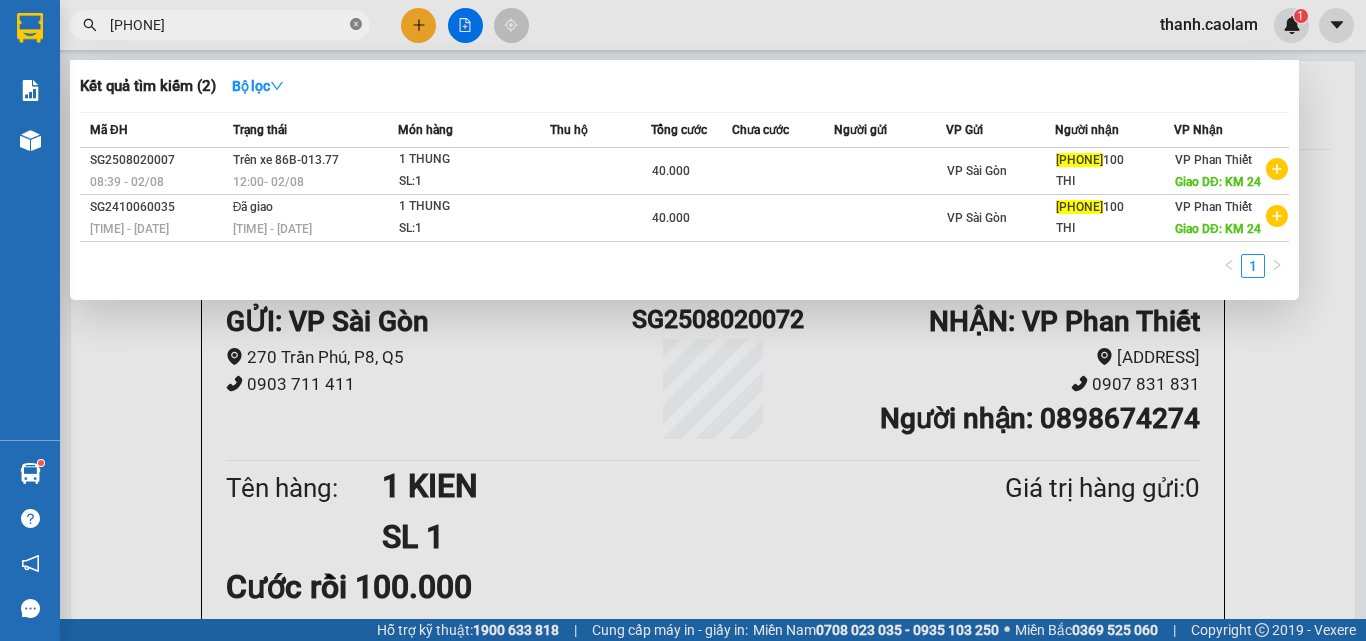 click 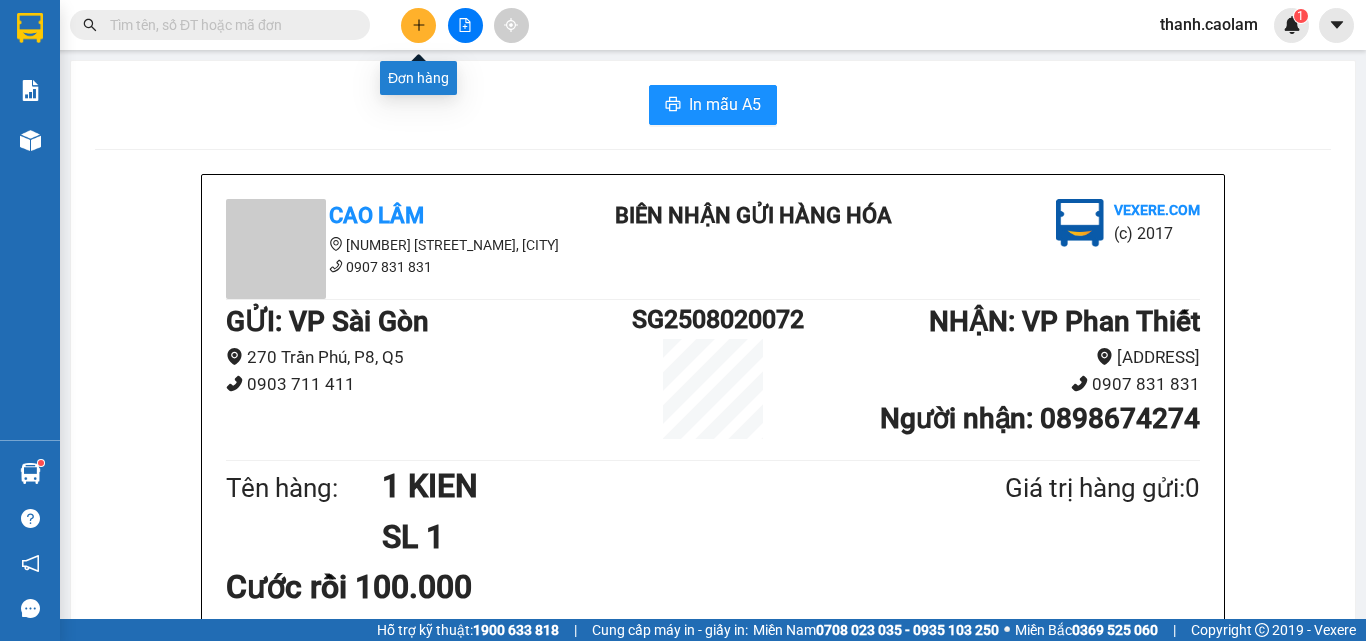 drag, startPoint x: 412, startPoint y: 27, endPoint x: 420, endPoint y: 318, distance: 291.10995 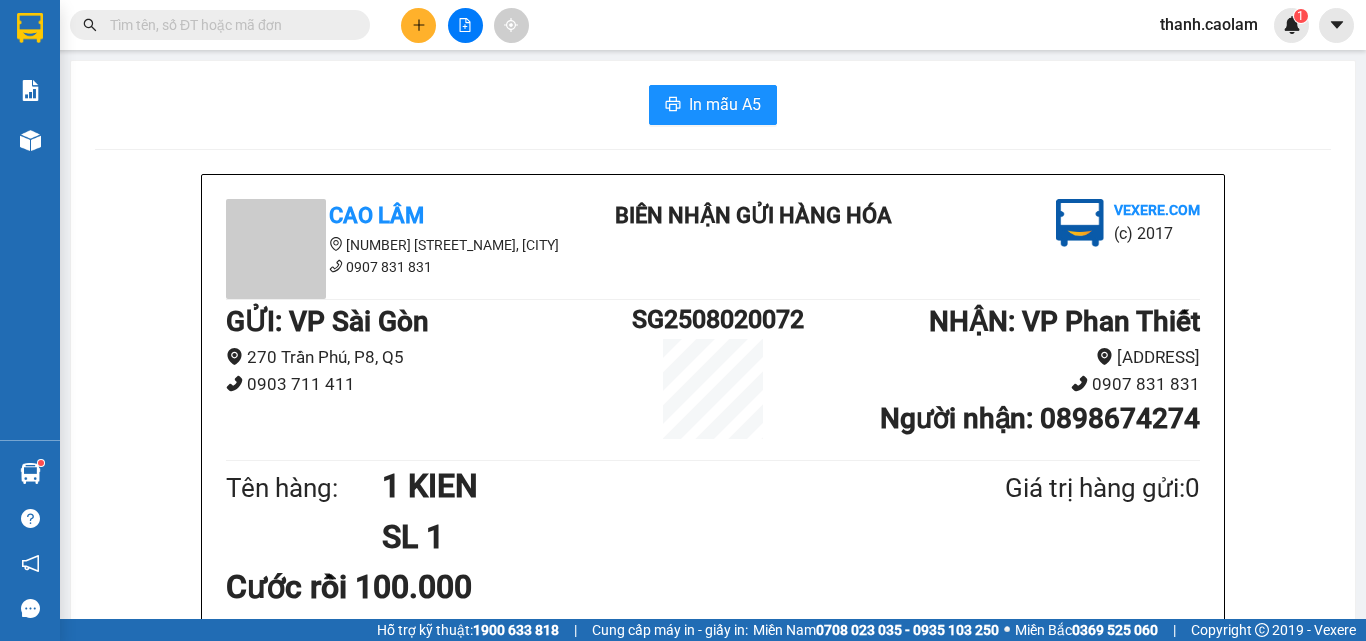 click 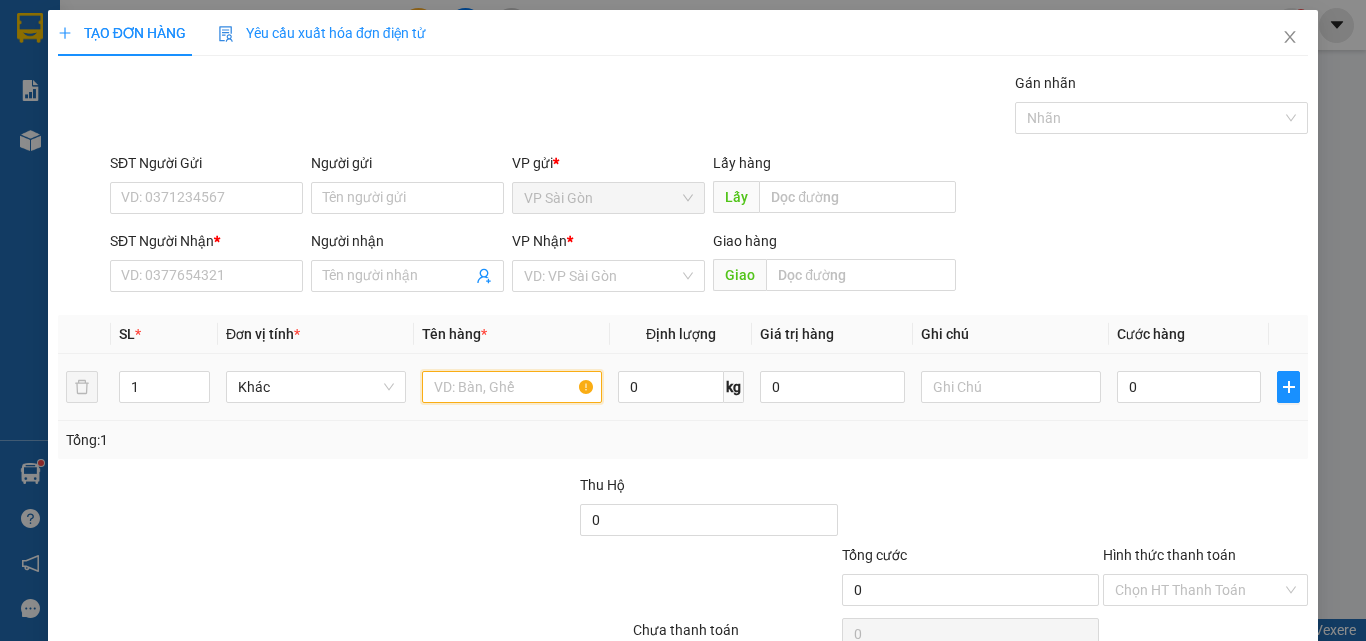 click at bounding box center [512, 387] 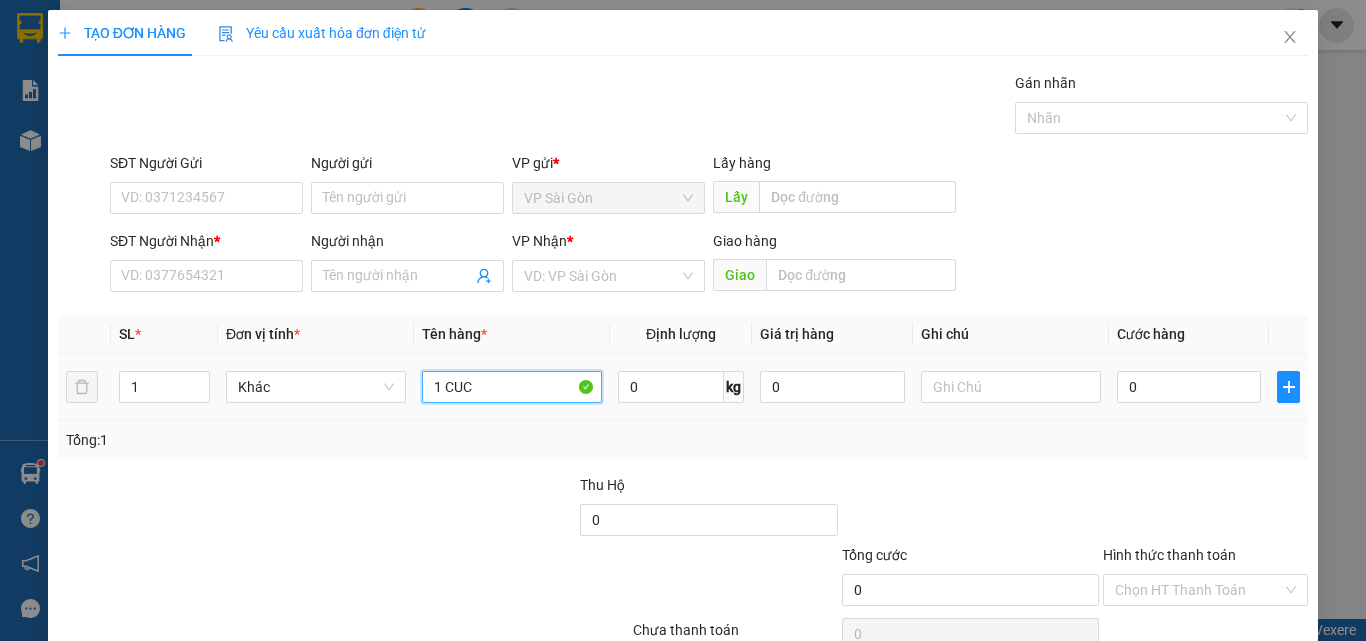type on "1 CUC" 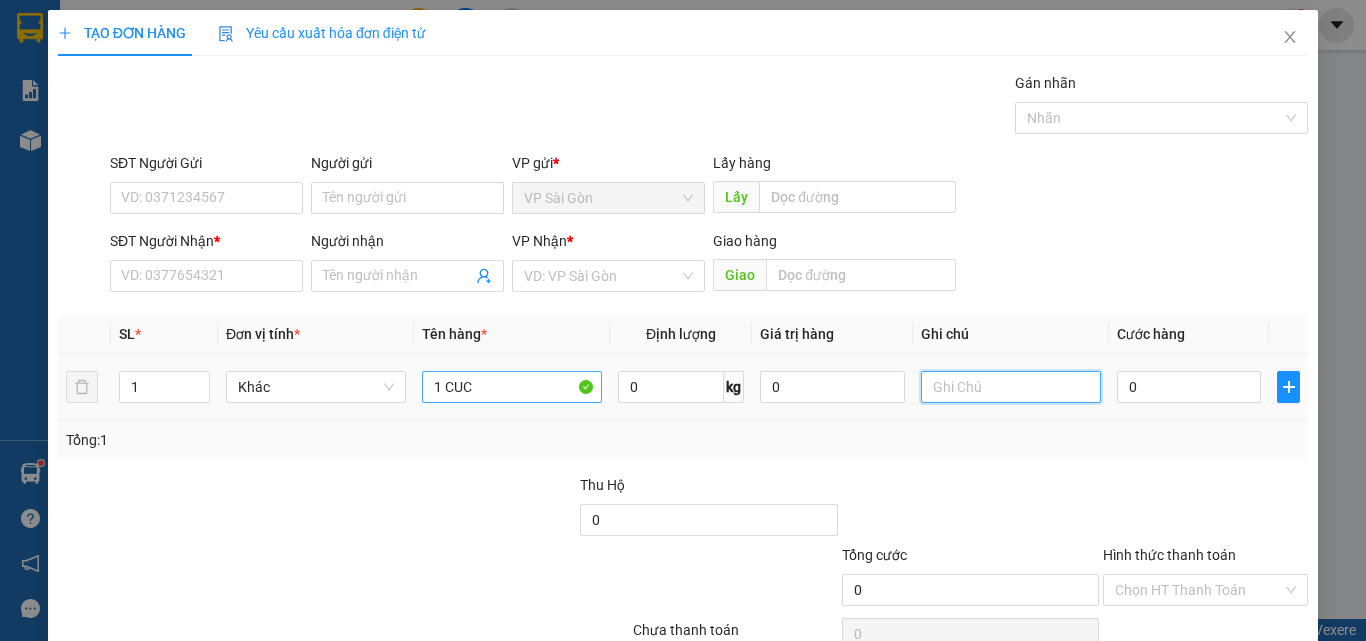 type on "3" 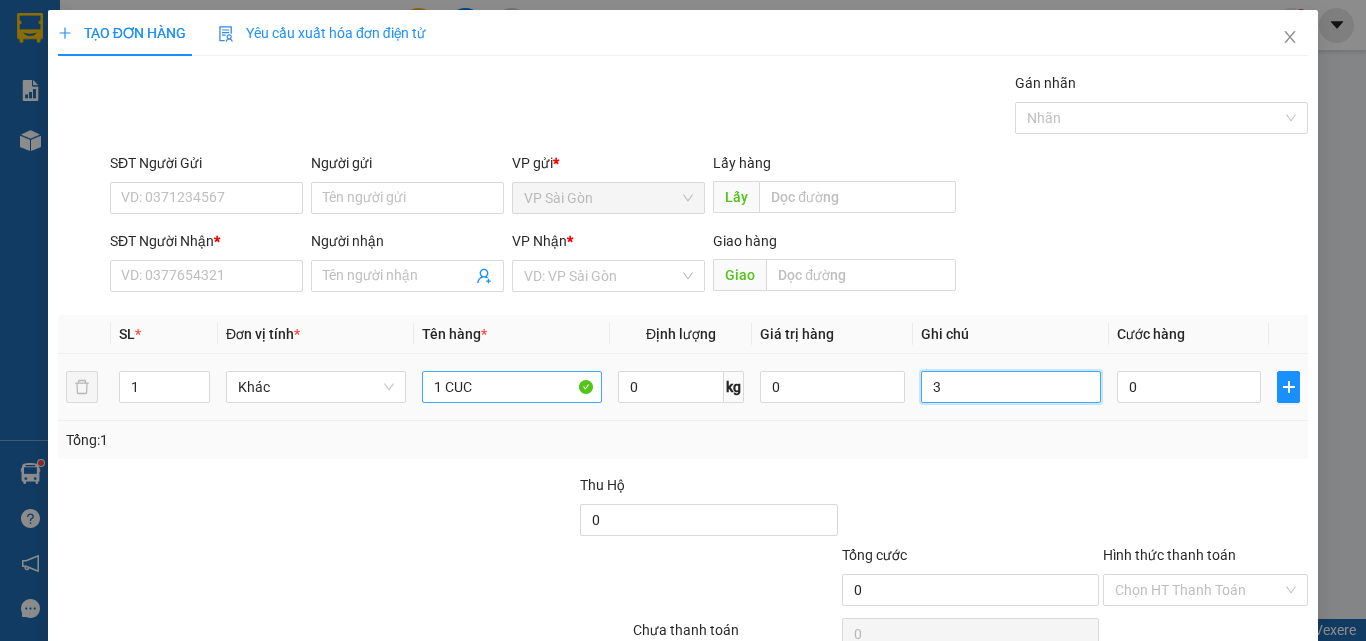 type 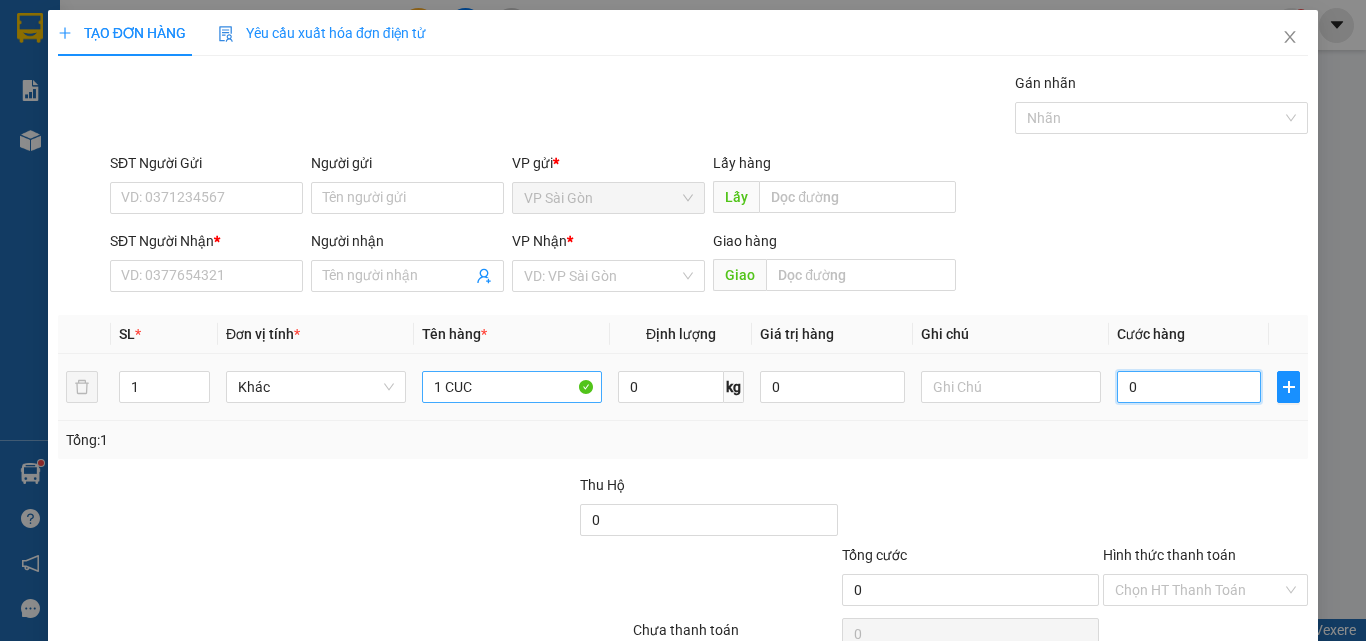 type on "3" 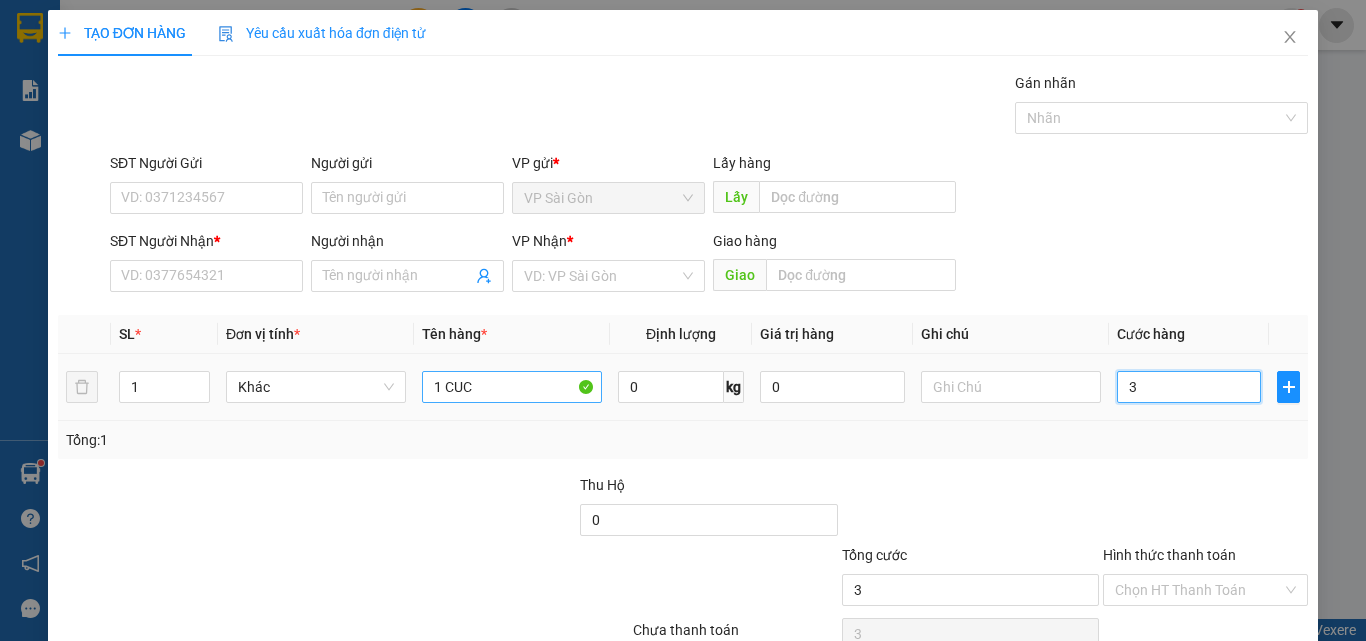 type on "30" 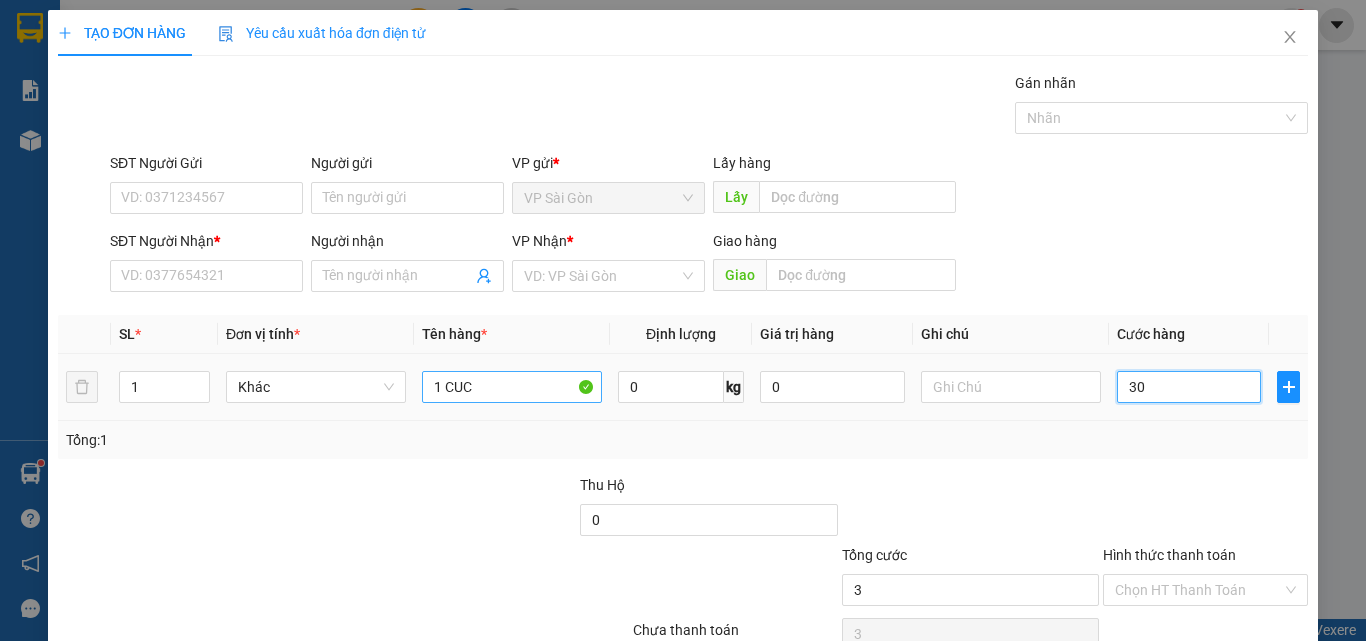type on "30" 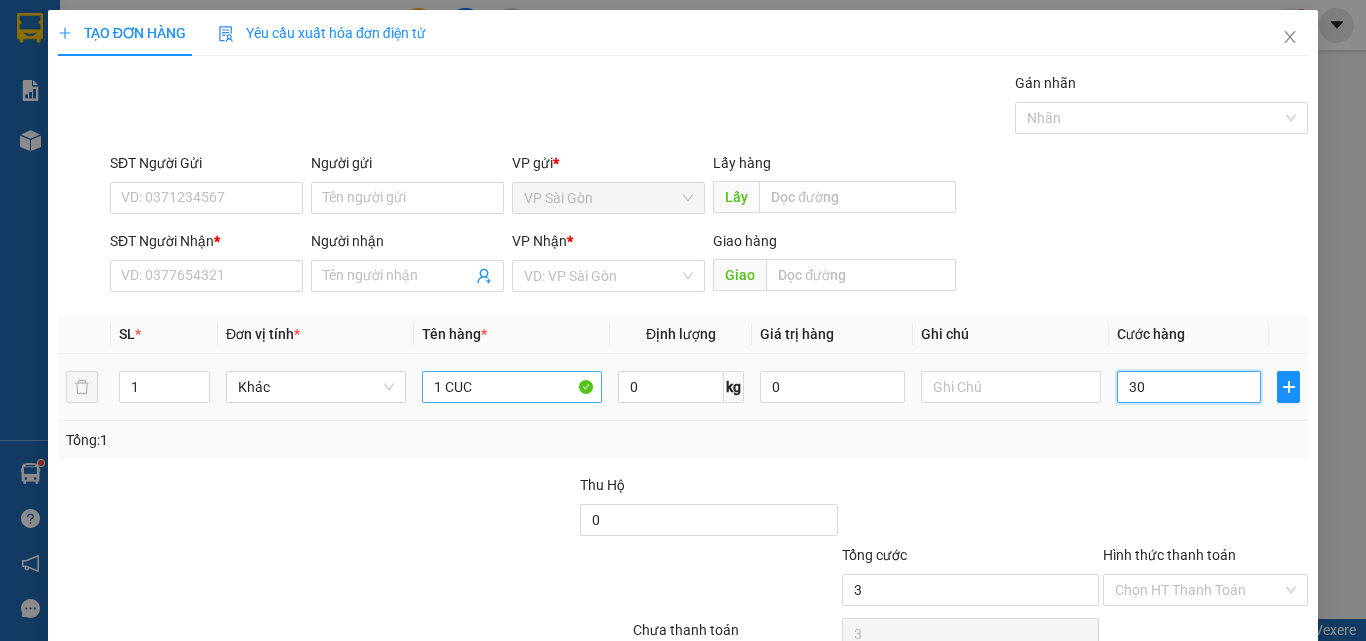 type on "30" 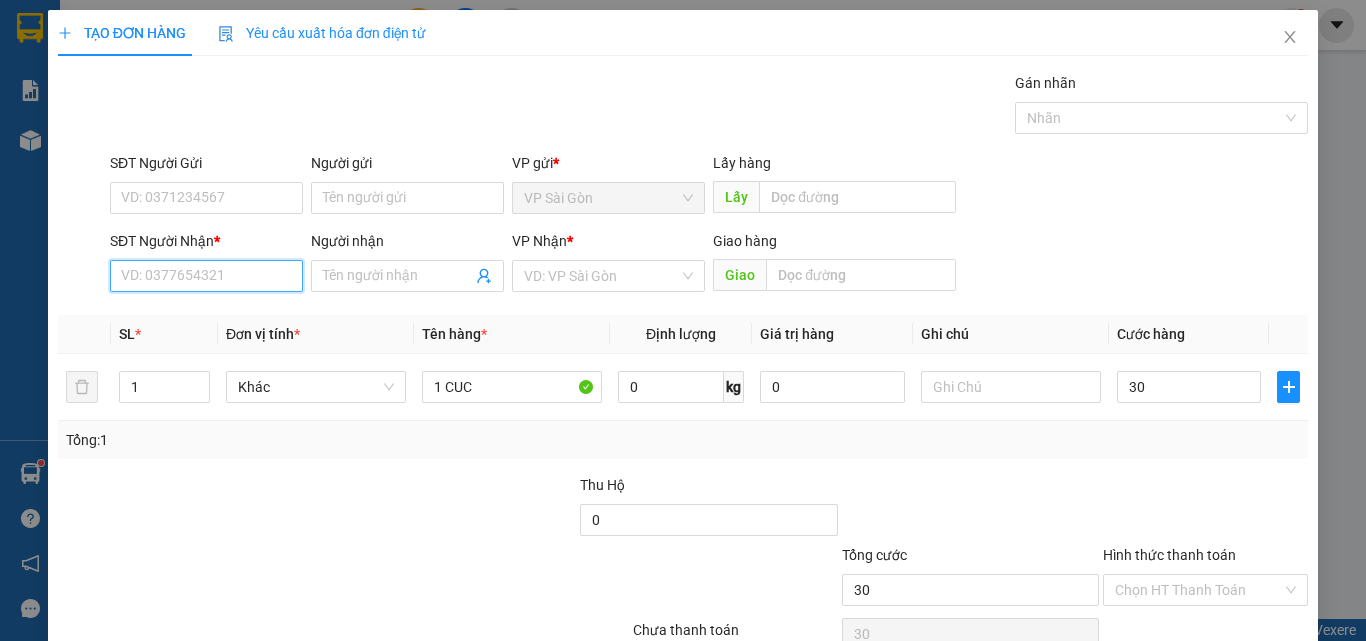 type on "30.000" 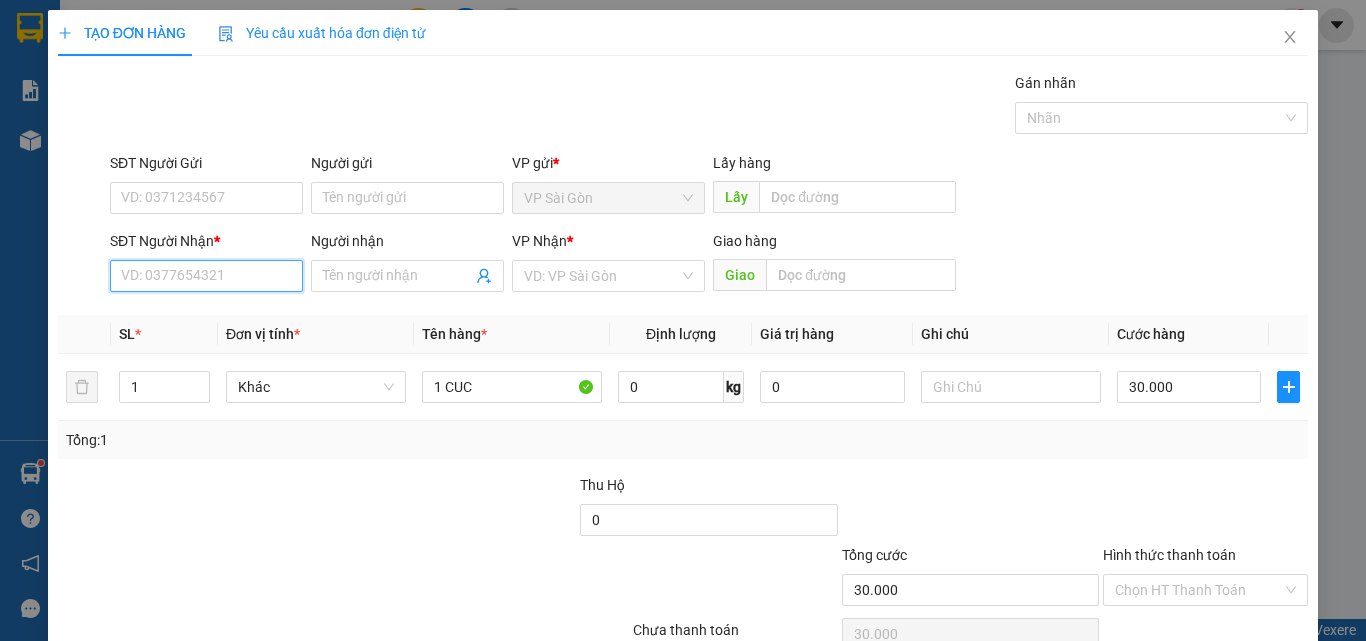 click on "SĐT Người Nhận  *" at bounding box center (206, 276) 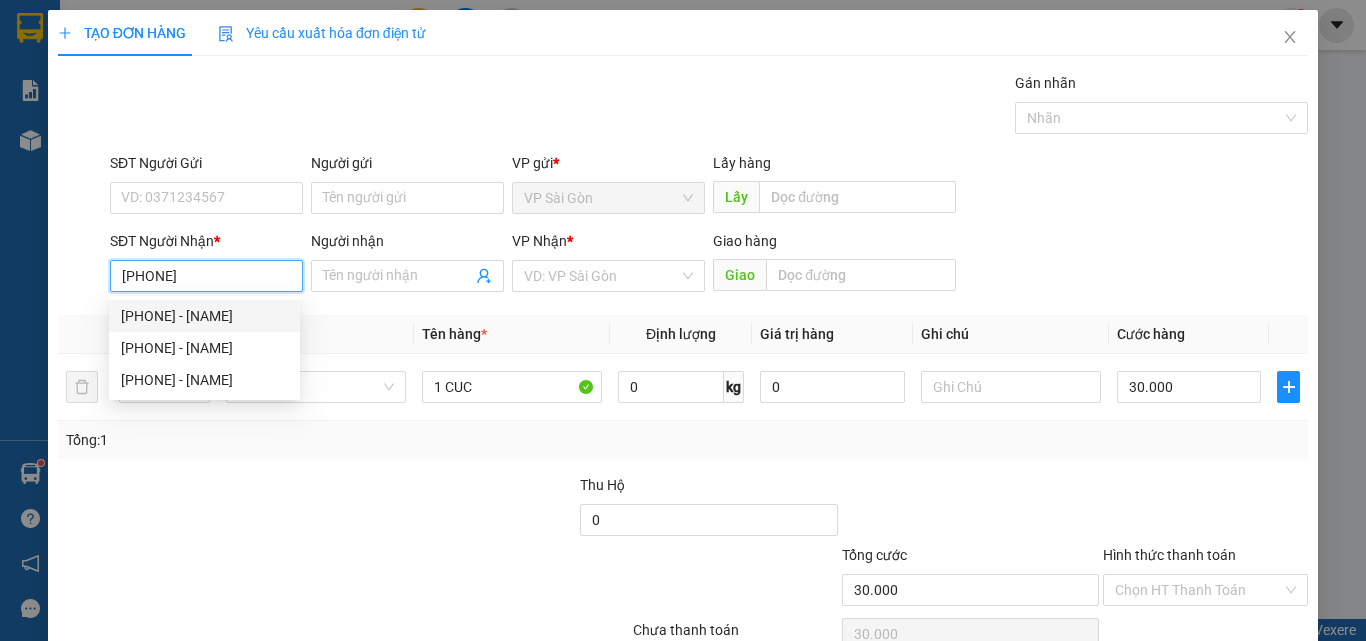 click on "[PHONE] - [NAME]" at bounding box center (204, 316) 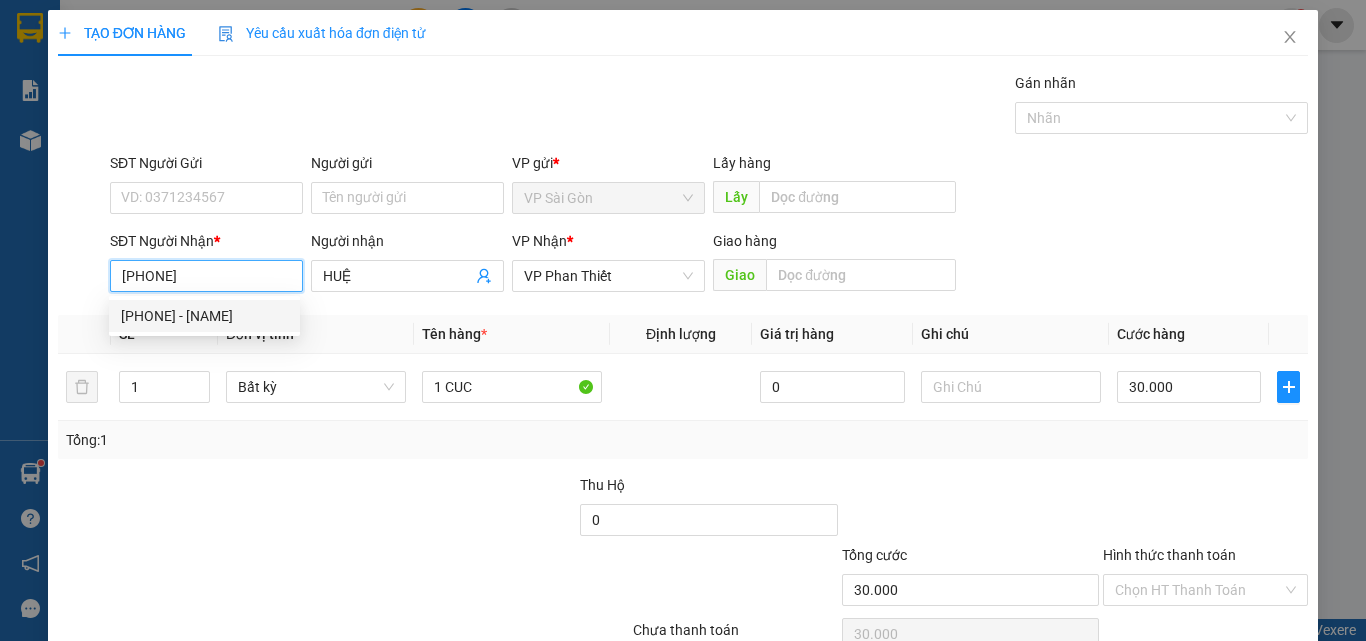 scroll, scrollTop: 99, scrollLeft: 0, axis: vertical 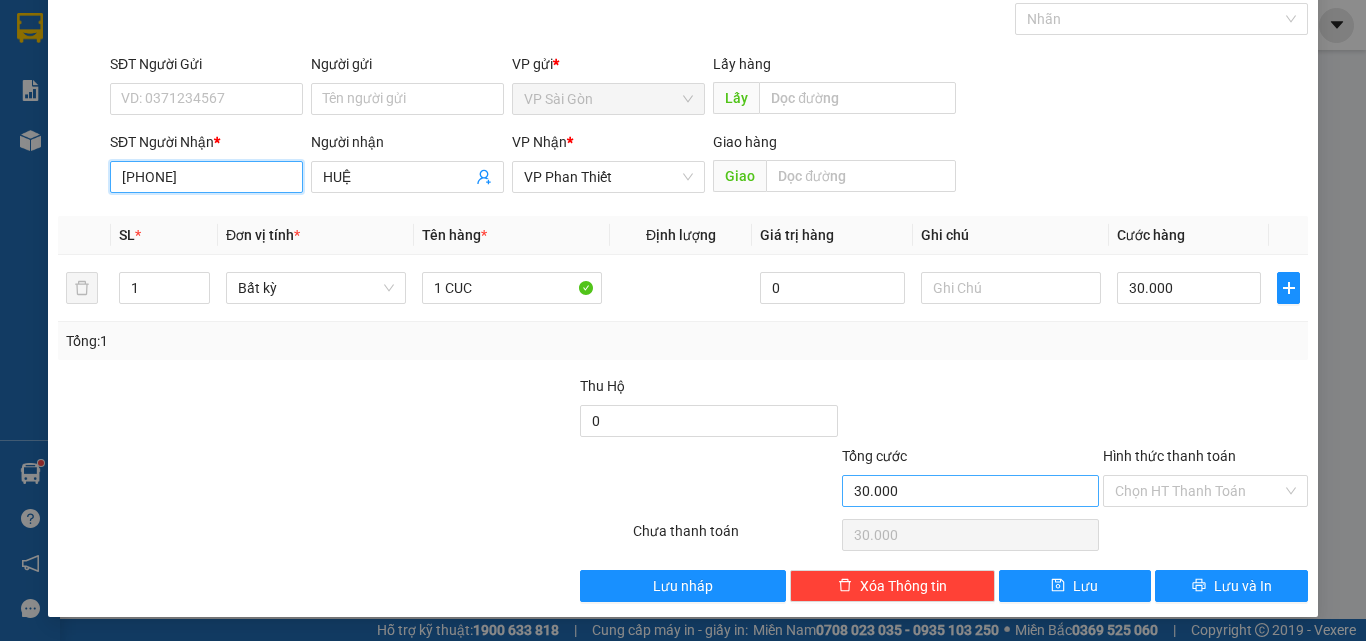 type on "[PHONE]" 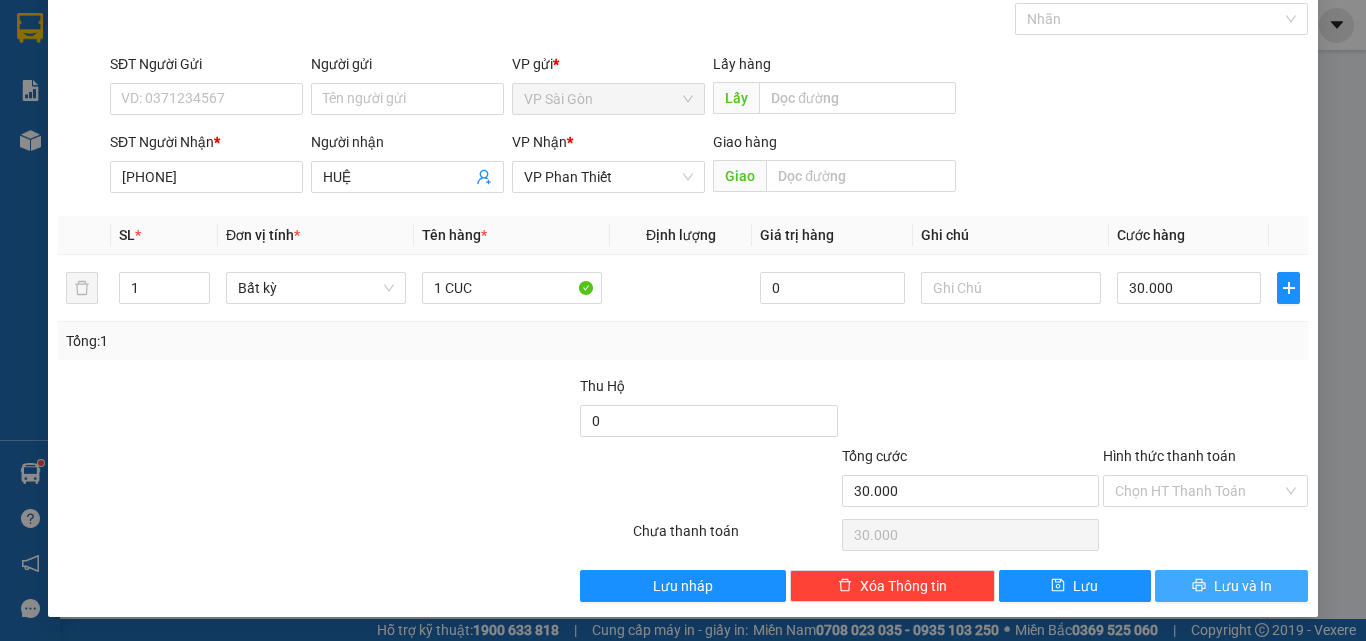 click on "Lưu và In" at bounding box center [1243, 586] 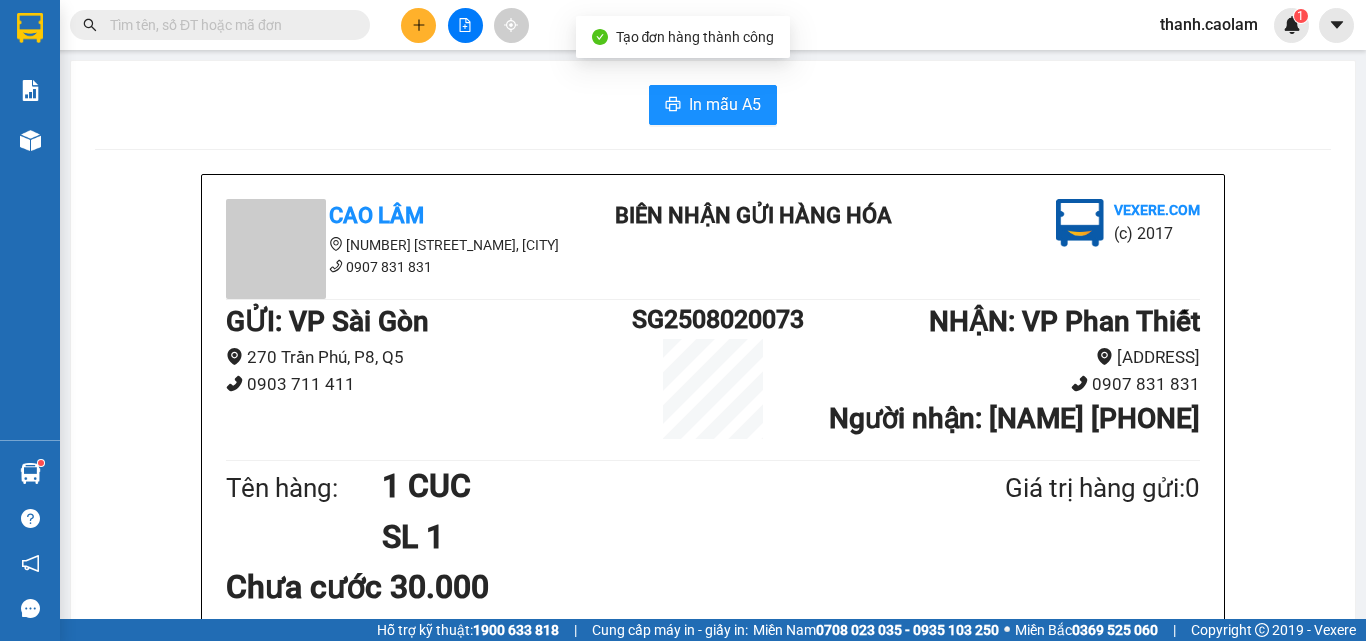 click on "In mẫu A5
CAO LÂM [ADDRESS] [PHONE] BIÊN NHẬN GỬI HÀNG HÓA Vexere.com (c) 2017 GỬI : VP Sài Gòn 270 Trần Phú, P5, Q5 [PHONE] [ID] NHẬN : VP Phan Thiết [ADDRESS] [PHONE] Người nhận : [NAME] [PHONE] Tên hàng: 1 CUC SL 1 Giá trị hàng gửi: 0 Chưa cước 30.000 Tổng phải thu: 30.000 [TIME], ngày [DAY] tháng [MONTH] năm [YEAR] NV Nhận Thanh Quy định nhận/gửi hàng : Nhà xe không kiểm tra hàng hóa bên trong khi nhận hàng, phải trình CMND và giấy giới thiệu đối với khách nhận hàng cho công ty, doanh nghiệp. Biên nhận có giá trị trong vòng 07 ngày kể từ ngày gửi. Quá thời hạn trên, Công Ty không chịu trách nhiệm. Hàng Kính, Dễ Vỡ, Động Vật dễ bị hư hao Công Ty không bồi thường. Xin trân trọng cảm ơn Quý Khách Hàng! CAO LÂM vexere.com [DATE] [TIME] VP VP Sài Gòn -" at bounding box center (713, 908) 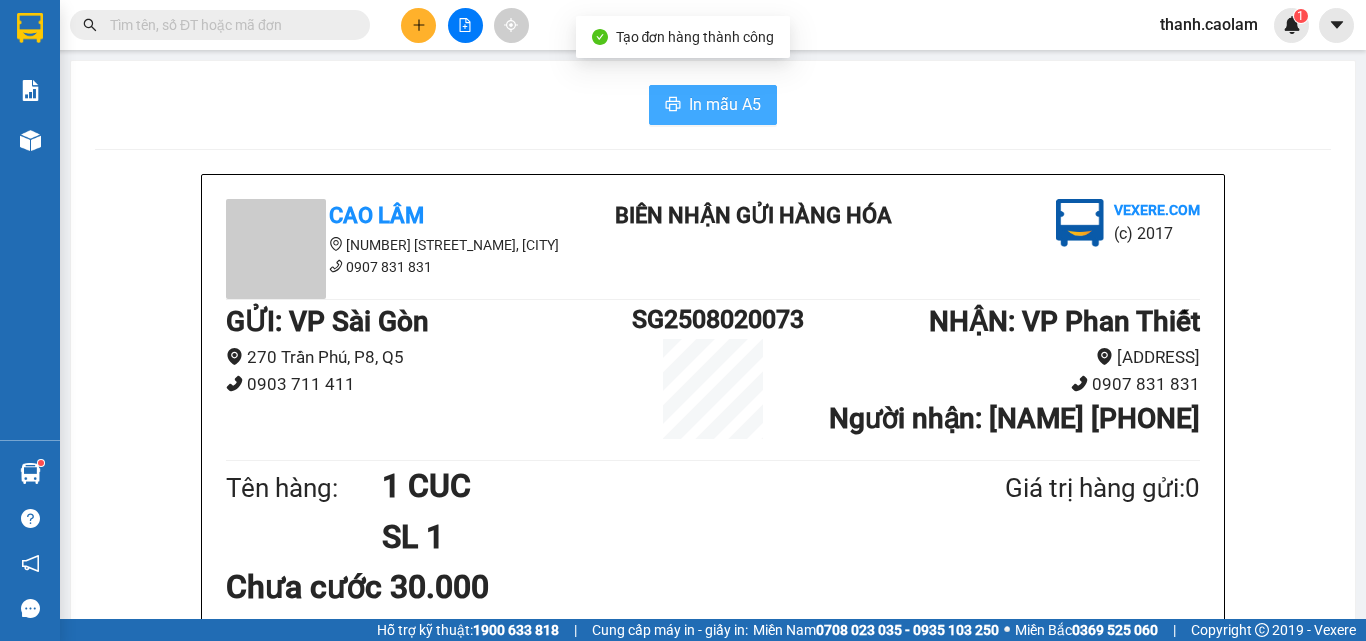 click on "In mẫu A5" at bounding box center [713, 105] 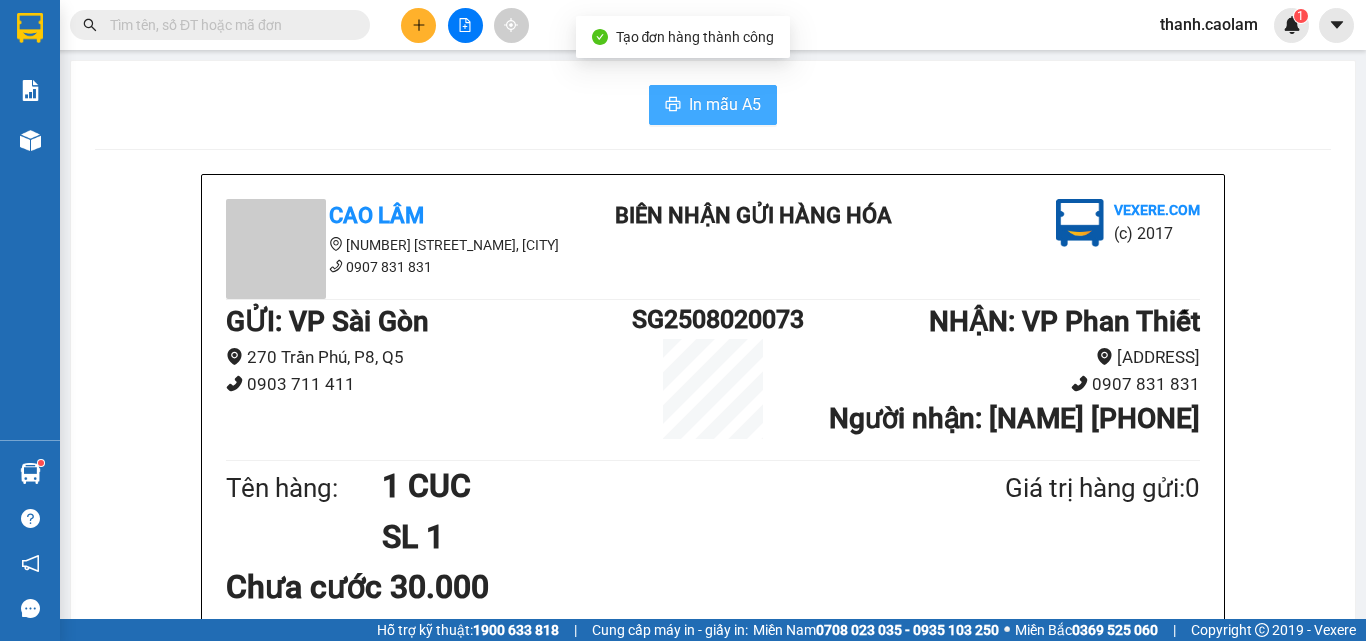 scroll, scrollTop: 0, scrollLeft: 0, axis: both 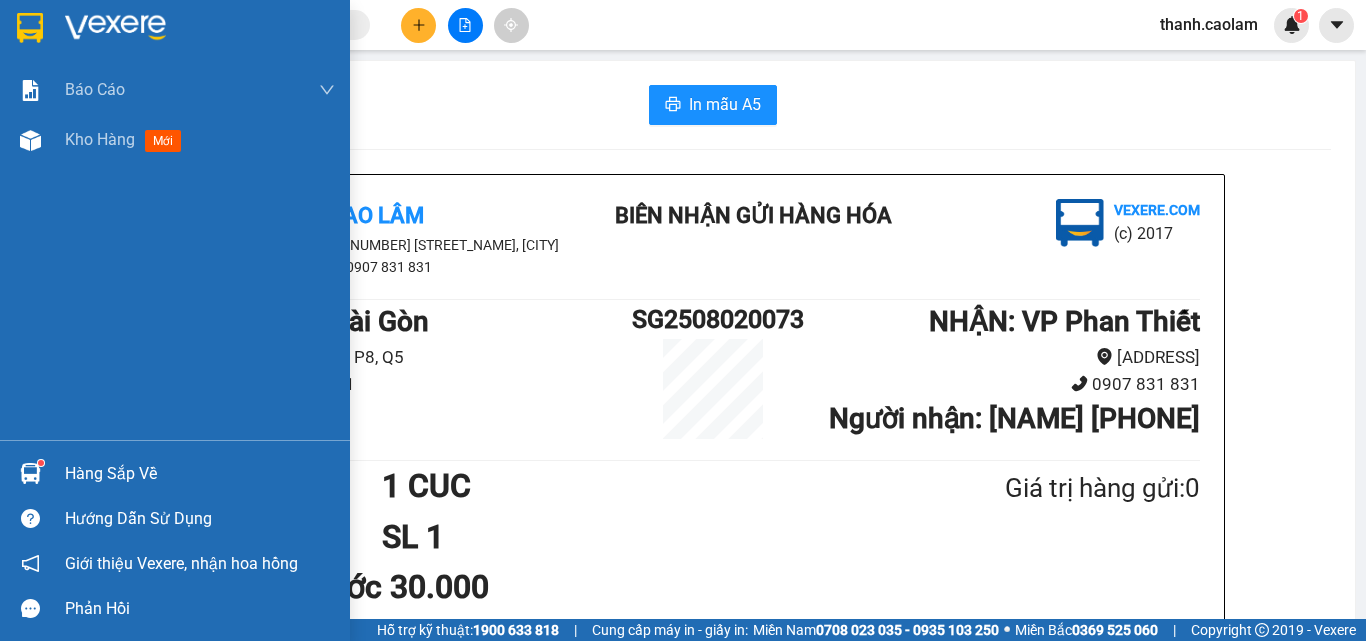 click at bounding box center [30, 28] 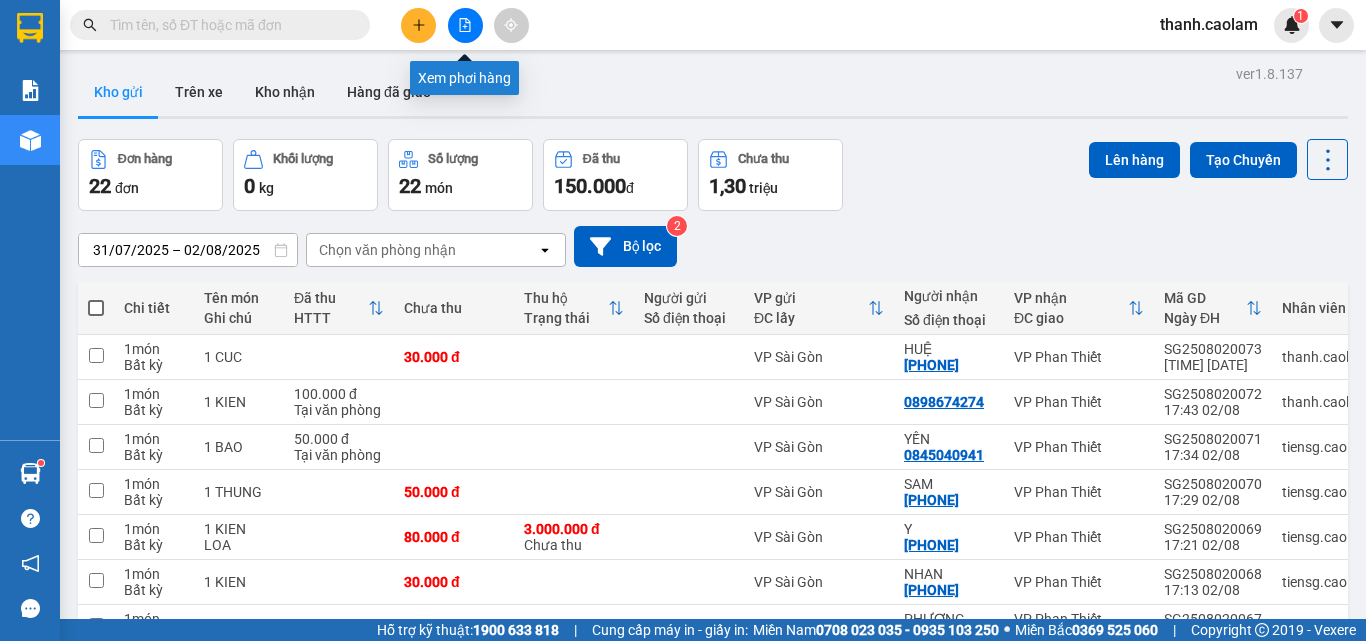 click at bounding box center [465, 25] 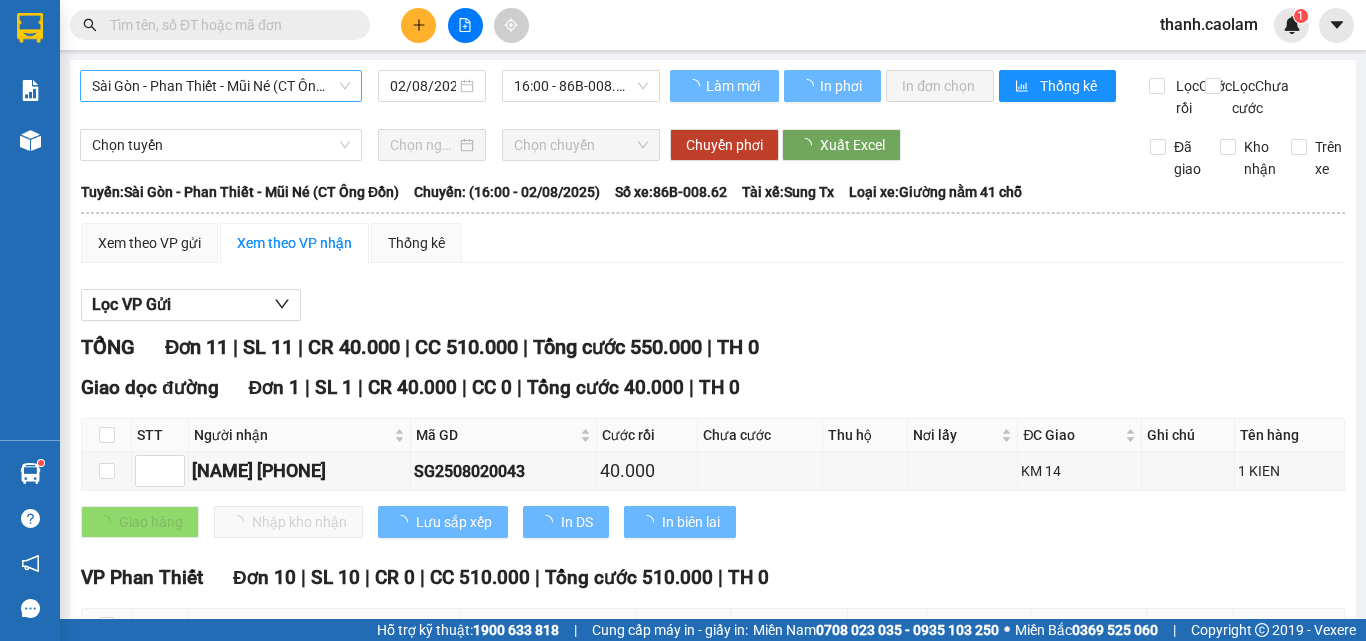 click on "Sài Gòn - Phan Thiết - Mũi Né (CT Ông Đồn)" at bounding box center (221, 86) 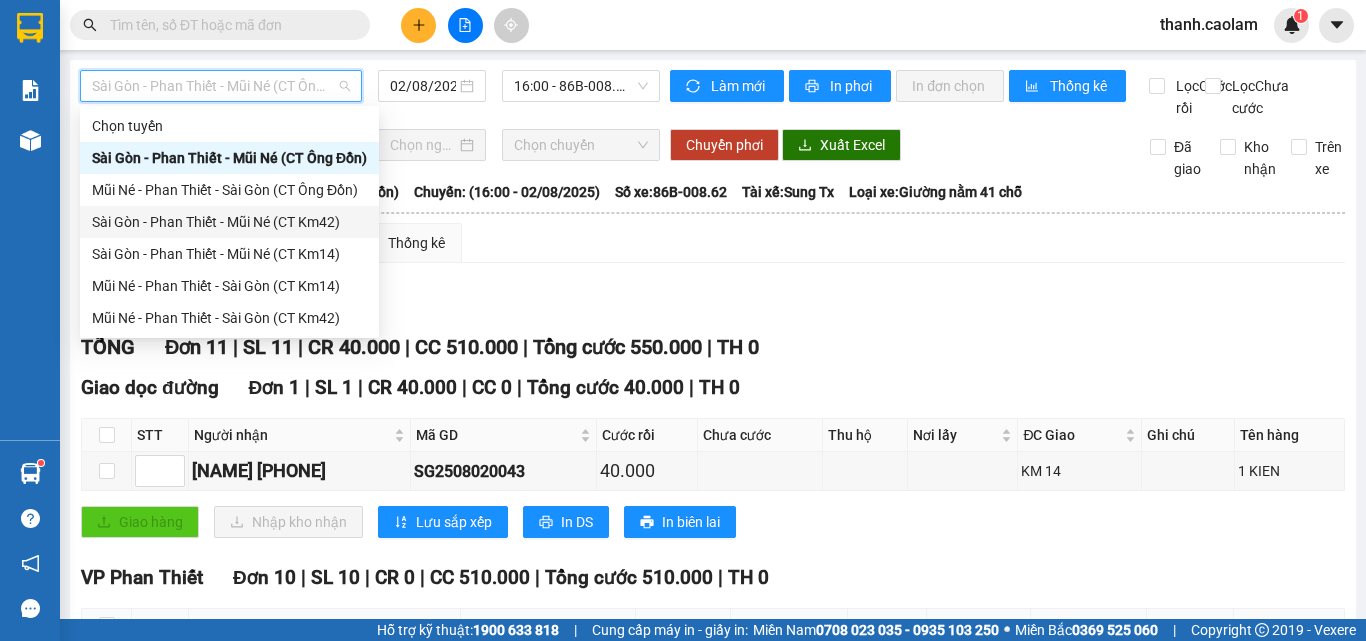 click on "Sài Gòn - Phan Thiết  - Mũi Né (CT Km42)" at bounding box center (229, 222) 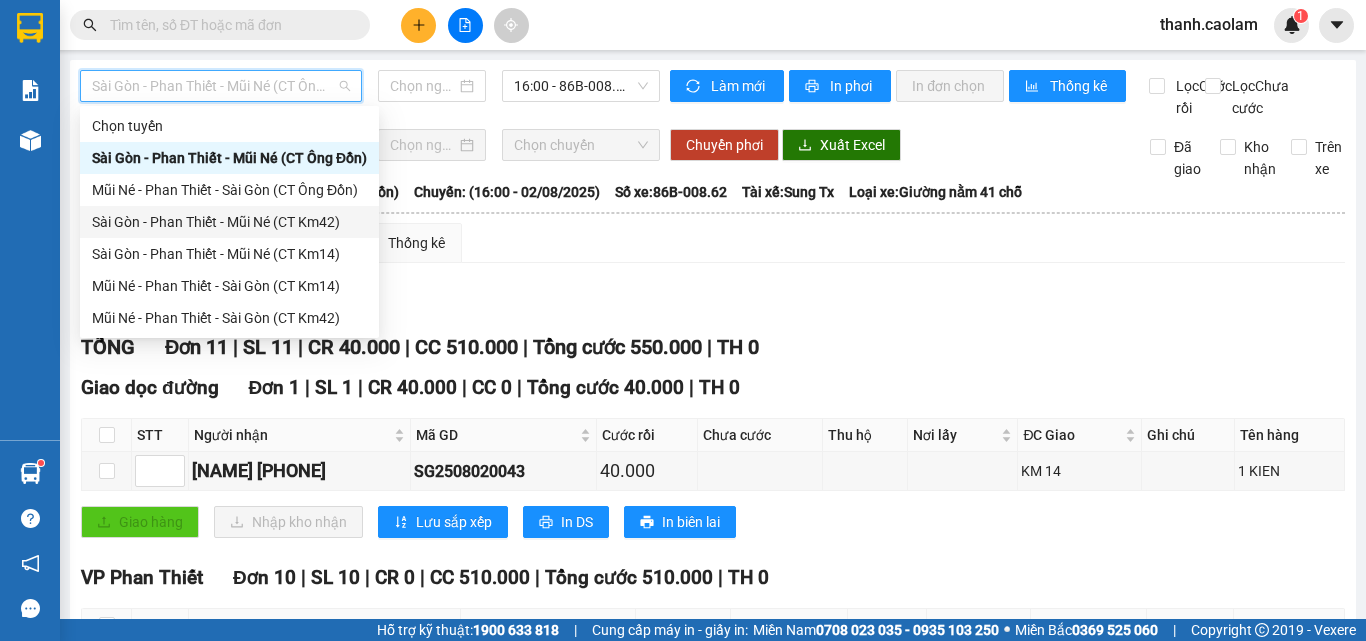 type on "02/08/2025" 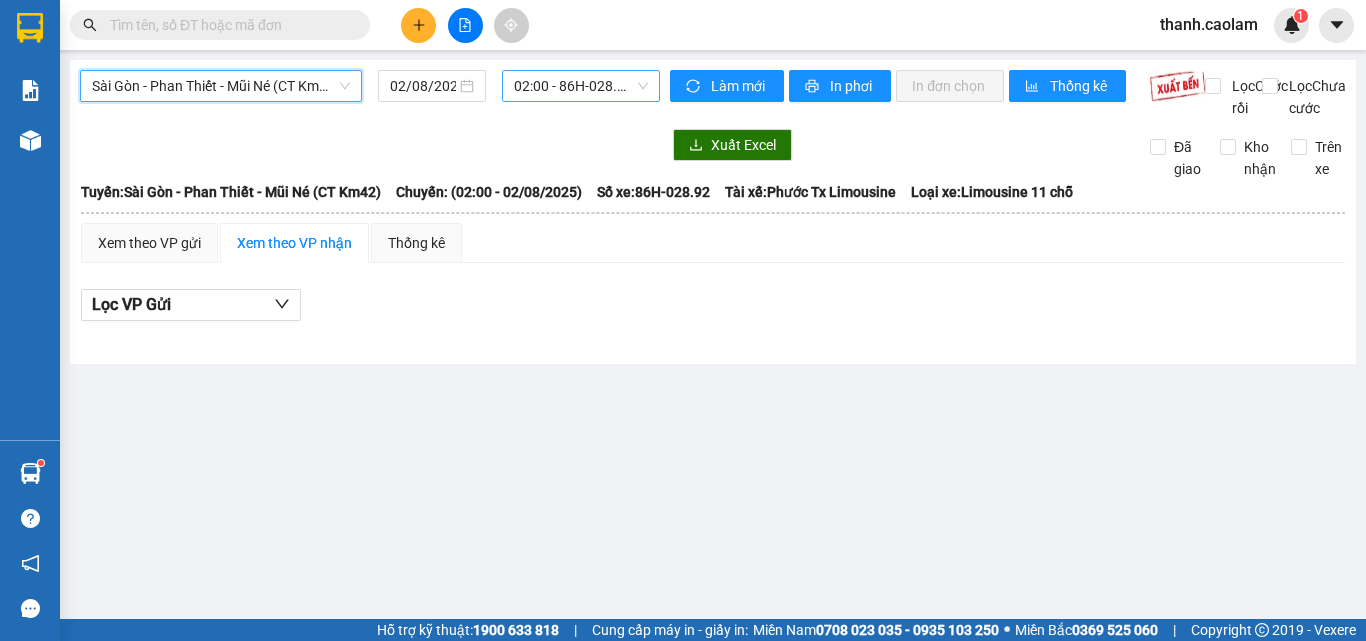 drag, startPoint x: 563, startPoint y: 81, endPoint x: 565, endPoint y: 92, distance: 11.18034 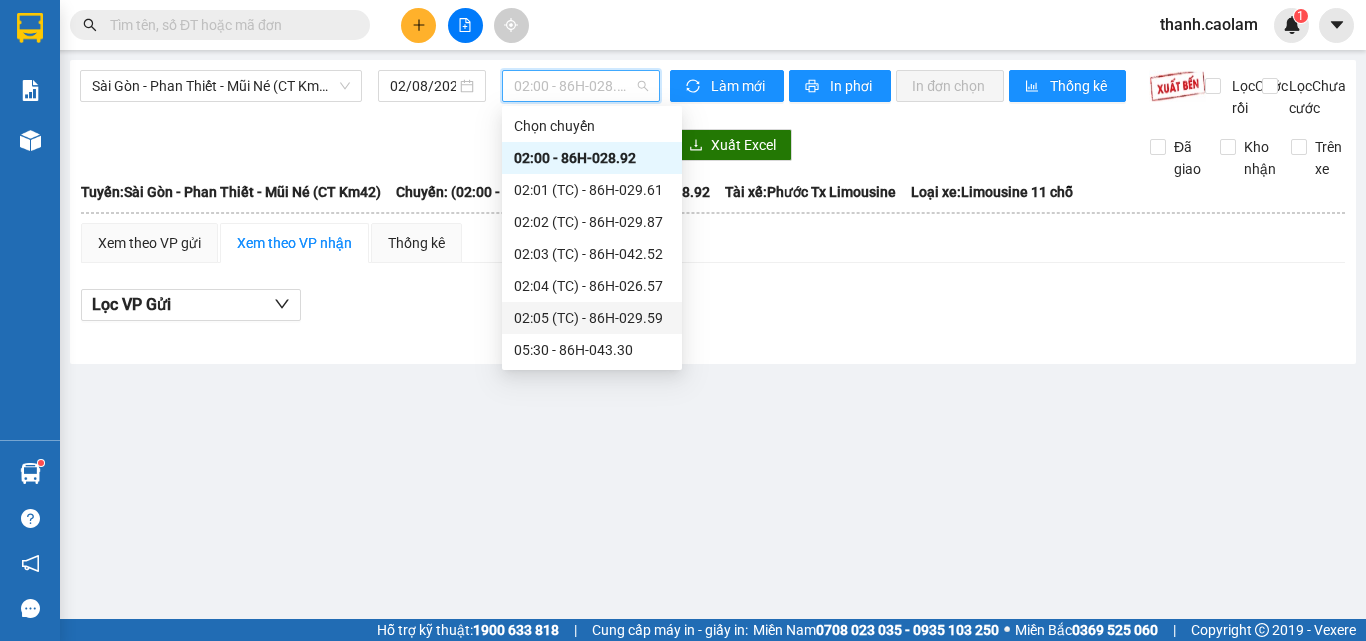 scroll, scrollTop: 400, scrollLeft: 0, axis: vertical 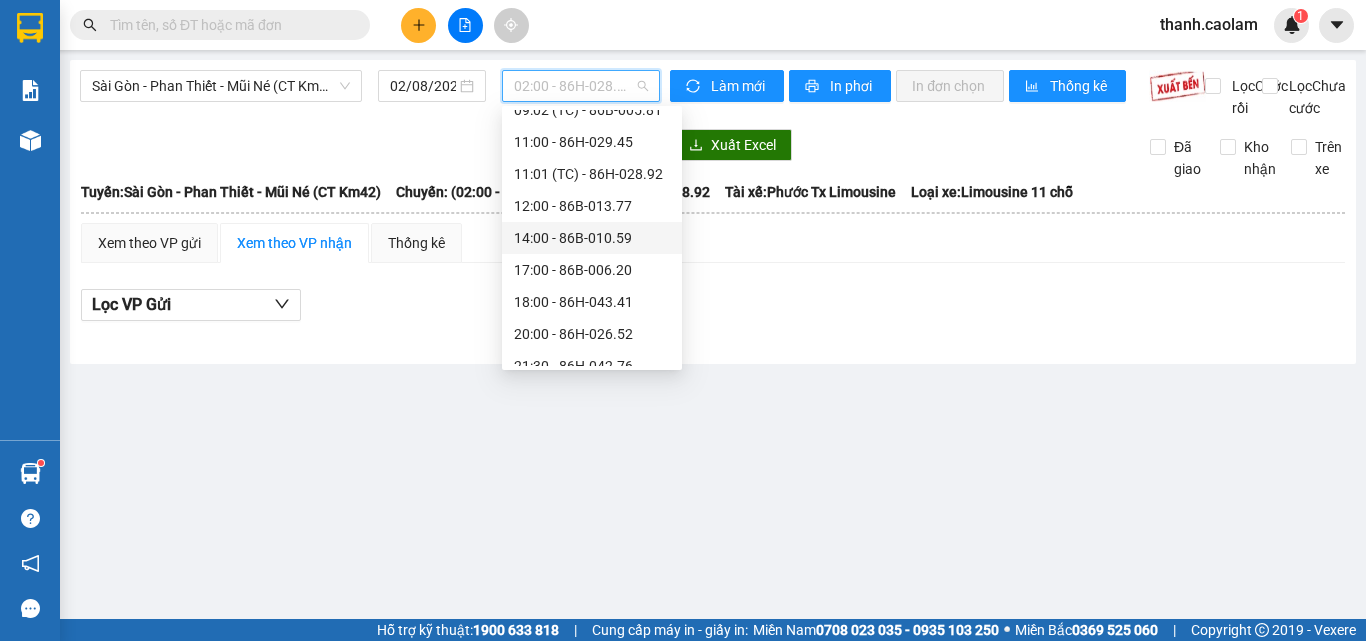 click on "14:00     - 86B-010.59" at bounding box center [592, 238] 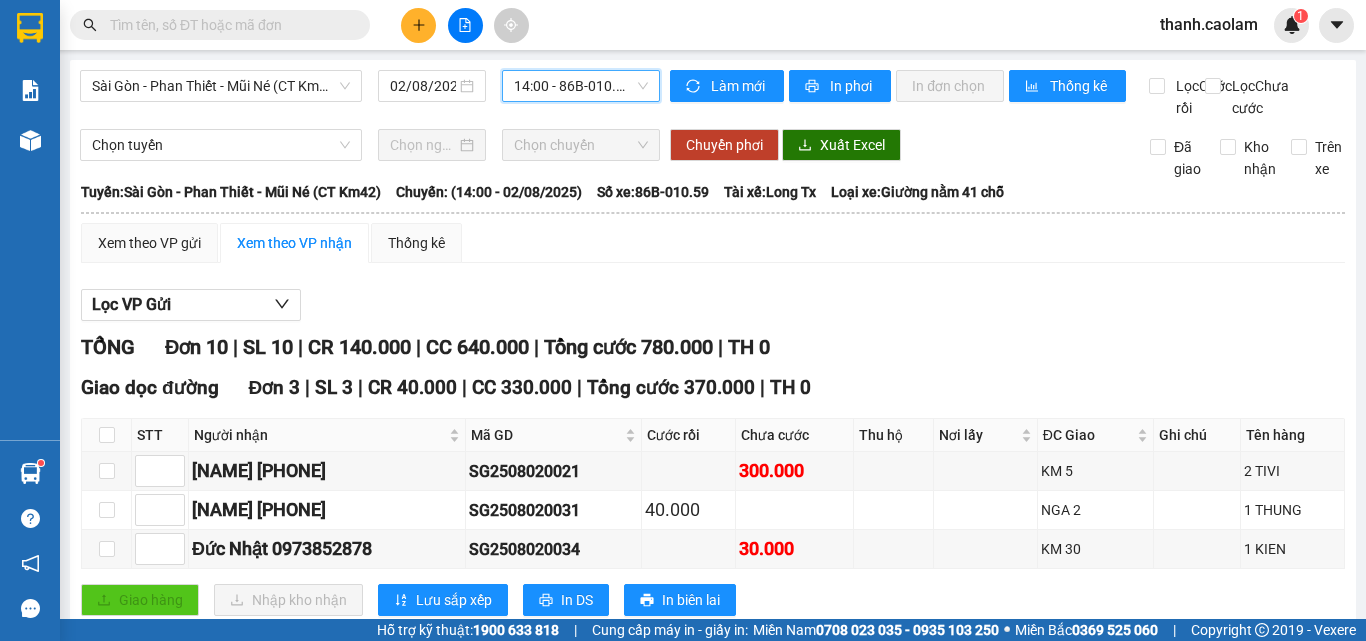 click on "14:00     - 86B-010.59" at bounding box center (581, 86) 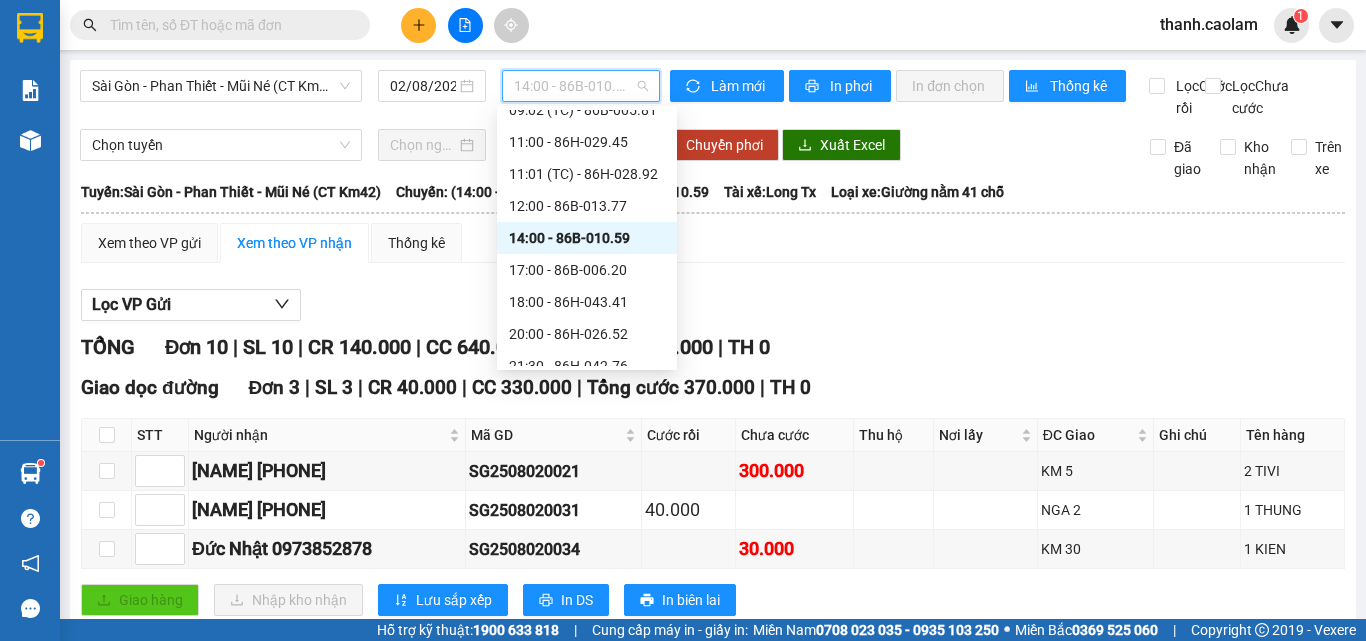 click on "14:00     - 86B-010.59" at bounding box center (581, 86) 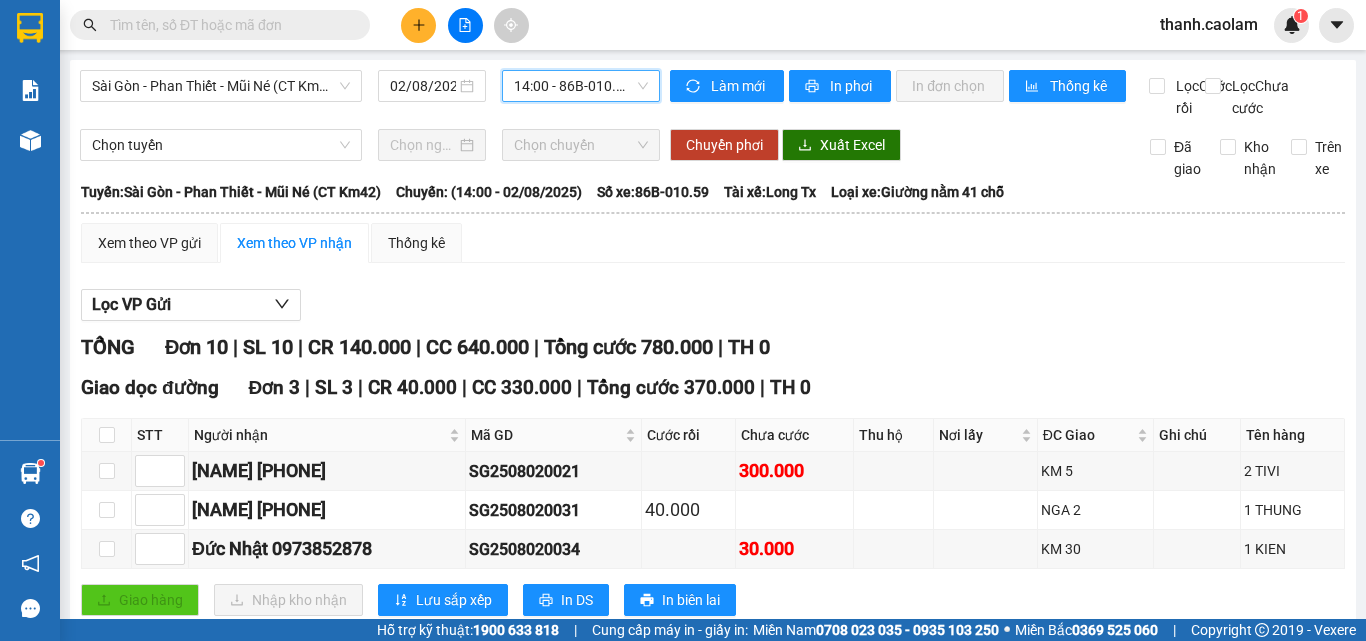 drag, startPoint x: 586, startPoint y: 72, endPoint x: 585, endPoint y: 82, distance: 10.049875 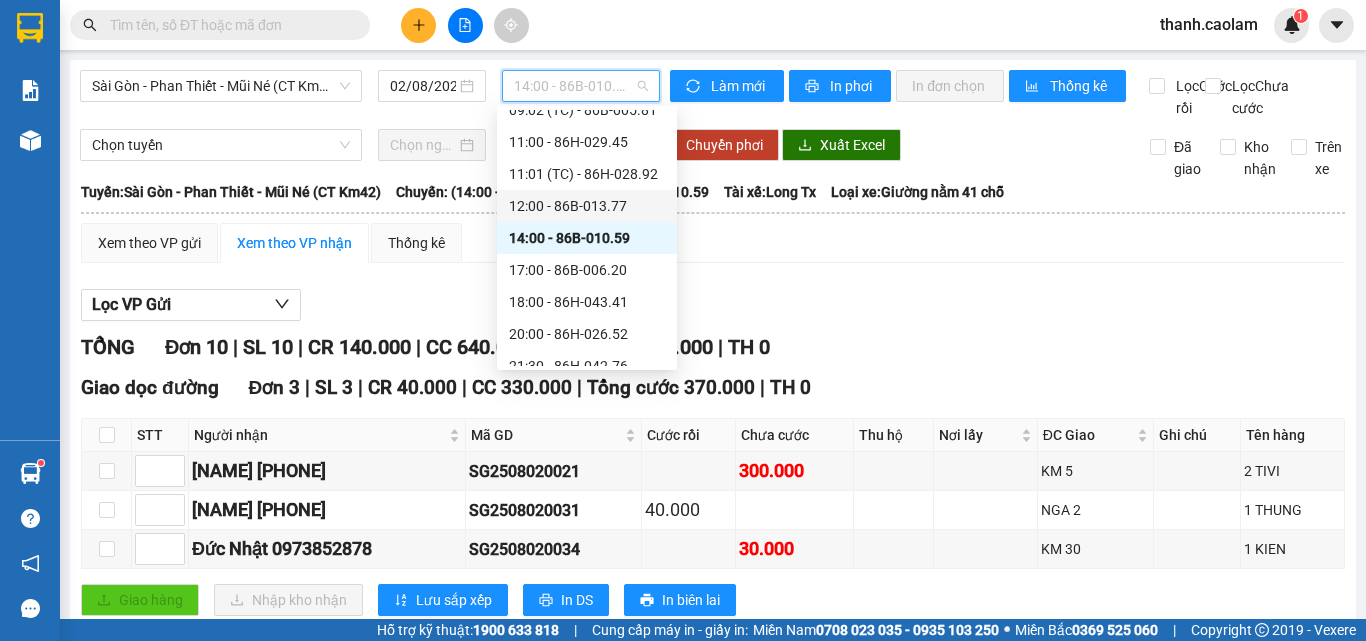 click on "12:00     - 86B-013.77" at bounding box center (587, 206) 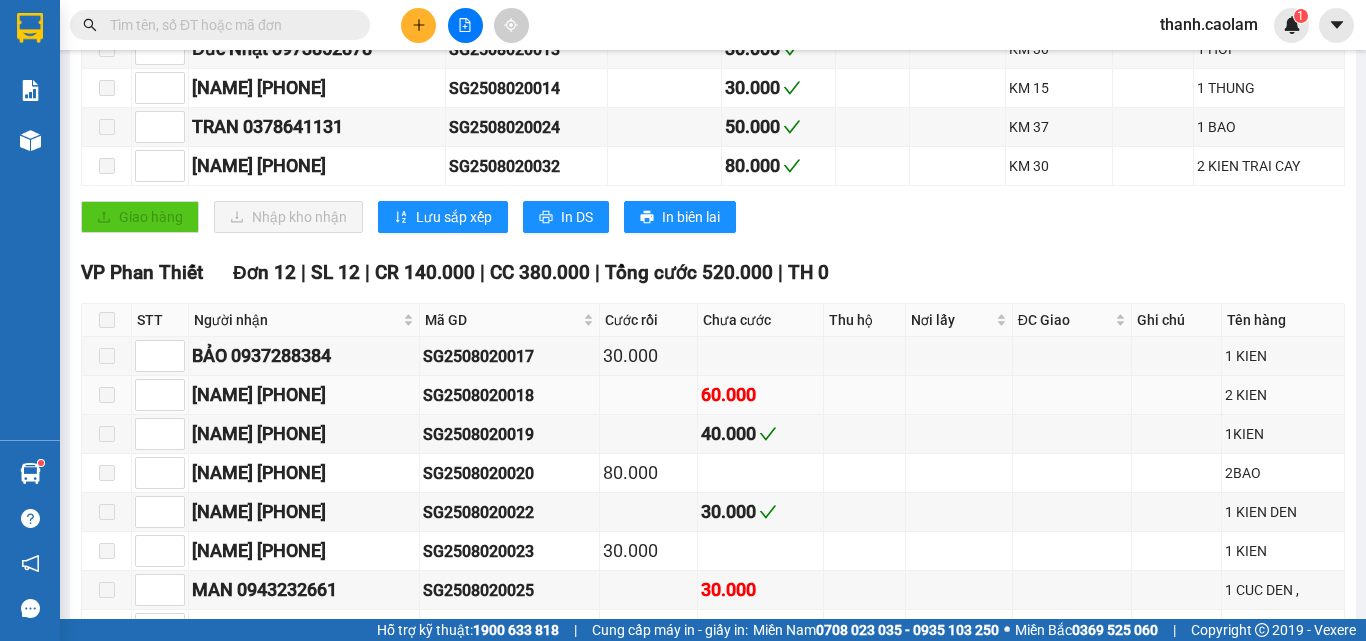 scroll, scrollTop: 100, scrollLeft: 0, axis: vertical 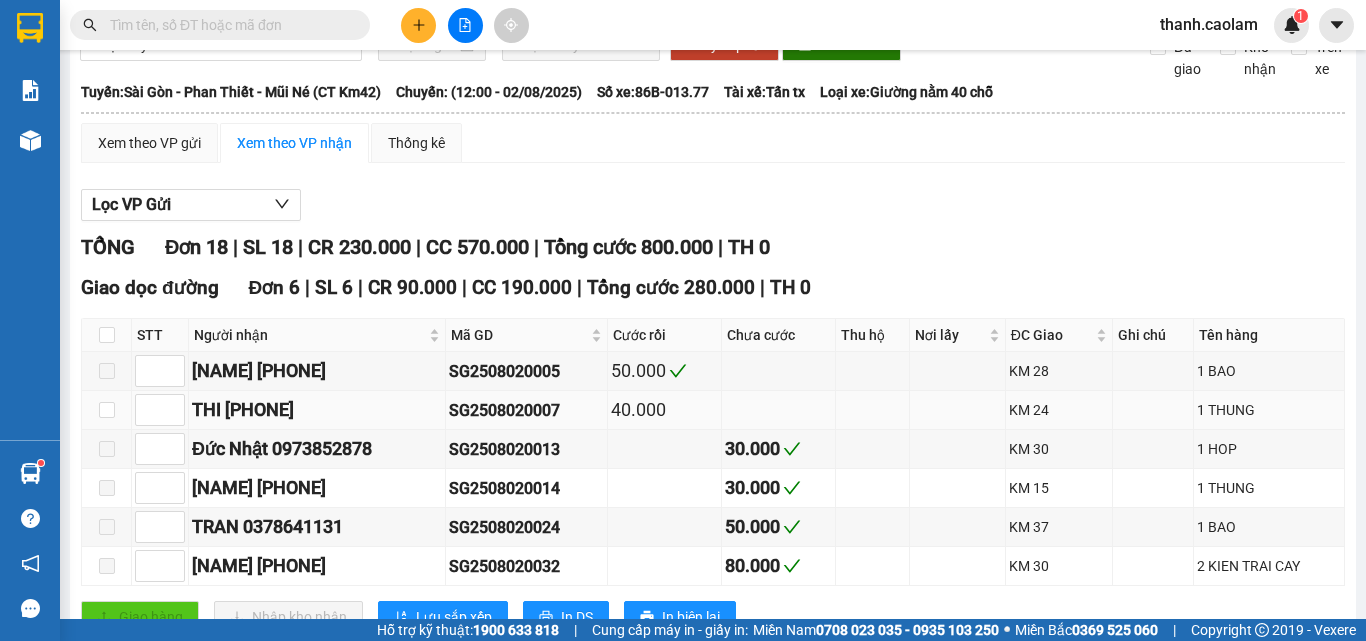drag, startPoint x: 255, startPoint y: 439, endPoint x: 334, endPoint y: 425, distance: 80.23092 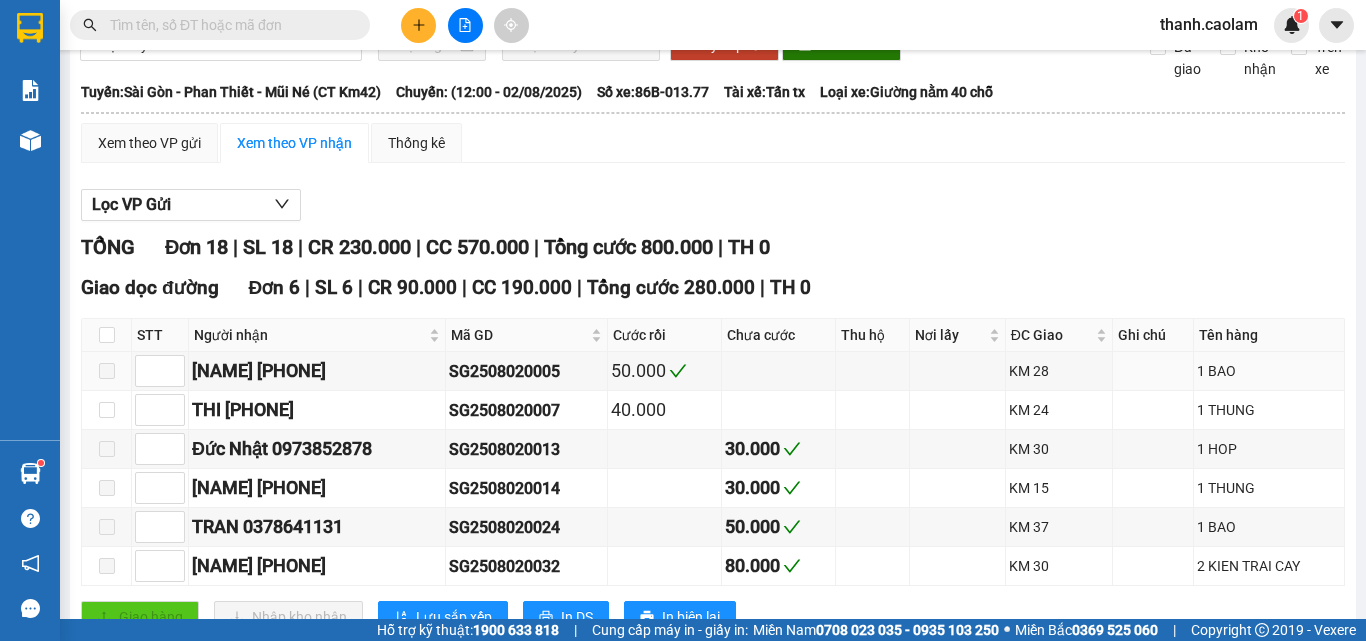 drag, startPoint x: 436, startPoint y: 397, endPoint x: 218, endPoint y: 281, distance: 246.94128 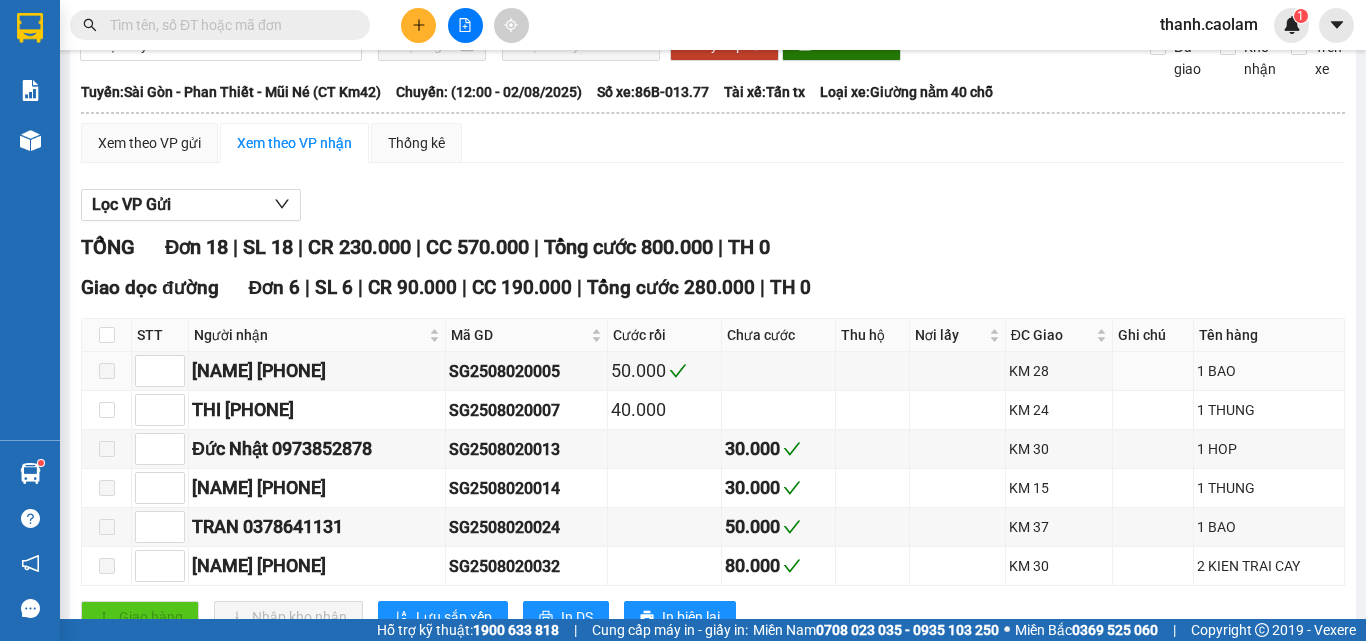 click on "TỔNG Đơn 18 | SL 18 | CR 230.000 | CC 570.000 | Tổng cước 800.000 | TH 0 Giao dọc đường Đơn 6 | SL 6 | CR 90.000 | CC 190.000 | Tổng cước 280.000 | TH 0 STT Người nhận Mã GD Cước rồi Chưa cước Thu hộ Nơi lấy ĐC Giao Ghi chú Tên hàng Ký nhận HANH [PHONE] [ID] 50.000 KM 28 1 BAO THI [PHONE] [ID] 40.000 KM 24 1 THUNG [NAME] [PHONE] [ID] 30.000 KM 30 1 HOP LONG [PHONE] [ID] 30.000 KM 15 1 THUNG TRAN [PHONE] [ID] 50.000 KM 37 1 BAO KIM THANH [PHONE] [ID] 80.000 KM 30 2 KIEN TRAI CAY Giao hàng Nhập kho nhận Lưu sắp xếp In DS In biên lai CAO LÂM [PHONE] [ADDRESS] PHƠI HÀNG VP Sài Gòn - [TIME] - [DATE] Tuyến: Sài Gòn - Phan Thiết - Mũi Né (CT Km42) Chuyến: ([TIME] - [DATE]) Tài xế: [NAME] Số xe: [PLATE] Loại xe: Giường nằm 40 chỗ STT" at bounding box center [713, 754] 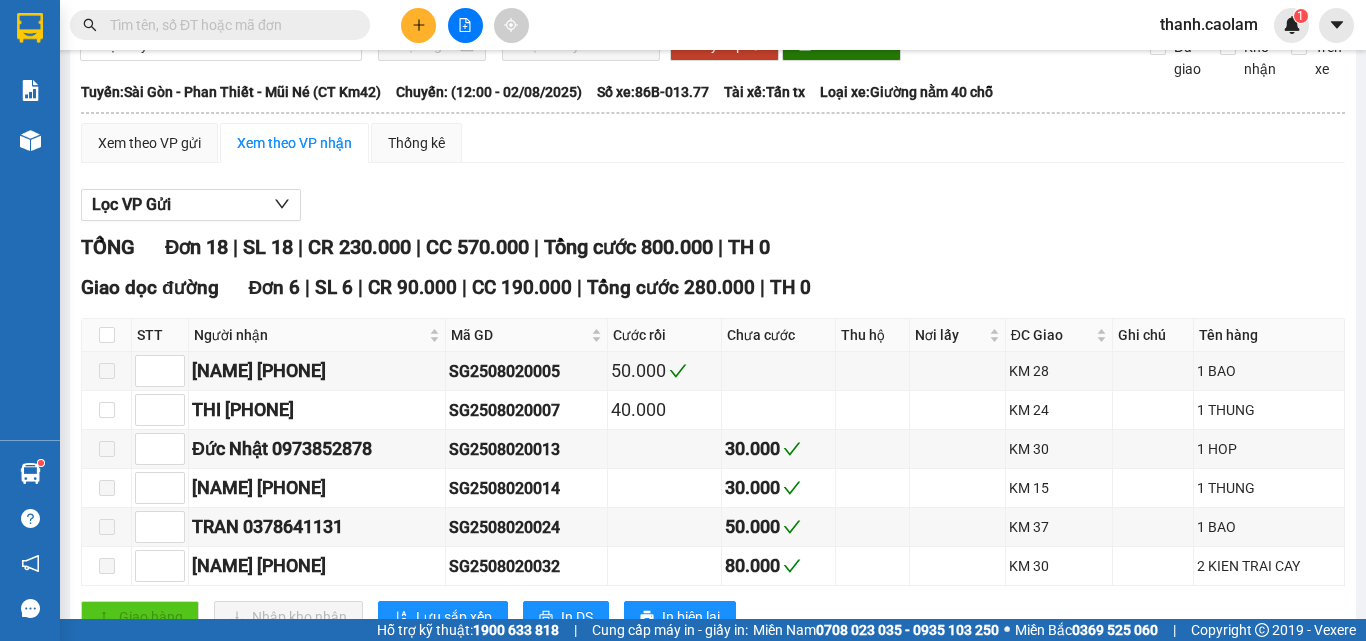 drag, startPoint x: 14, startPoint y: 157, endPoint x: 48, endPoint y: 113, distance: 55.605755 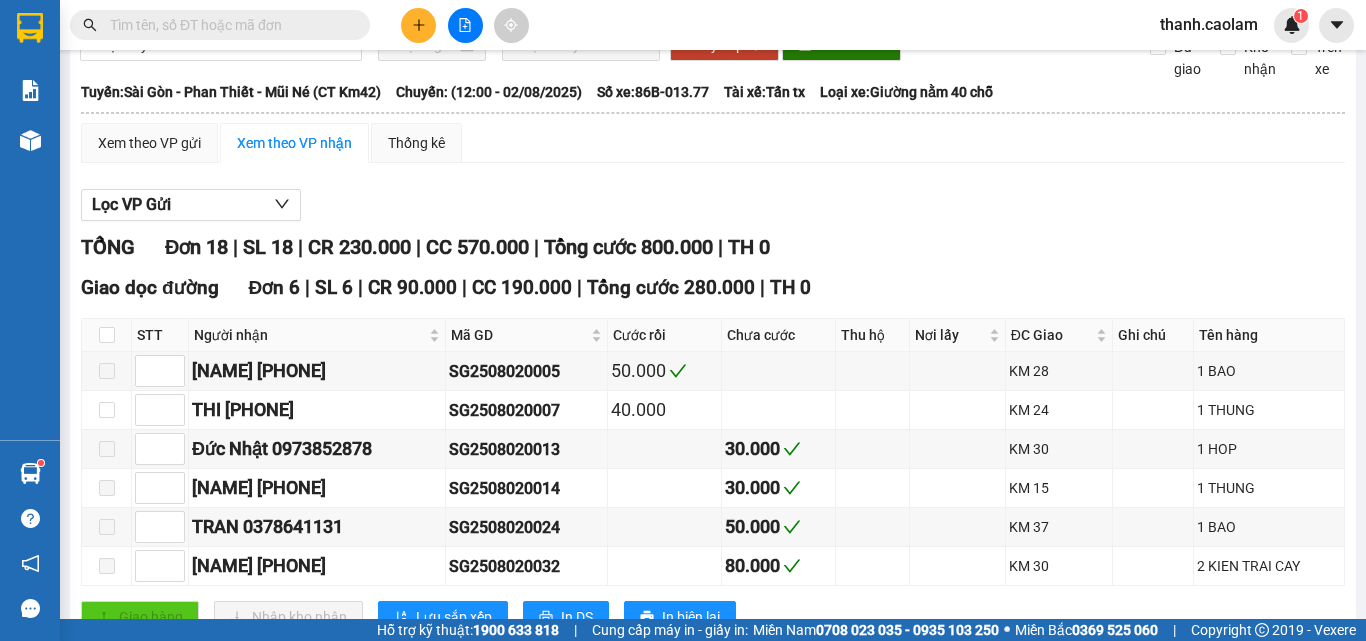 click on "Báo cáo BC Tiền NV thu được hàng ngày 2.0. Báo cáo dòng tiền (nhà xe) Báo cáo dòng tiền (trưởng trạm) Doanh số tạo đơn theo VP gửi (nhà xe) Doanh số tạo đơn theo VP gửi (trưởng trạm)     Kho hàng mới" at bounding box center (30, 252) 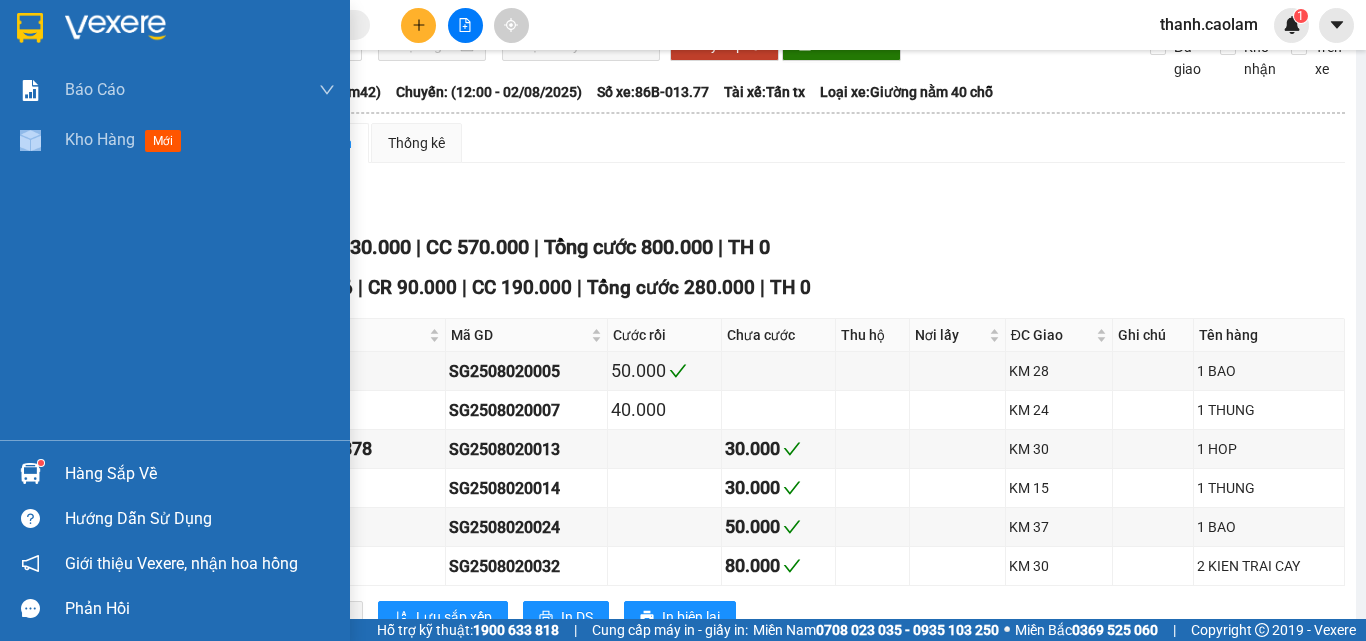 click at bounding box center (30, 28) 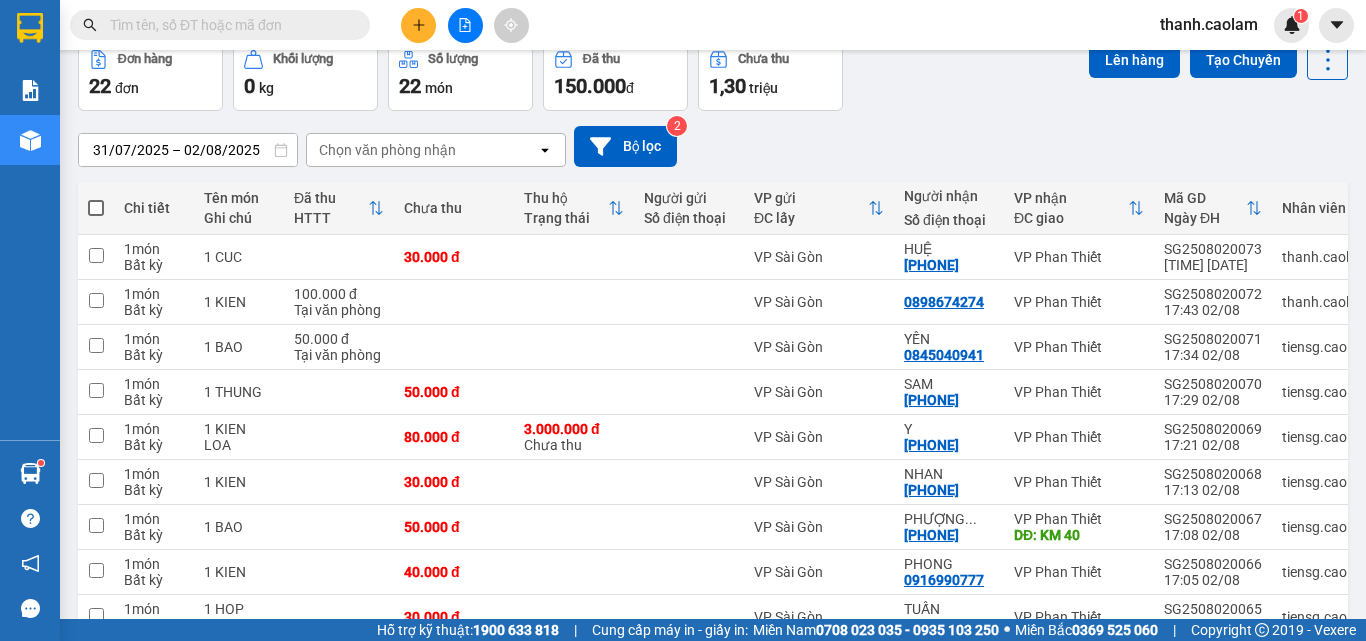 click at bounding box center [228, 25] 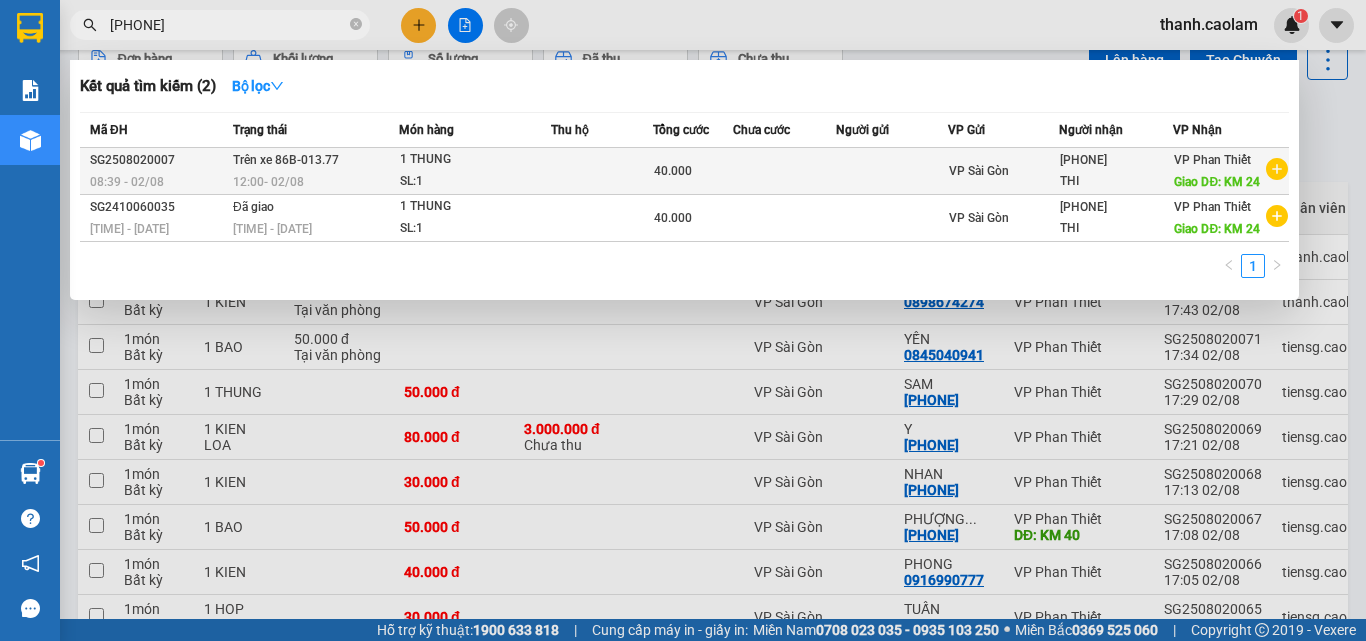 type on "[PHONE]" 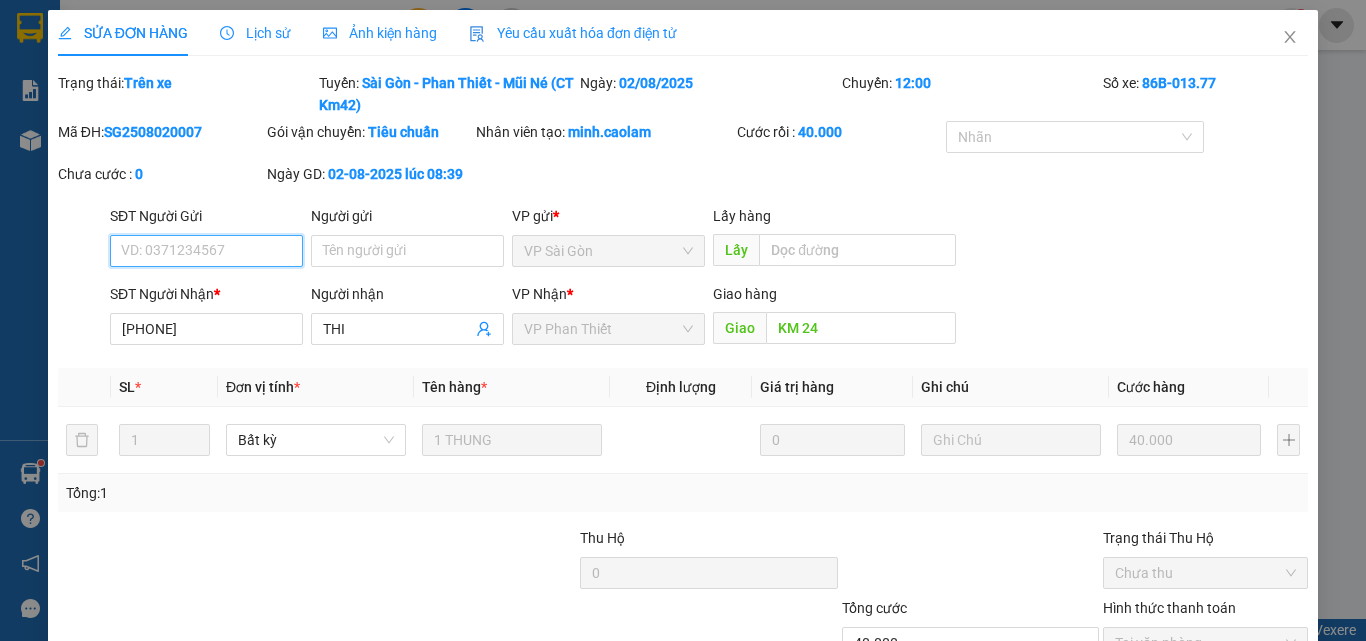 scroll, scrollTop: 0, scrollLeft: 0, axis: both 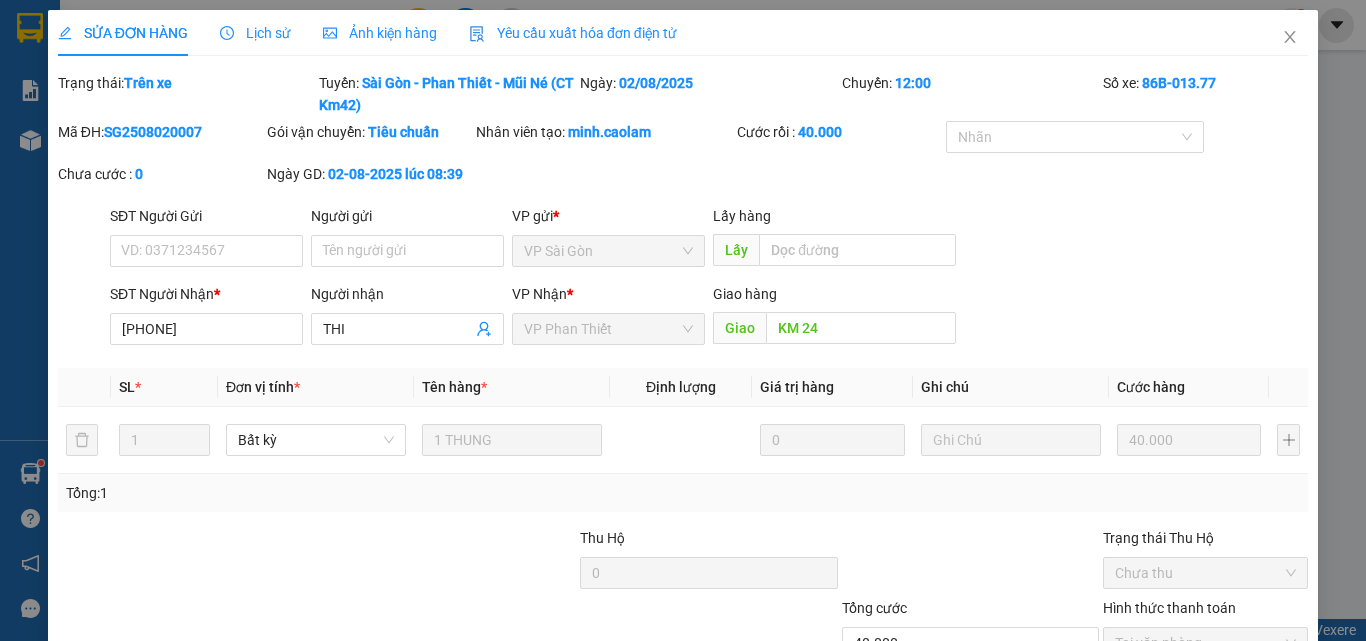 click on "Lịch sử" at bounding box center [255, 33] 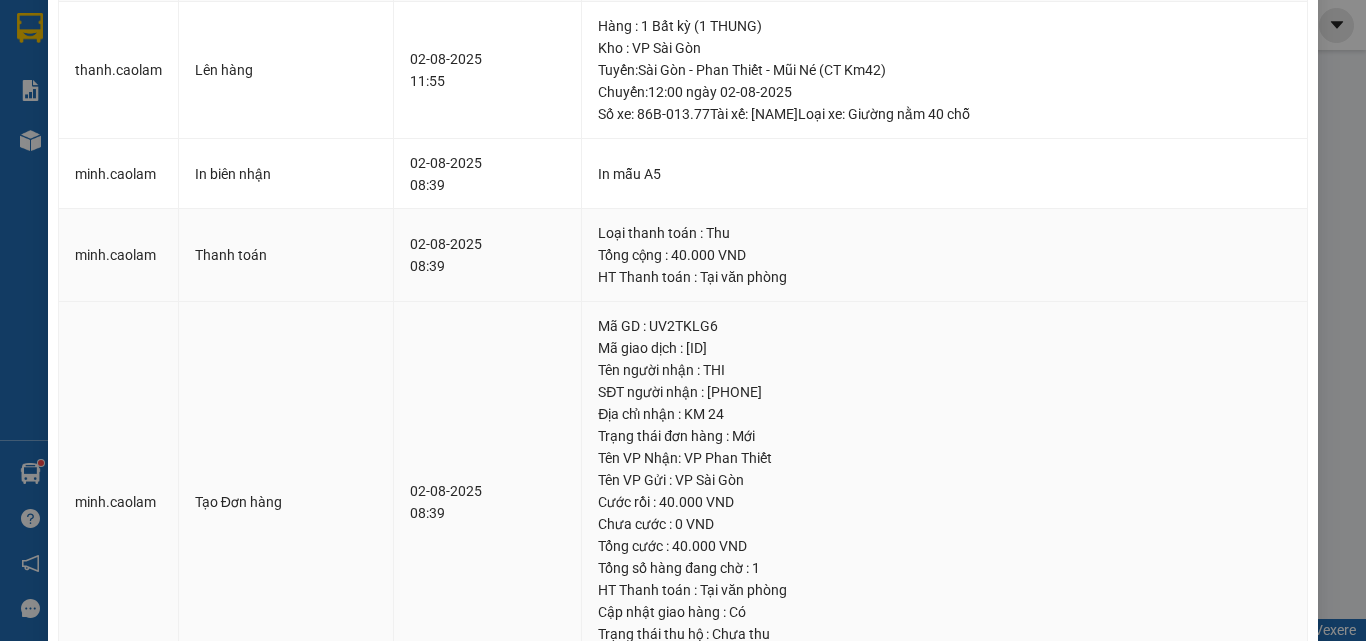 scroll, scrollTop: 0, scrollLeft: 0, axis: both 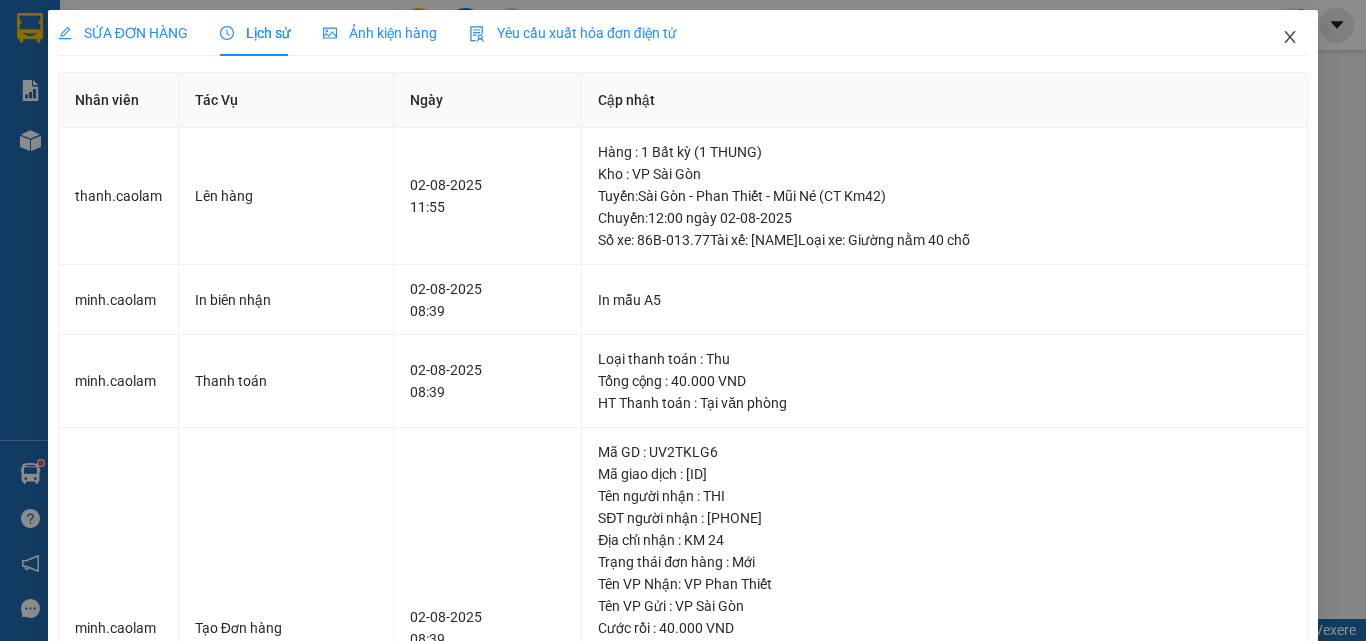 click at bounding box center [1290, 38] 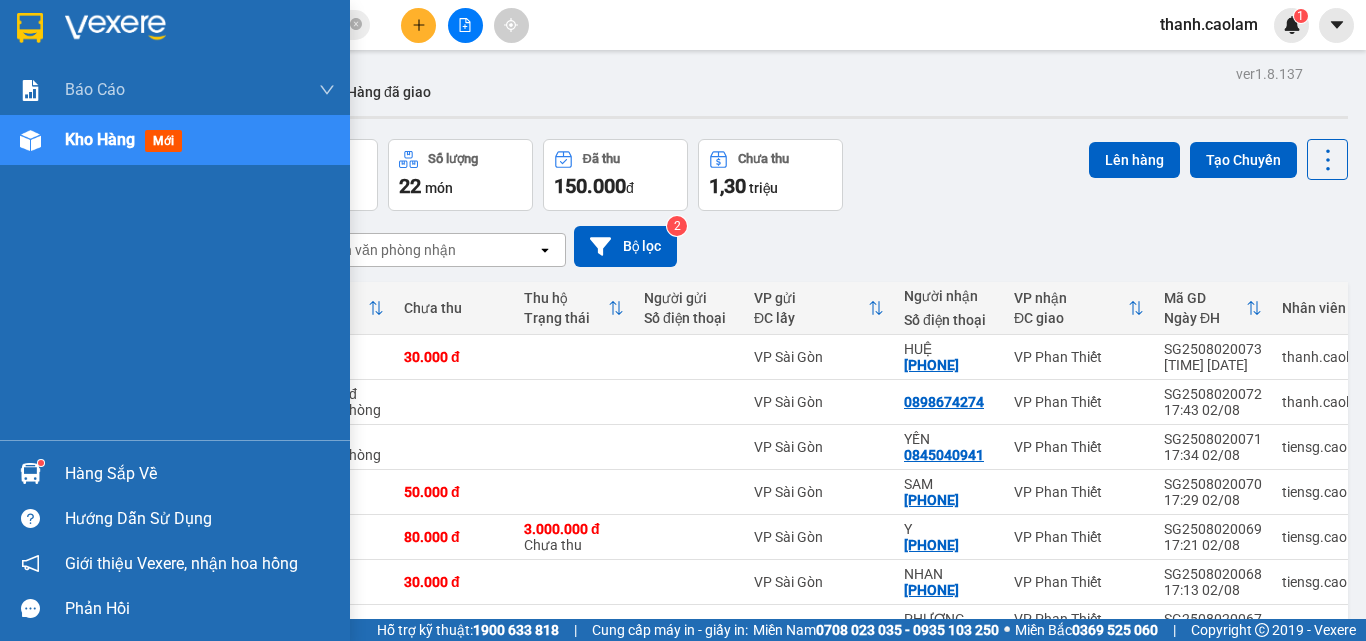 click at bounding box center [175, 32] 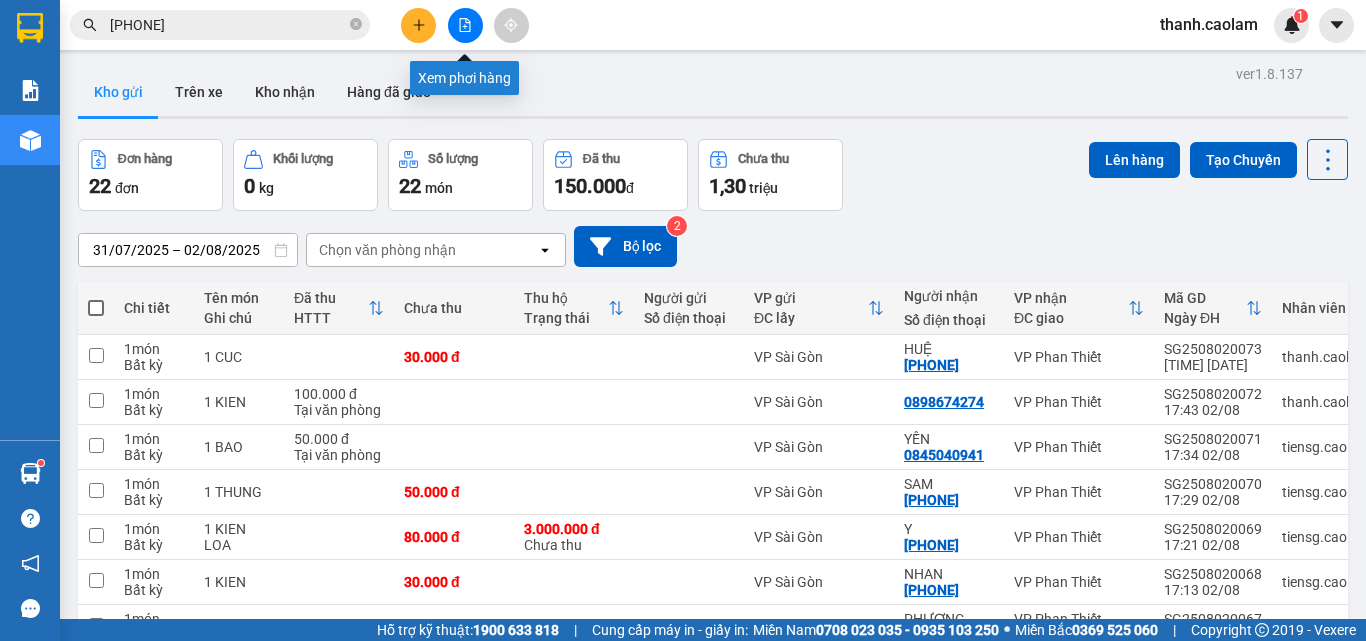 click at bounding box center [465, 25] 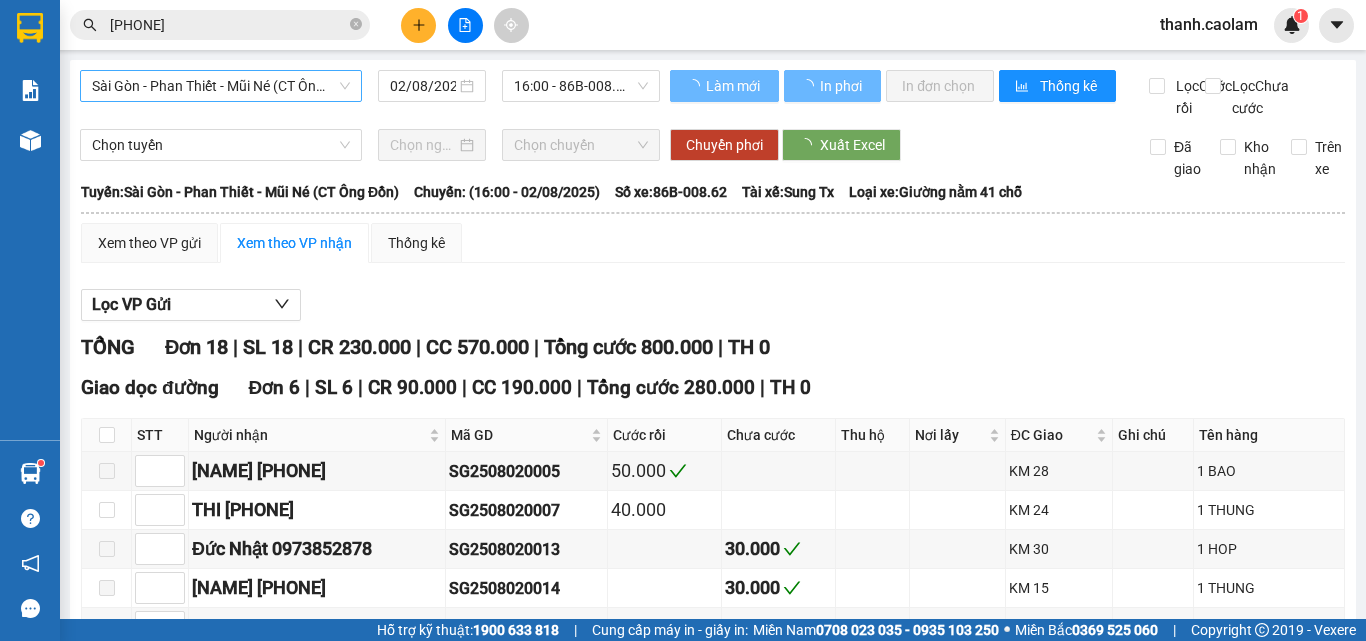 click on "Sài Gòn - Phan Thiết - Mũi Né (CT Ông Đồn)" at bounding box center (221, 86) 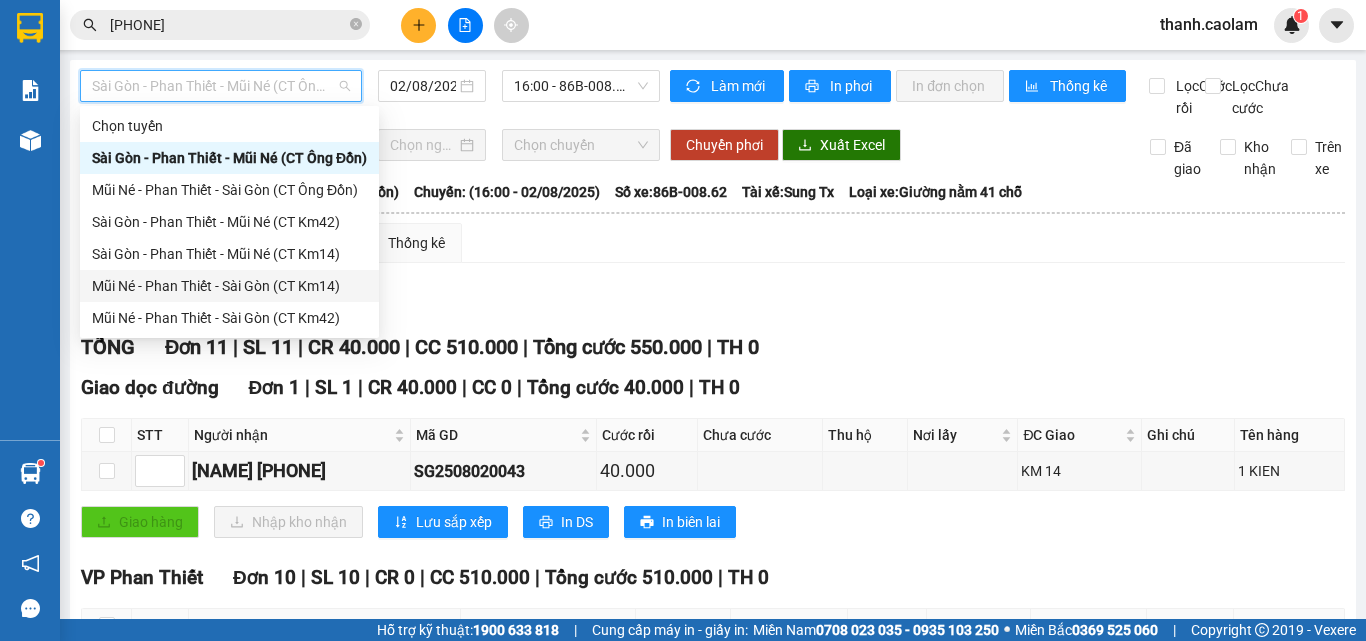 click on "Mũi Né - Phan Thiết - Sài Gòn (CT Km14)" at bounding box center [229, 286] 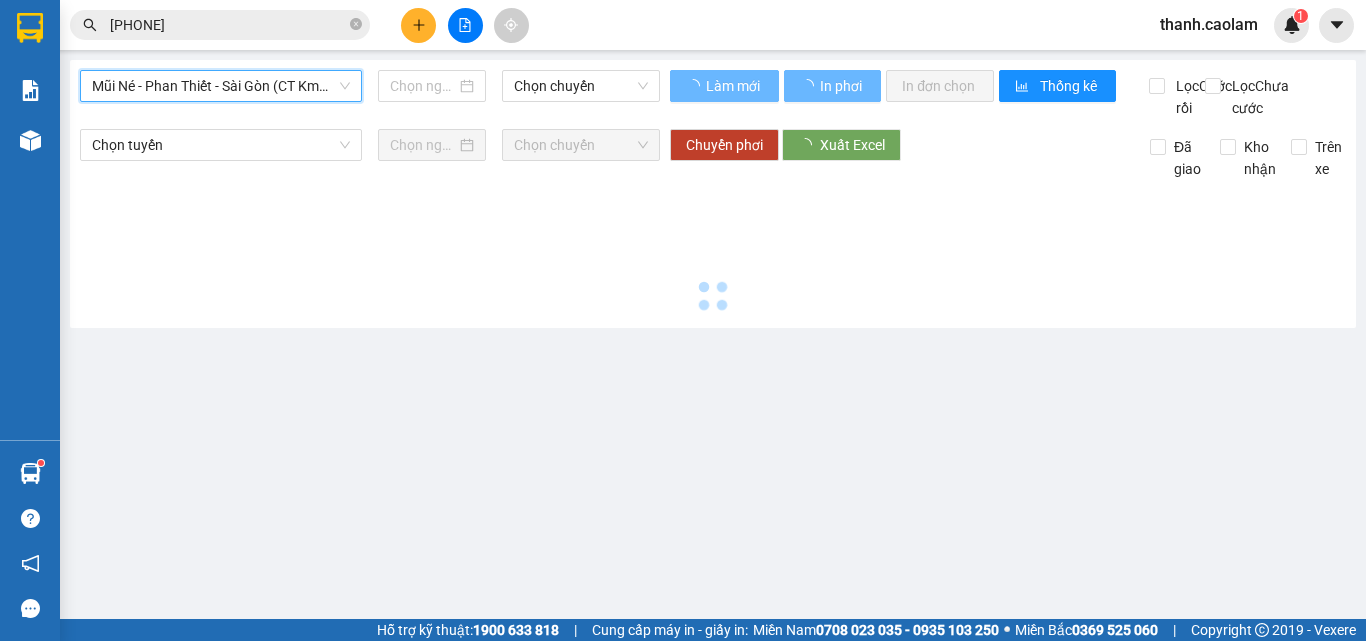 type on "02/08/2025" 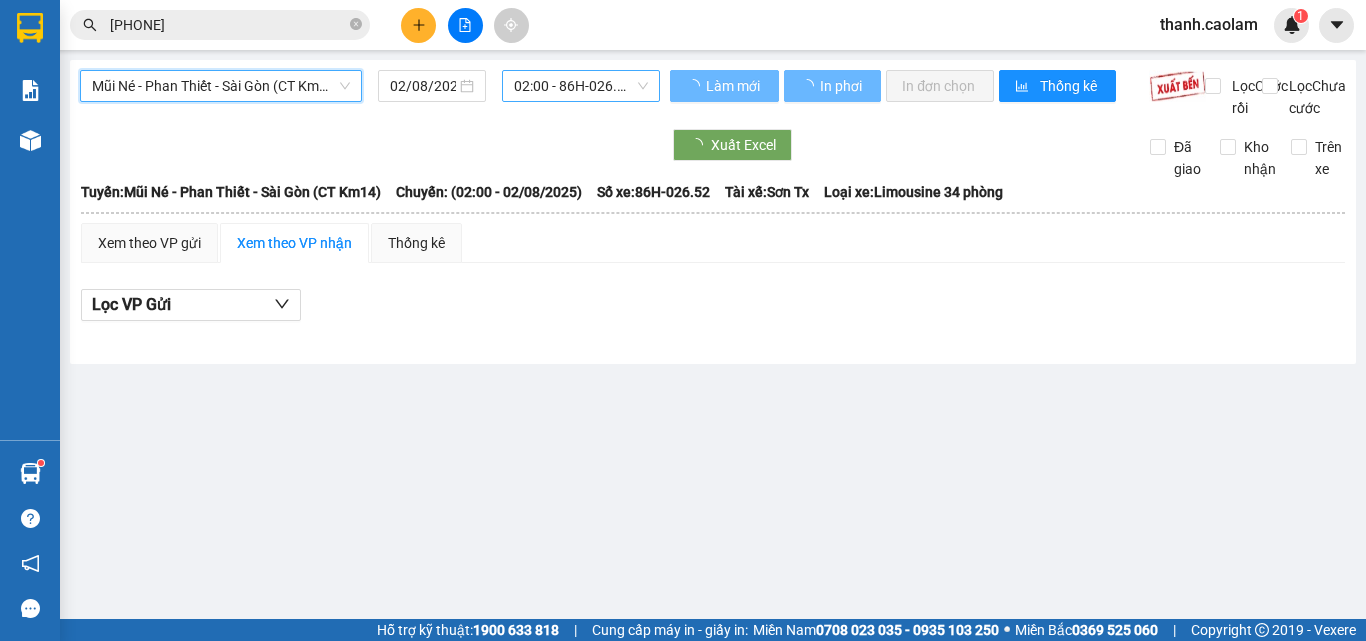 click on "02:00     - 86H-026.52" at bounding box center [581, 86] 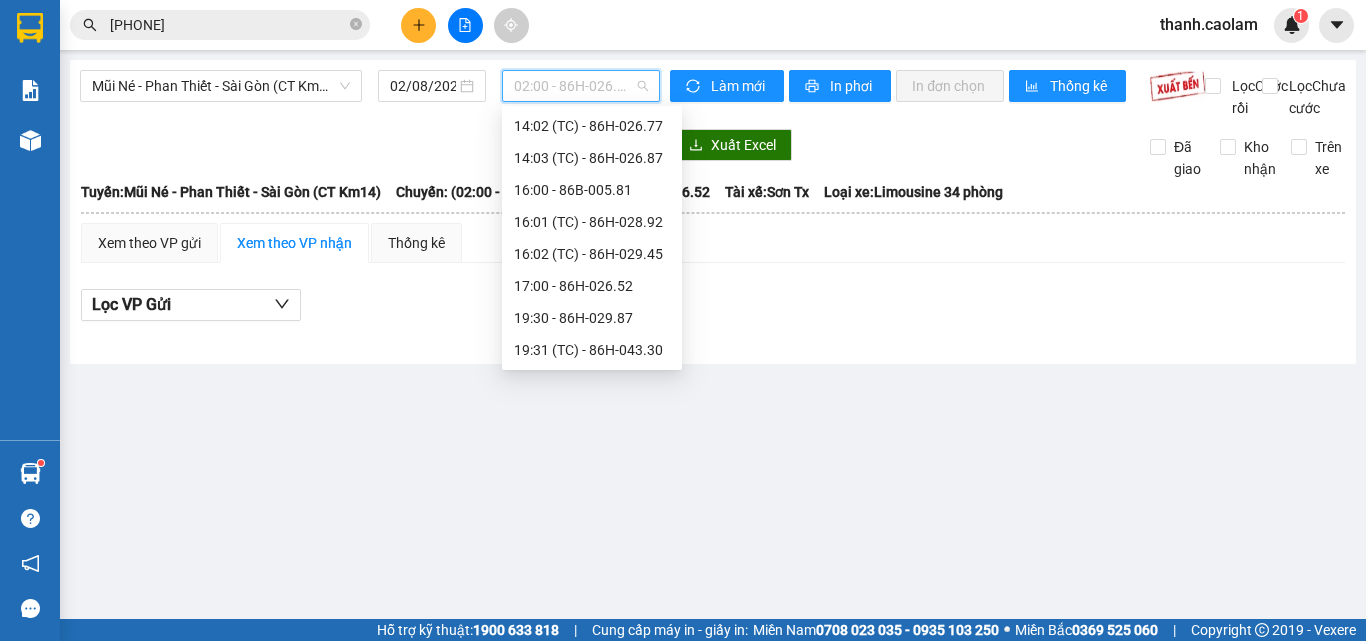 scroll, scrollTop: 0, scrollLeft: 0, axis: both 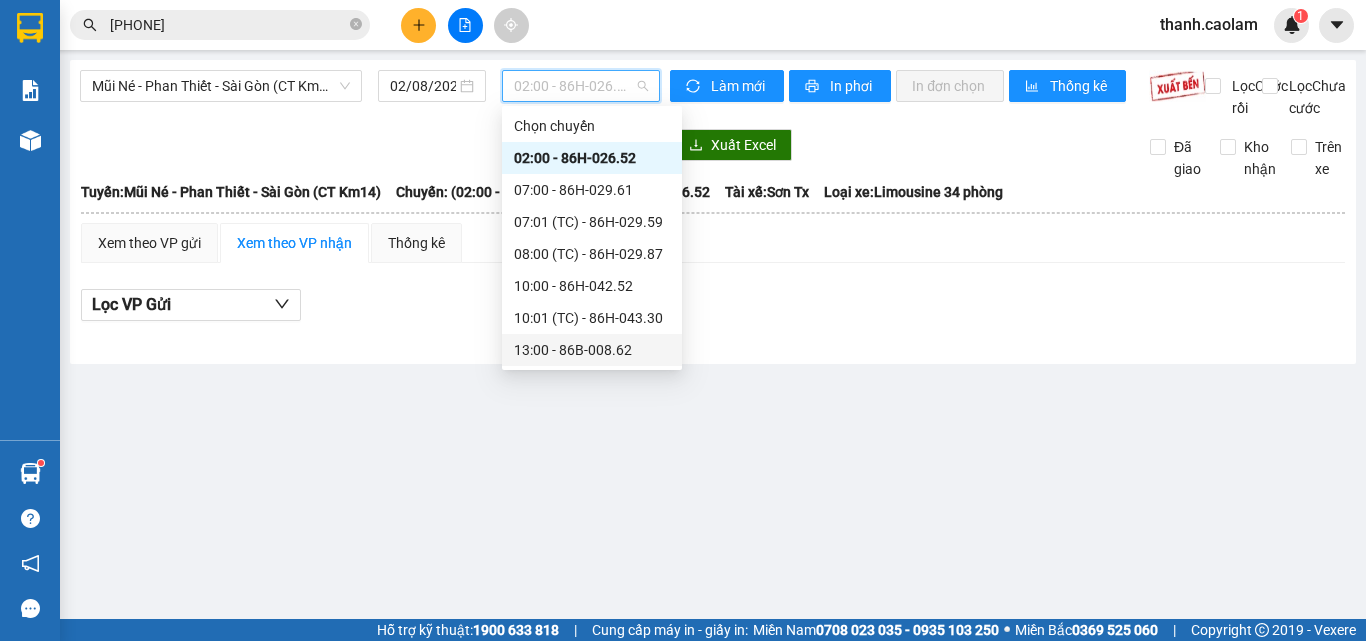 click on "13:00     - 86B-008.62" at bounding box center (592, 350) 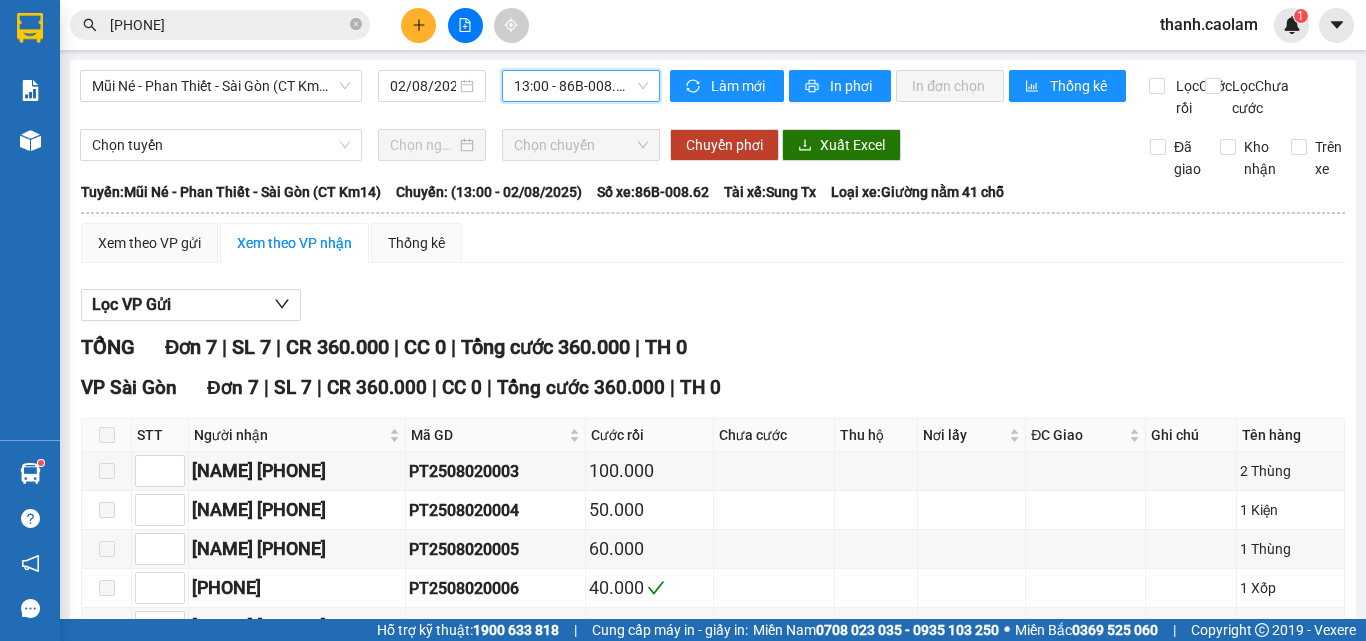 scroll, scrollTop: 231, scrollLeft: 0, axis: vertical 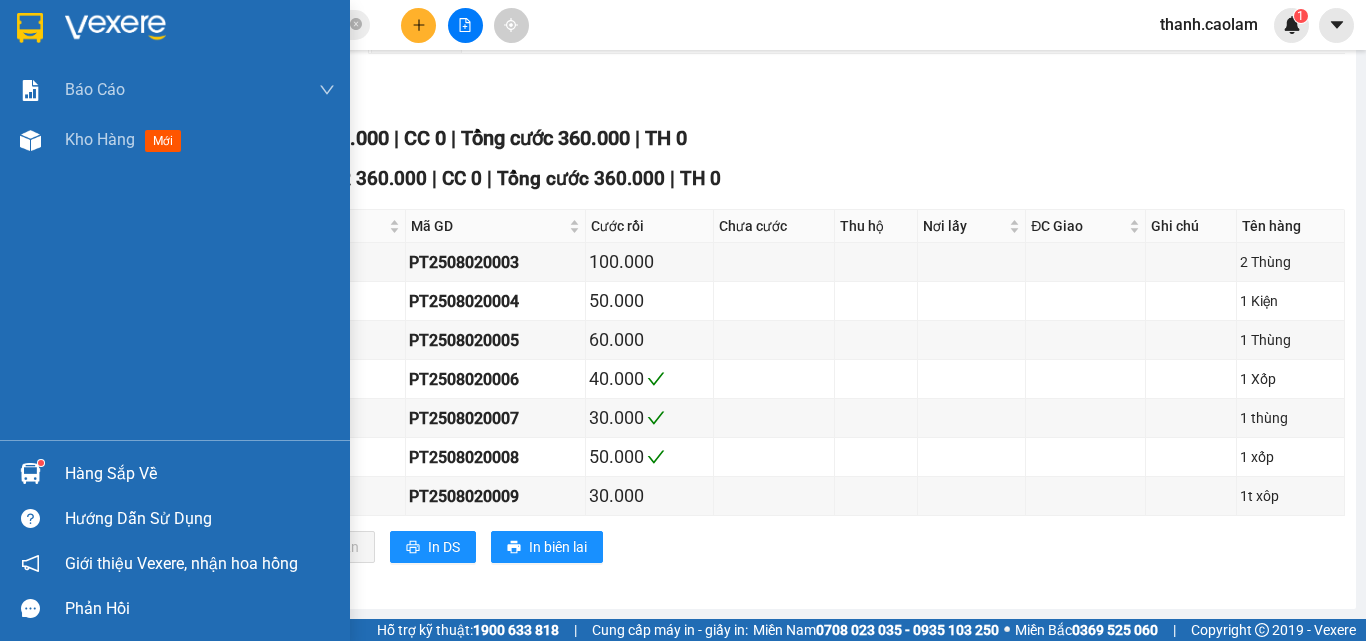 click at bounding box center (30, 28) 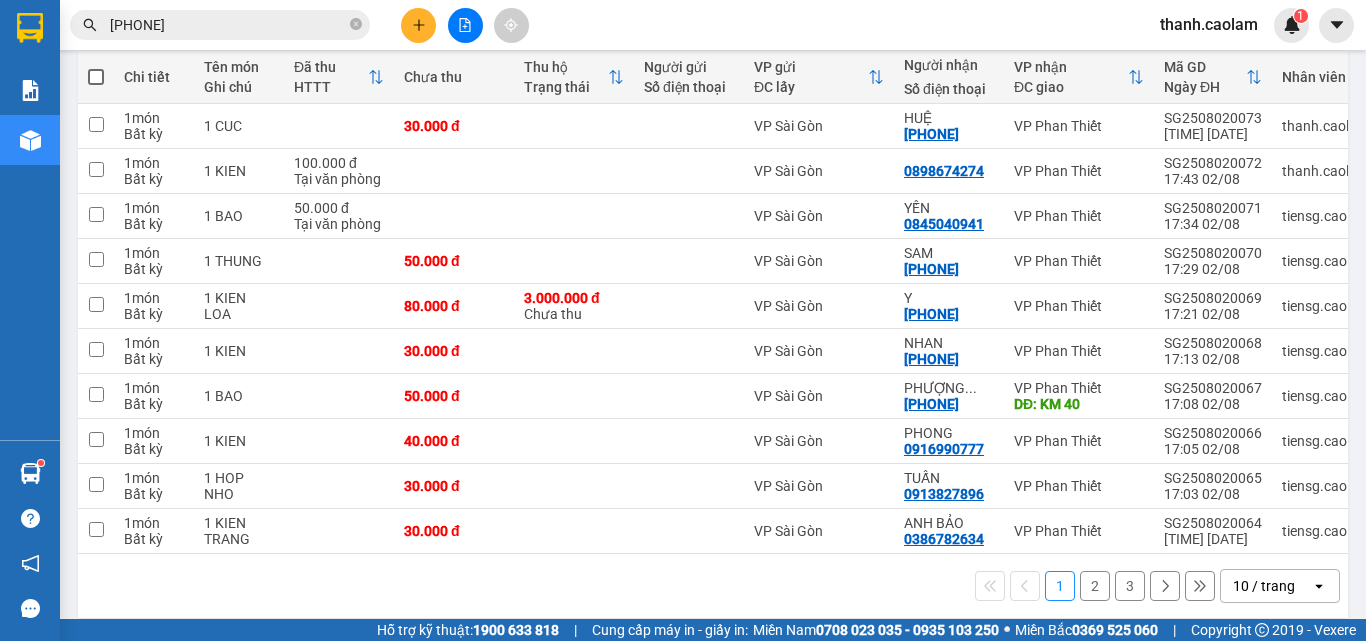 click at bounding box center (465, 25) 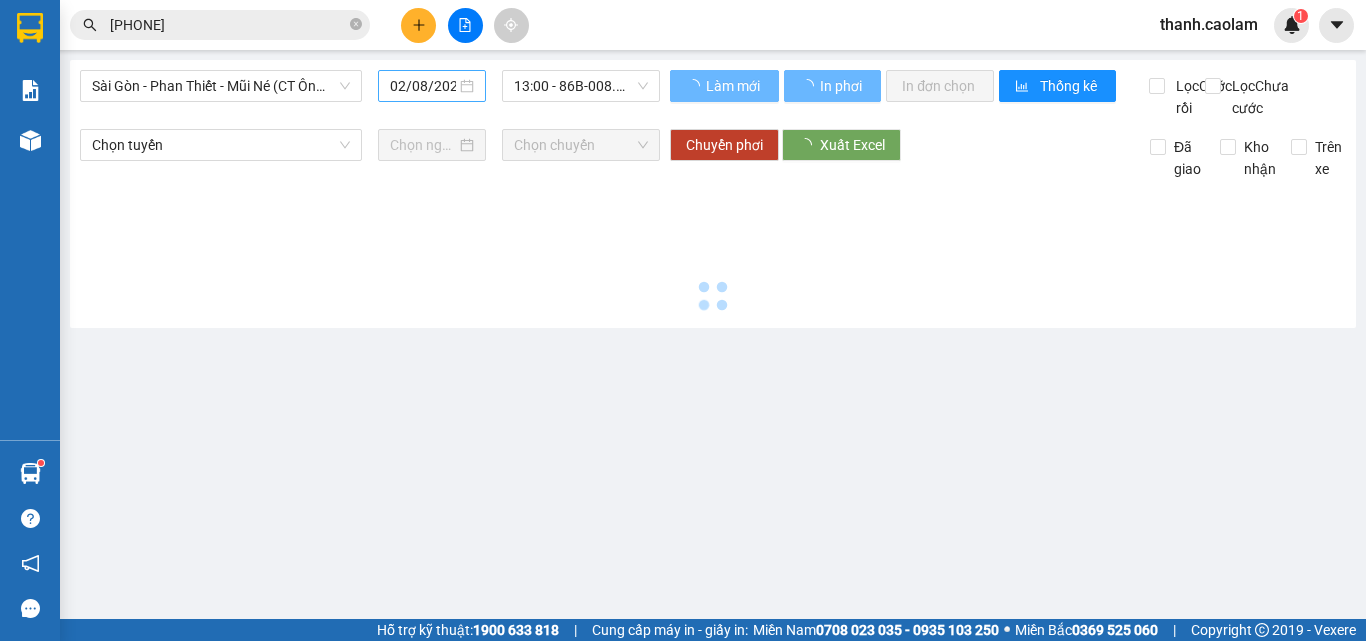 scroll, scrollTop: 0, scrollLeft: 0, axis: both 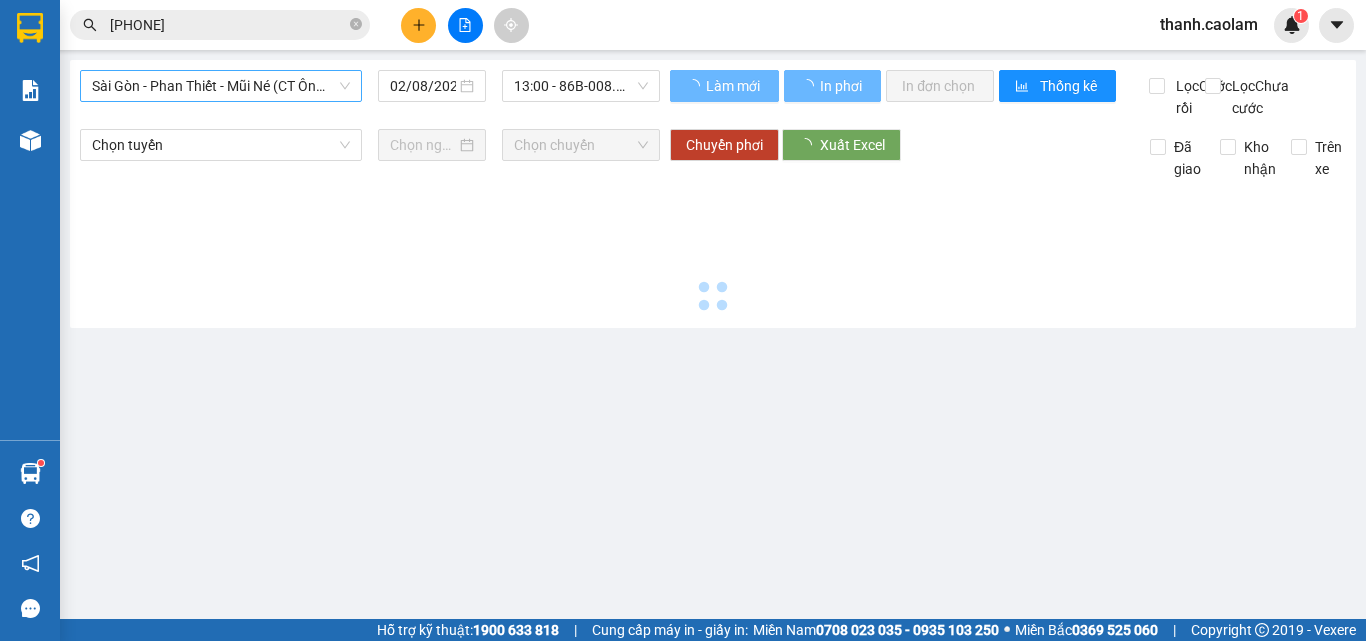 click on "Sài Gòn - Phan Thiết - Mũi Né (CT Ông Đồn)" at bounding box center (221, 86) 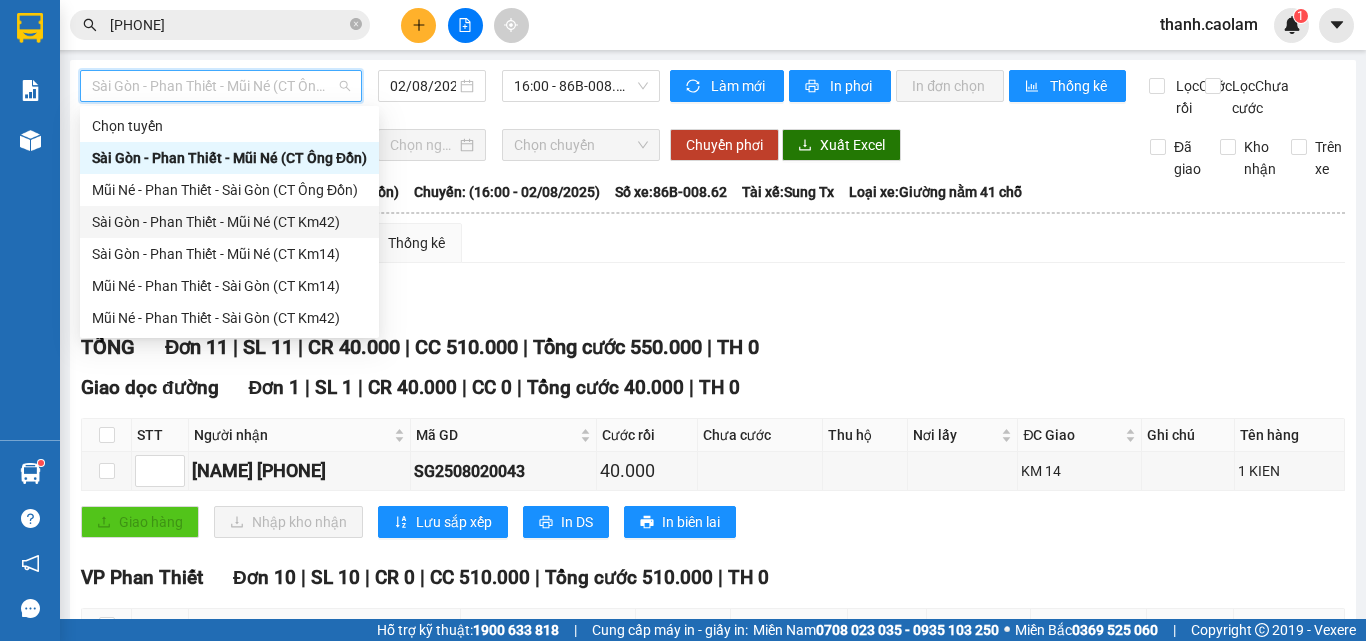 click on "Sài Gòn - Phan Thiết  - Mũi Né (CT Km42)" at bounding box center [229, 222] 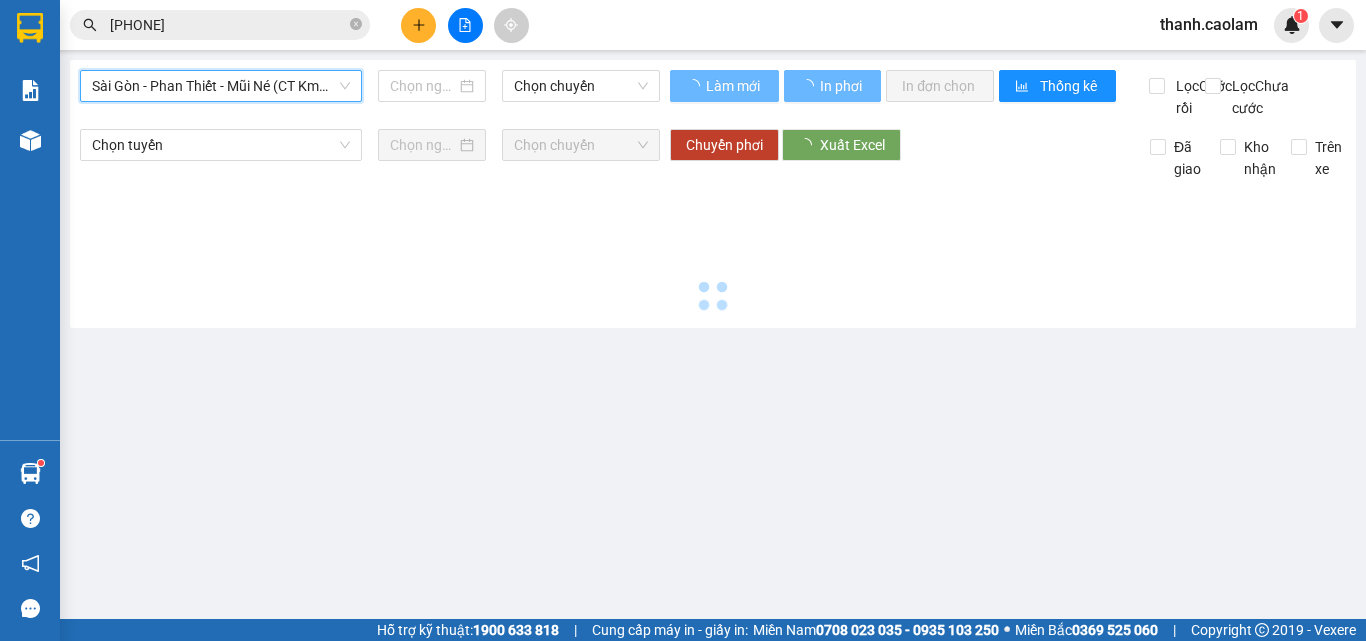 type on "02/08/2025" 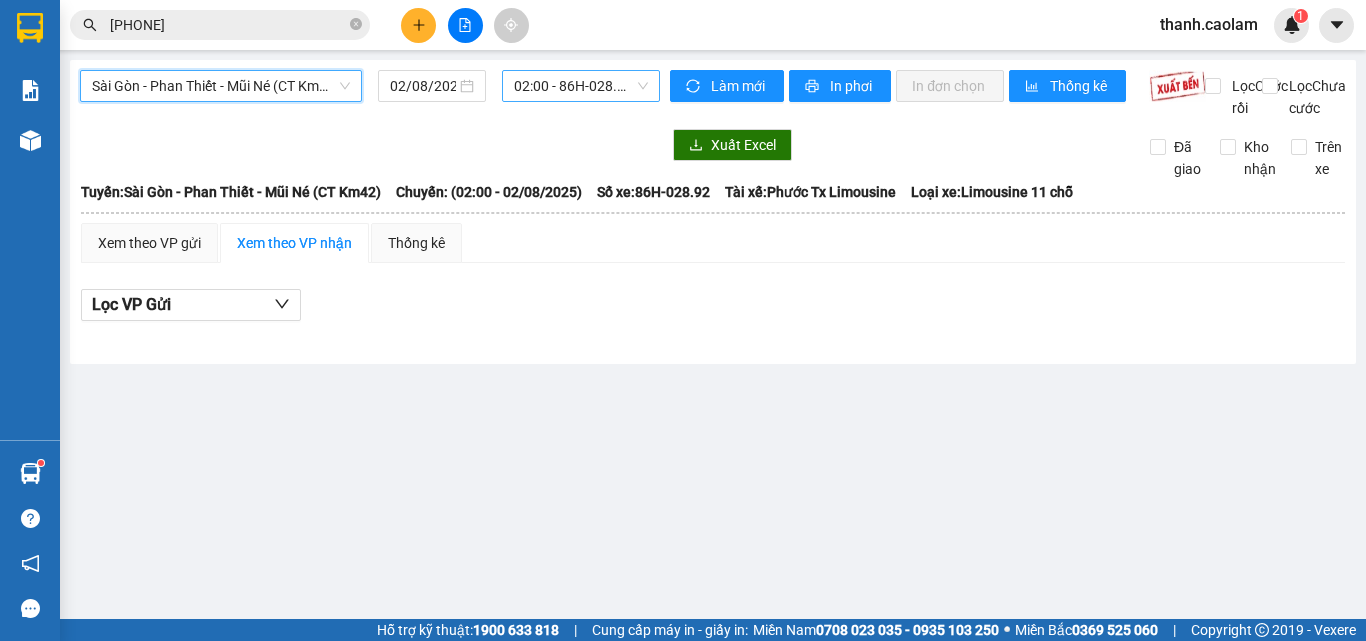 click on "[TIME] - [PLATE]" at bounding box center (581, 86) 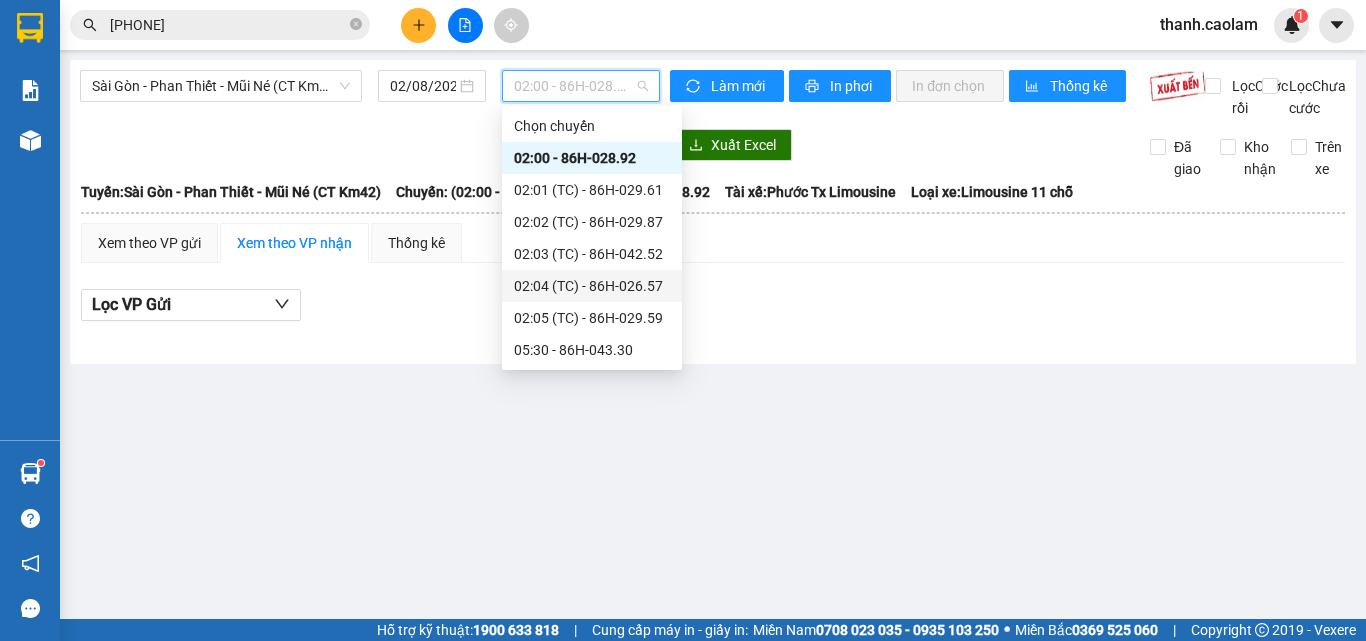 scroll, scrollTop: 416, scrollLeft: 0, axis: vertical 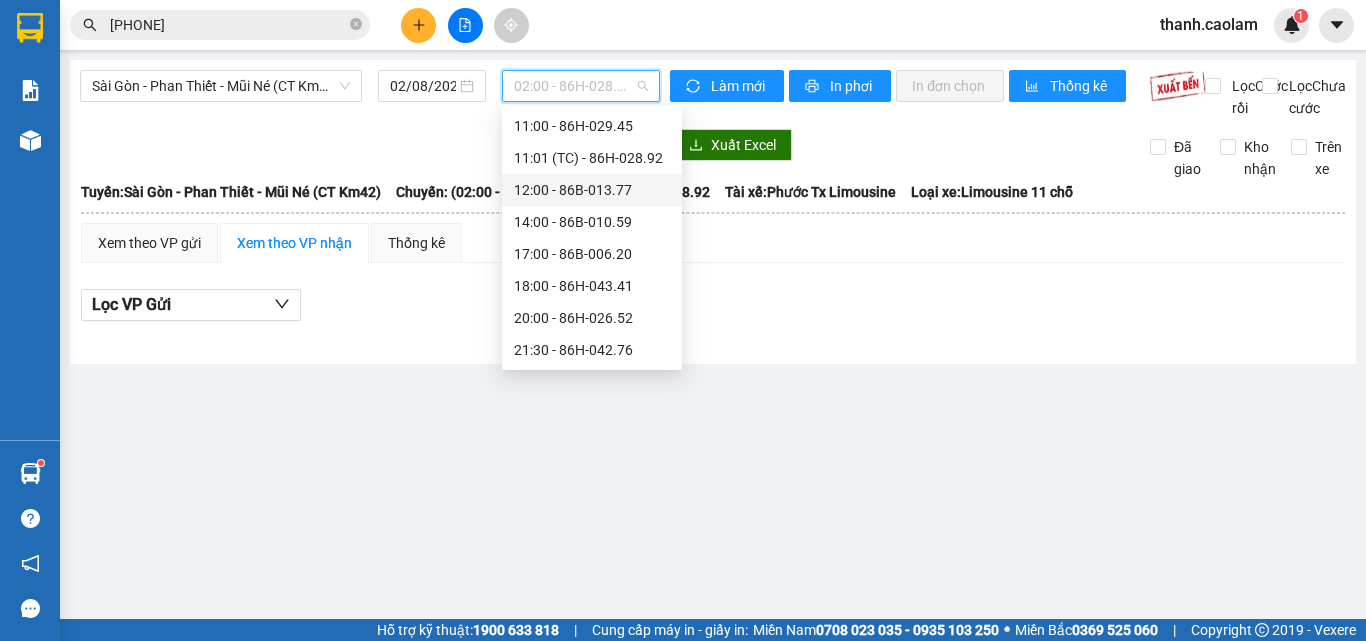 click on "12:00     - 86B-013.77" at bounding box center (592, 190) 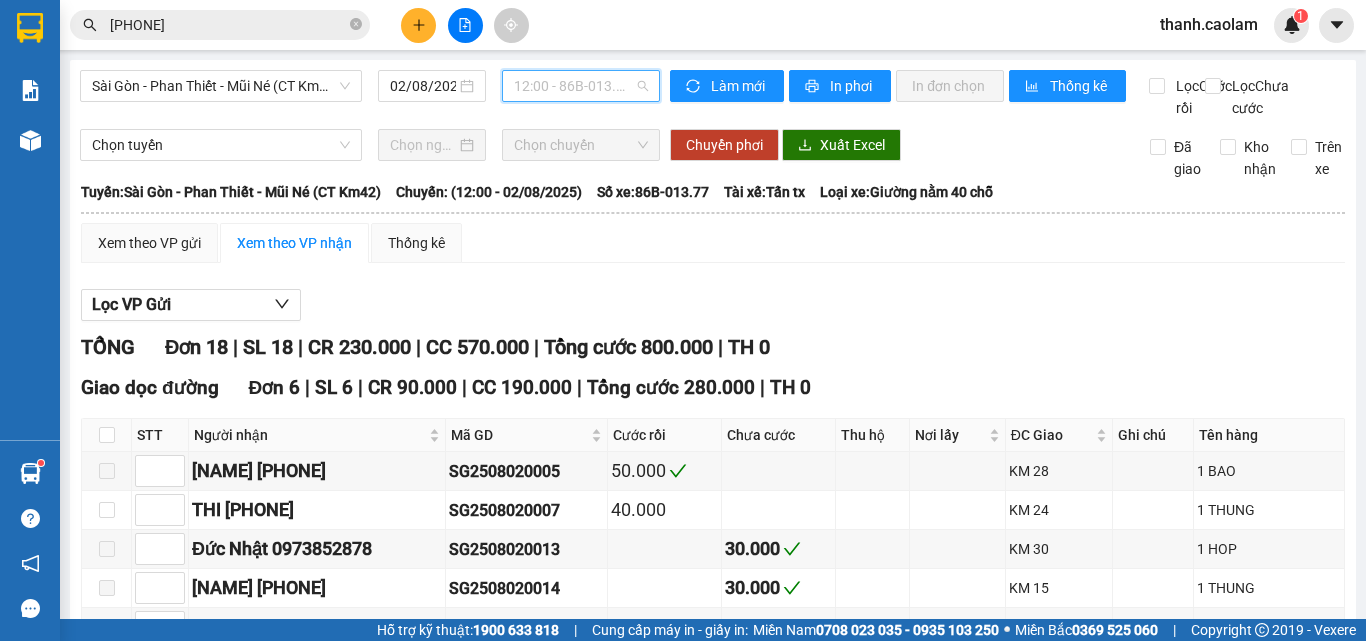 click on "12:00     - 86B-013.77" at bounding box center [581, 86] 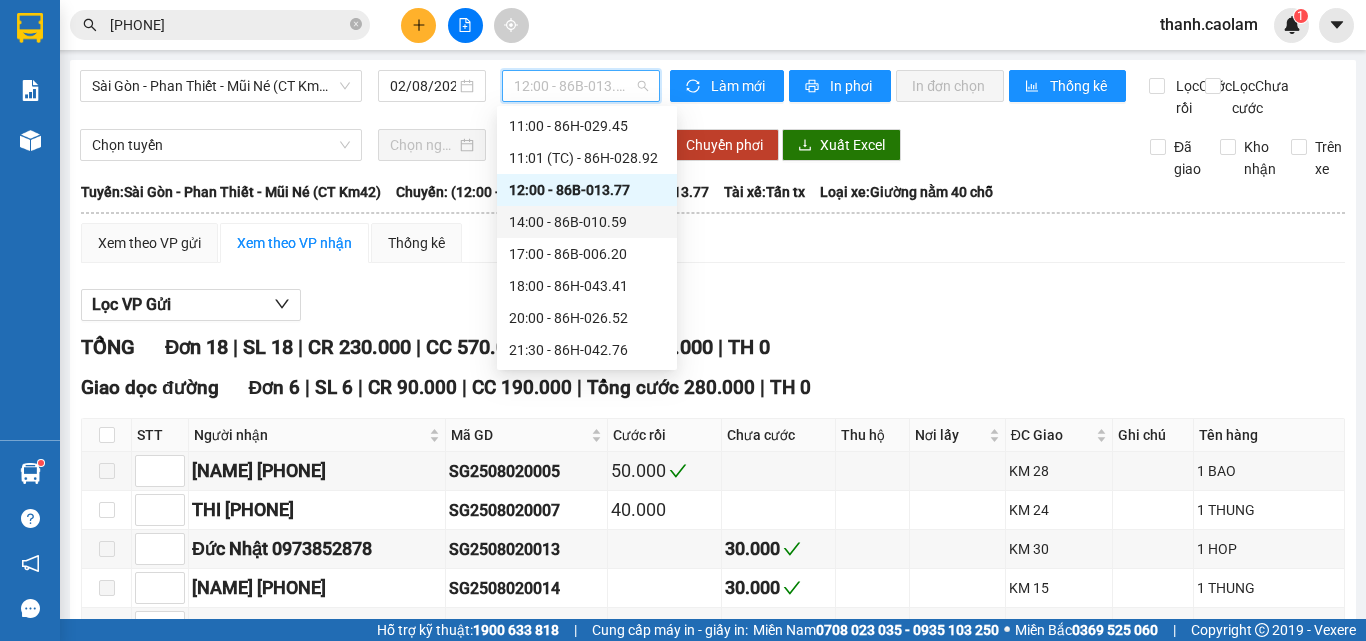 click on "14:00     - 86B-010.59" at bounding box center [587, 222] 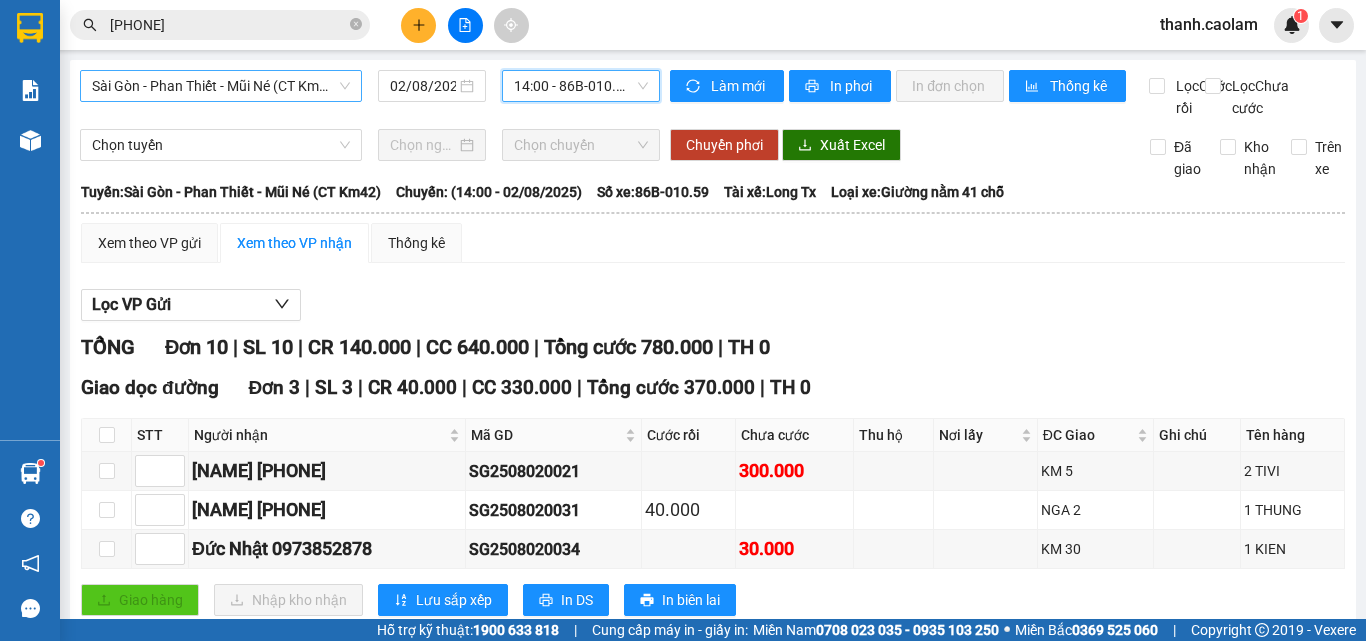 click on "Sài Gòn - Phan Thiết  - Mũi Né (CT Km42)" at bounding box center [221, 86] 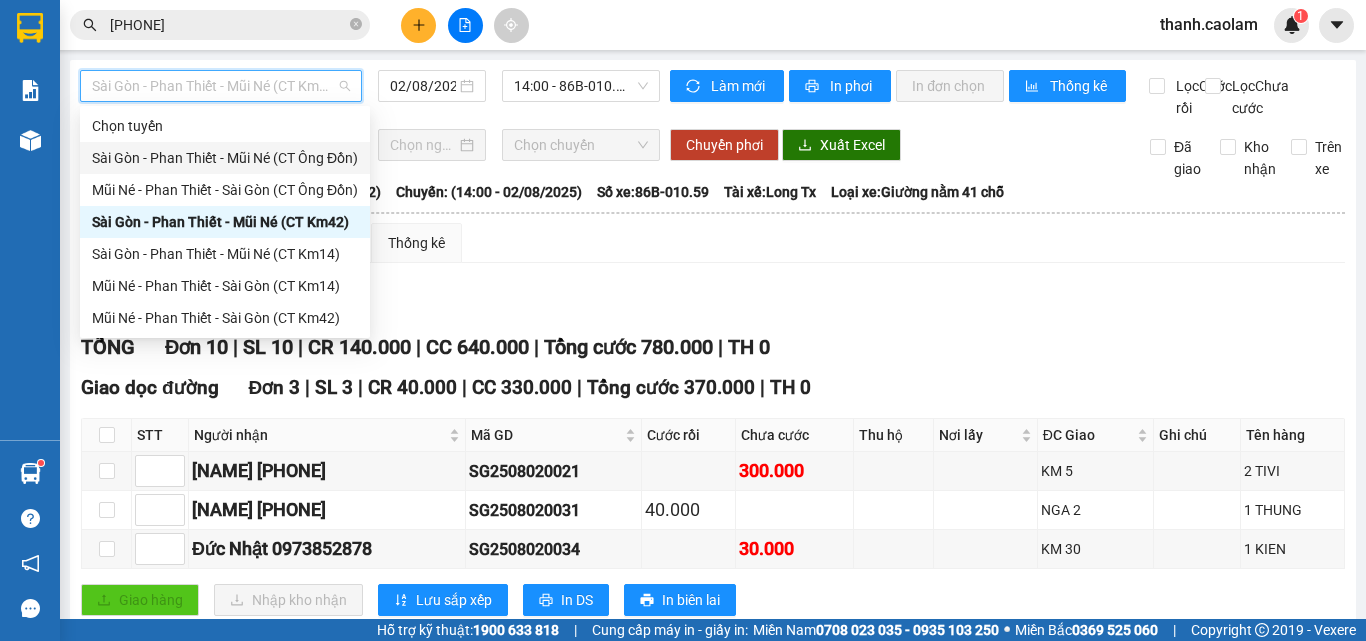 click on "Sài Gòn - Phan Thiết - Mũi Né (CT Ông Đồn)" at bounding box center (225, 158) 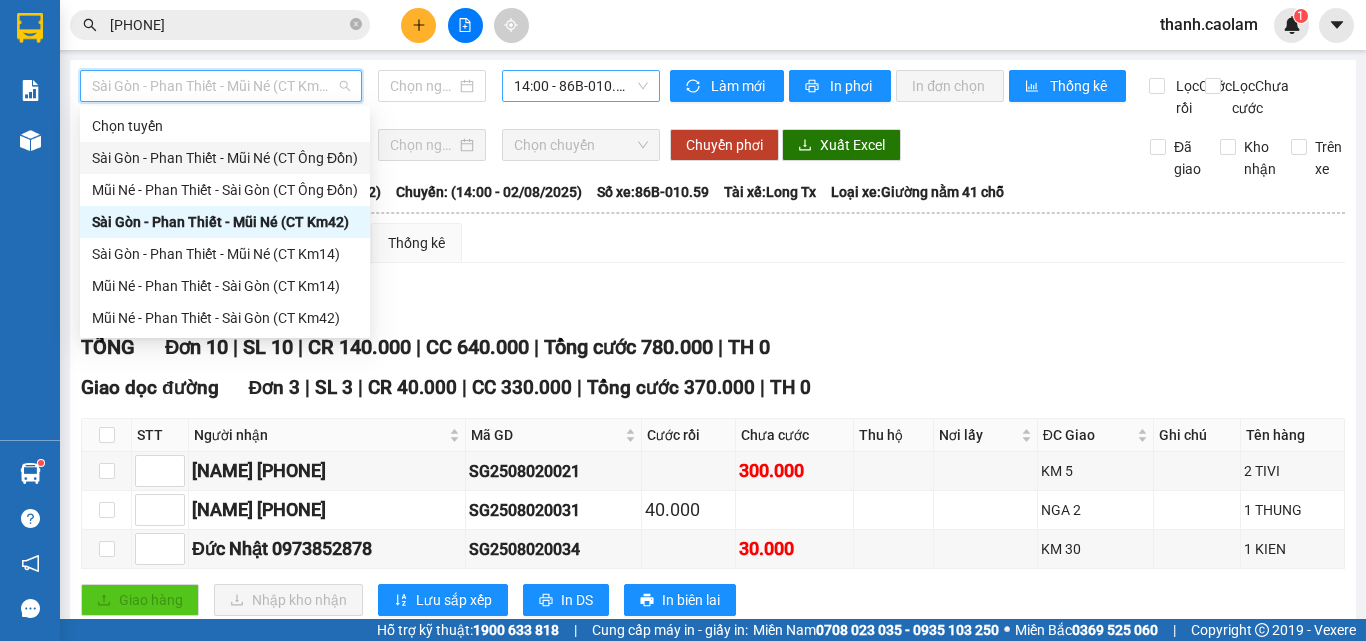 type on "02/08/2025" 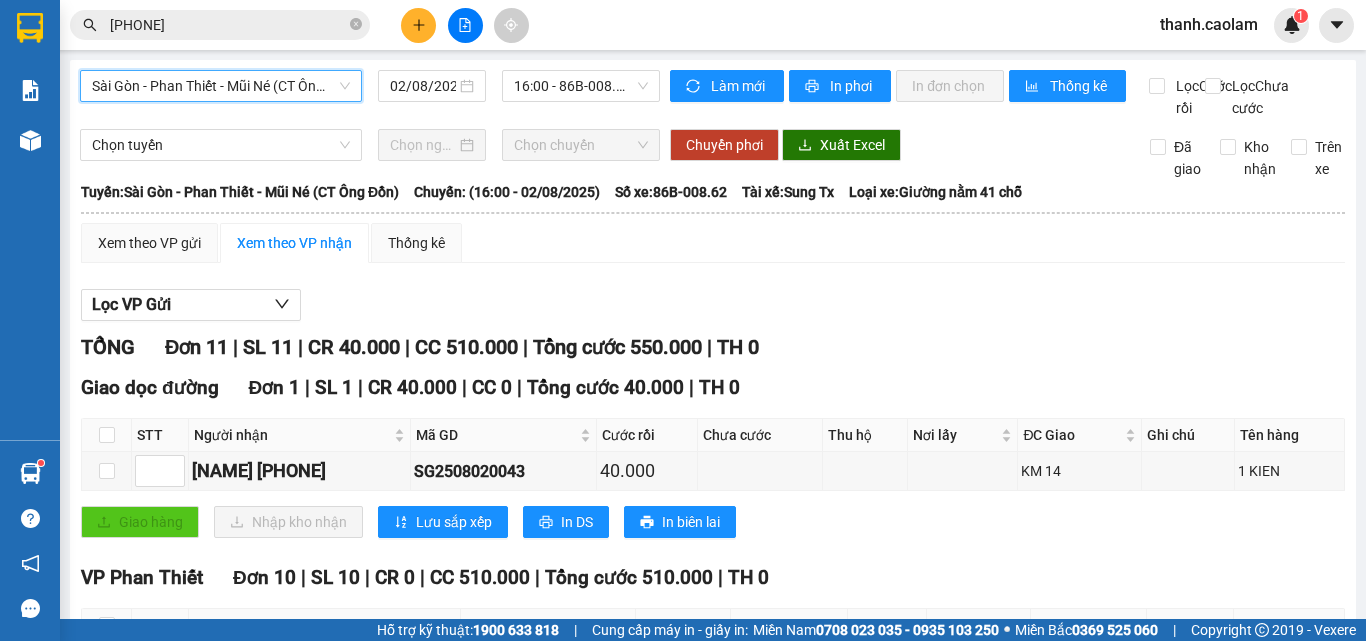 click 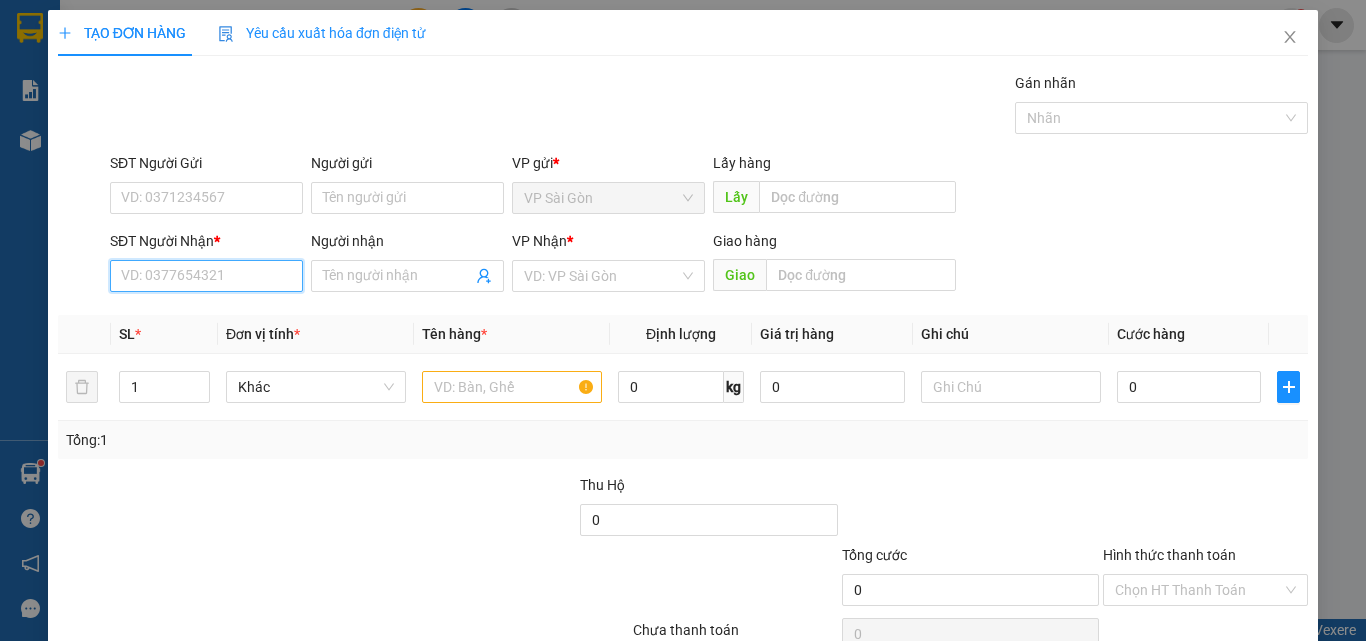 click on "SĐT Người Nhận  *" at bounding box center (206, 276) 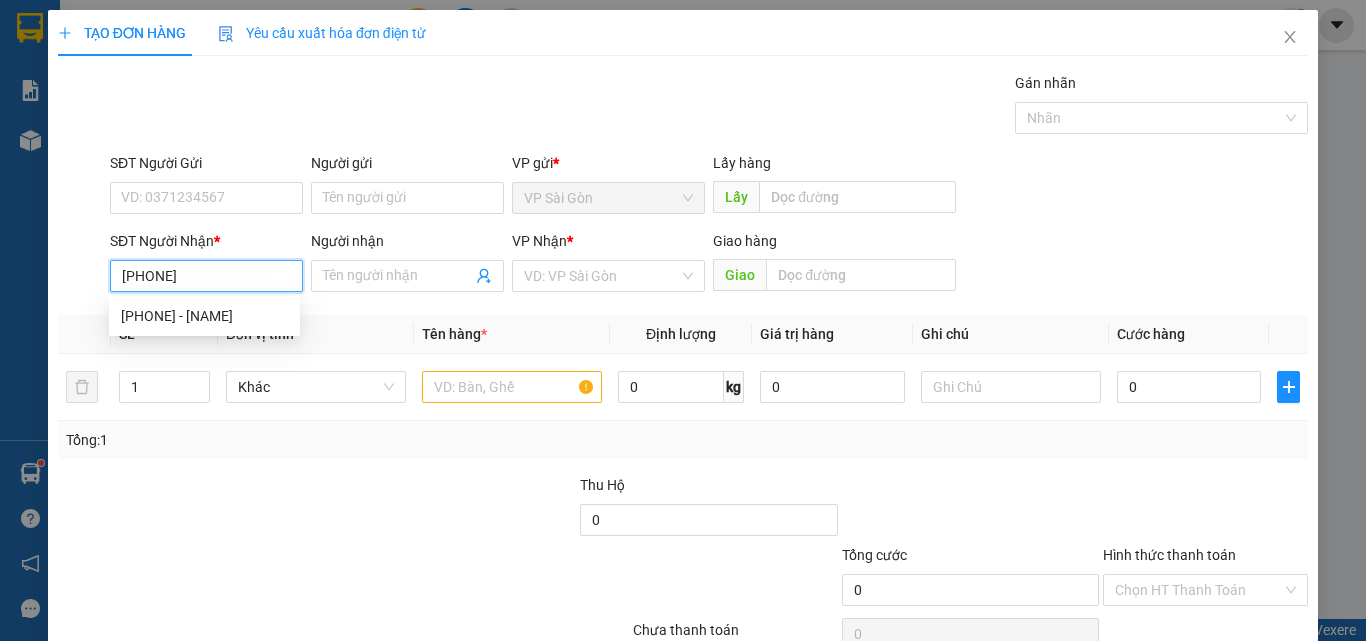 type on "0916222027" 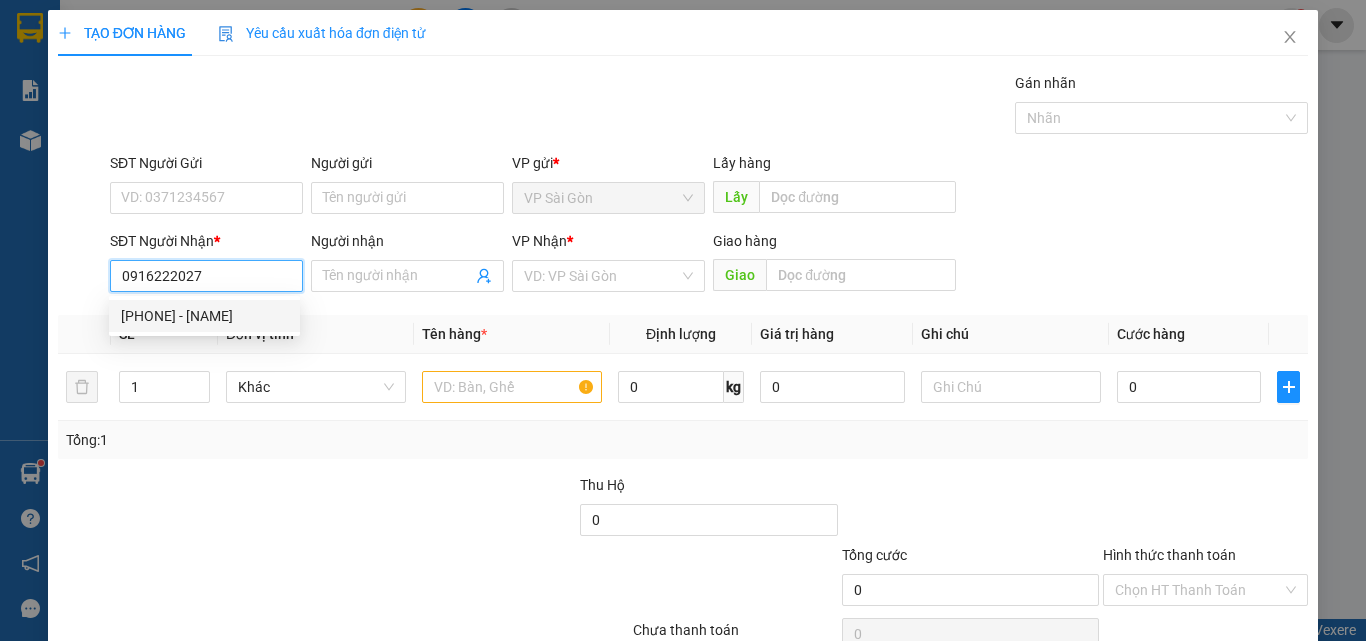 click on "[PHONE] - [NAME]" at bounding box center [204, 316] 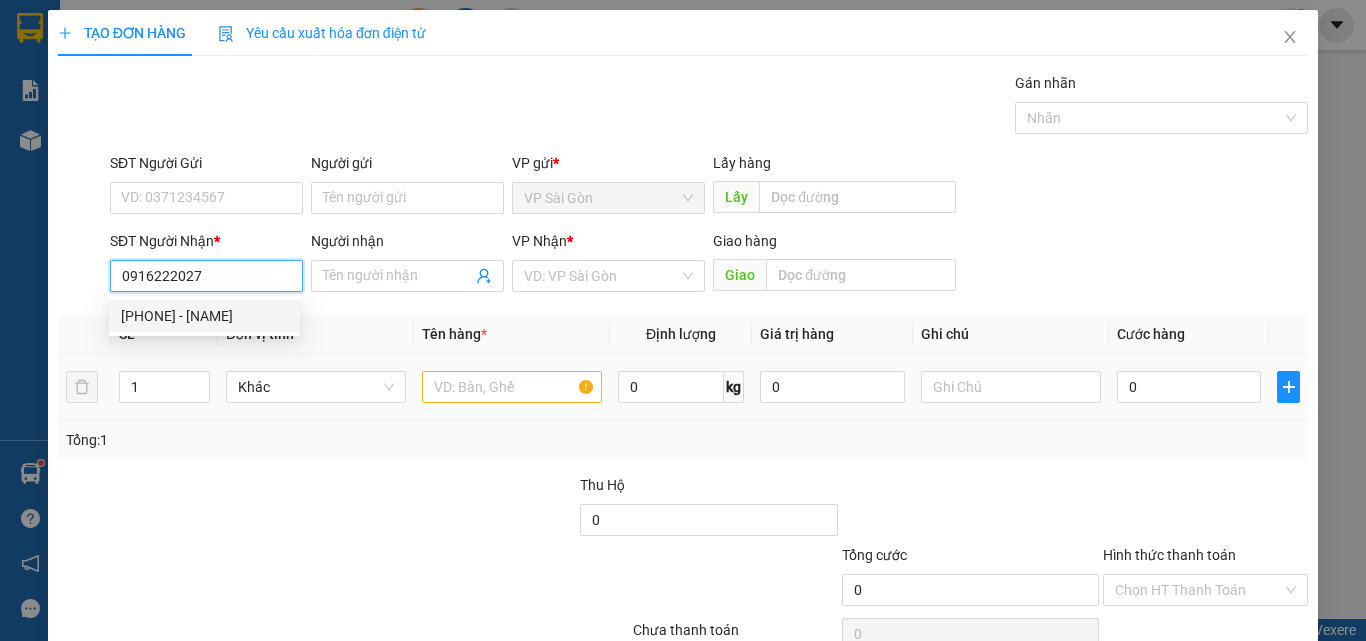 type on "MINH" 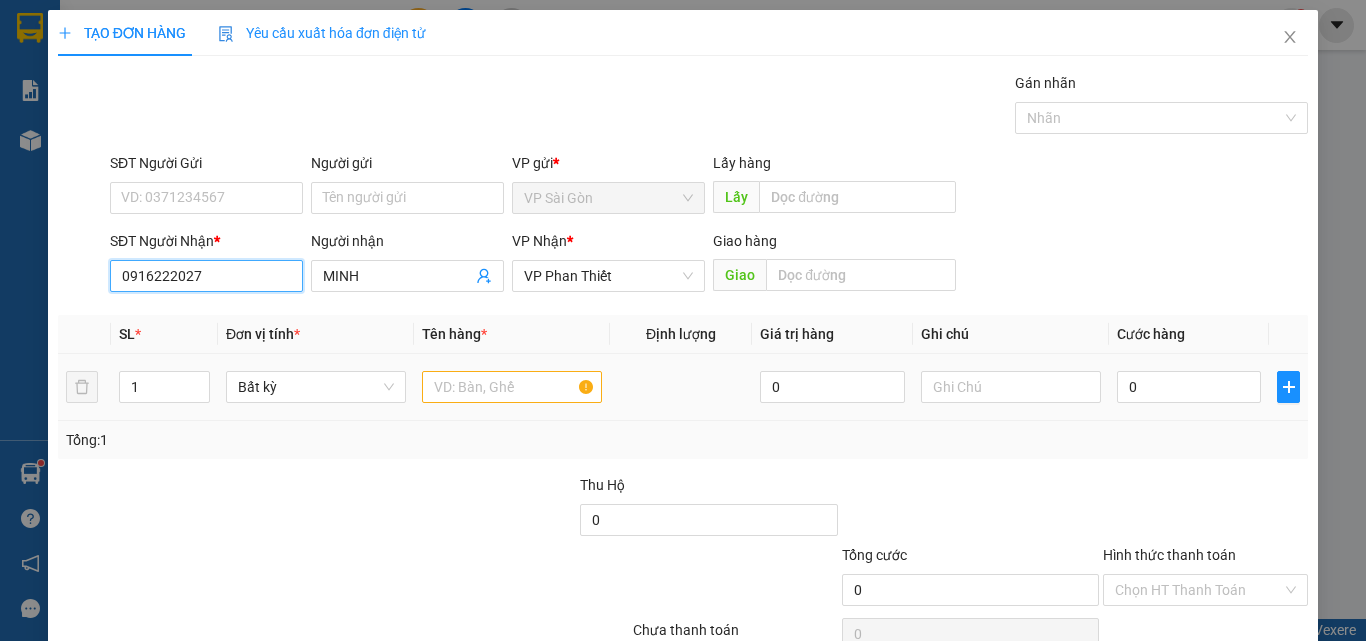 type on "0916222027" 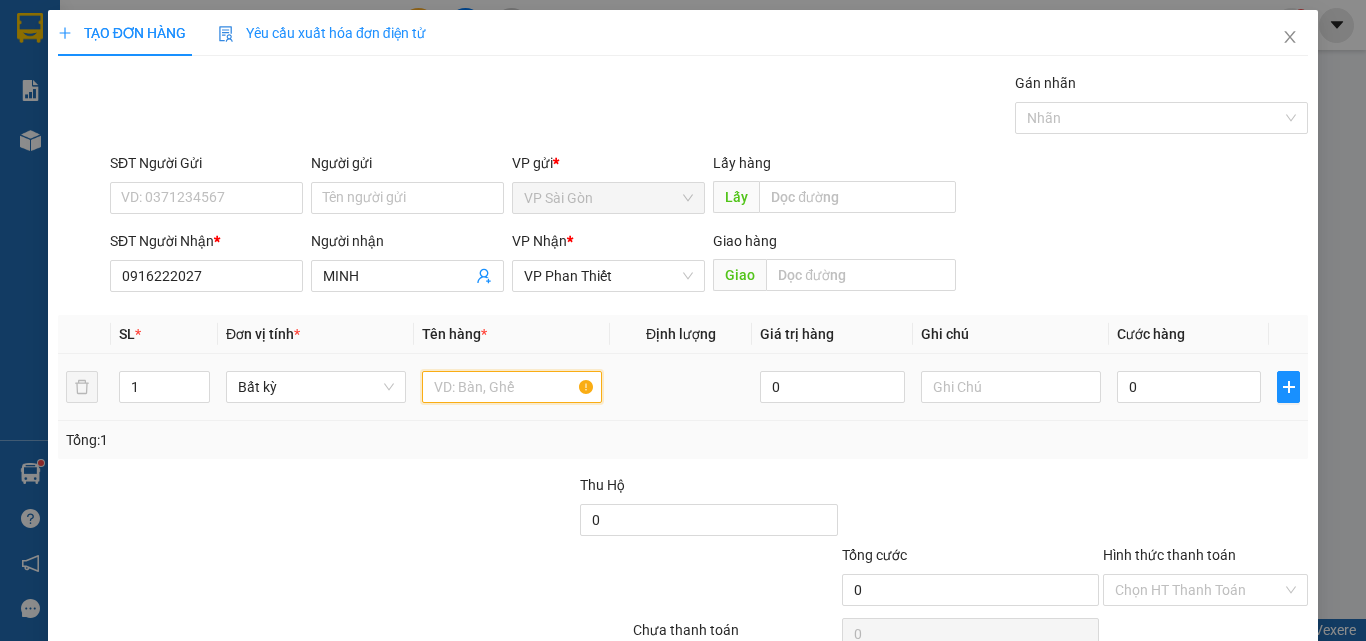 click at bounding box center (512, 387) 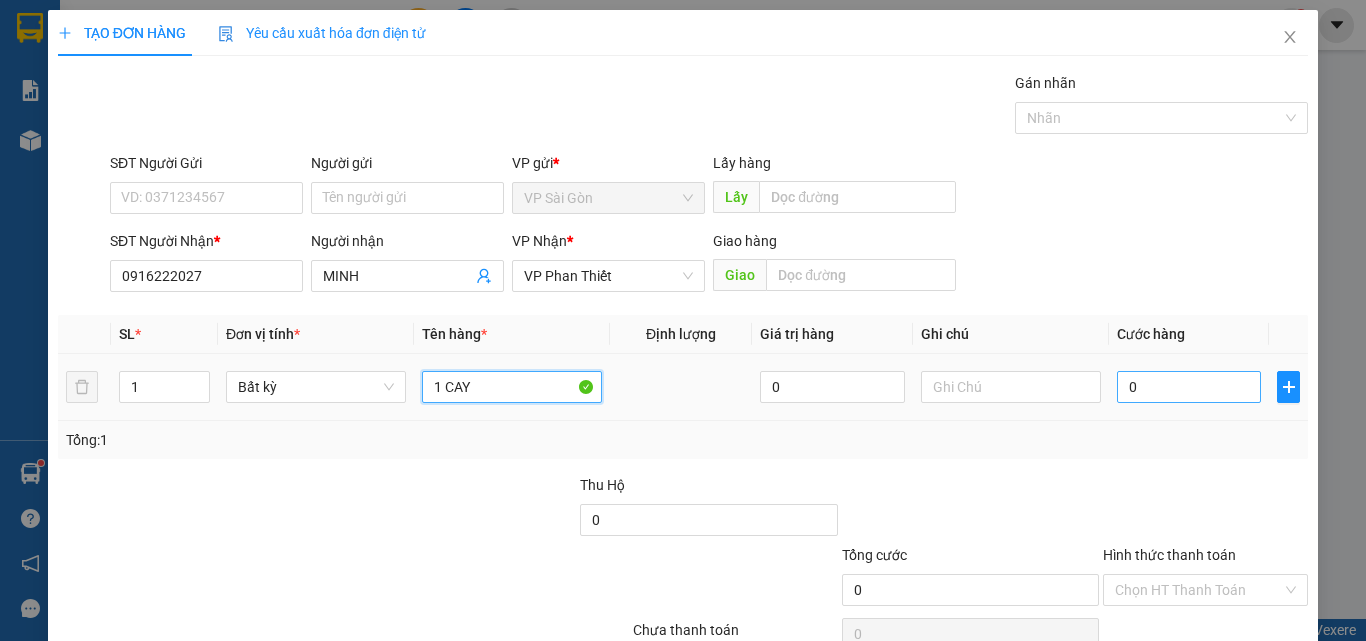 type on "1 CAY" 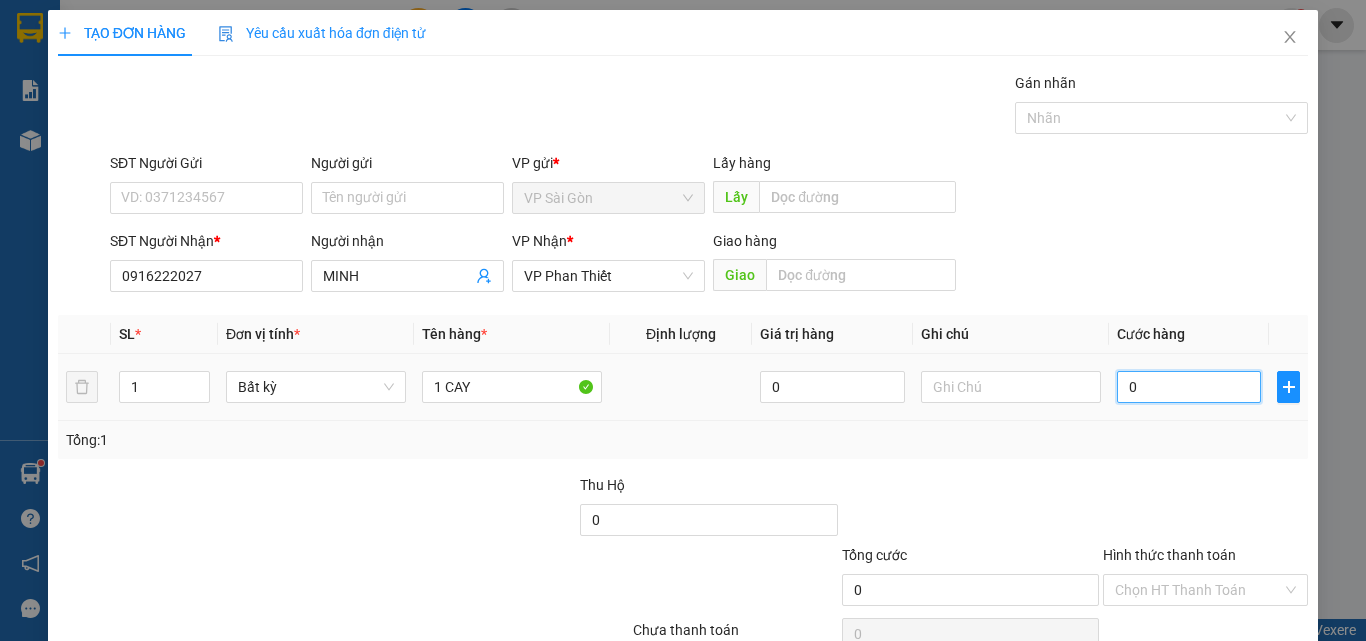 click on "0" at bounding box center (1189, 387) 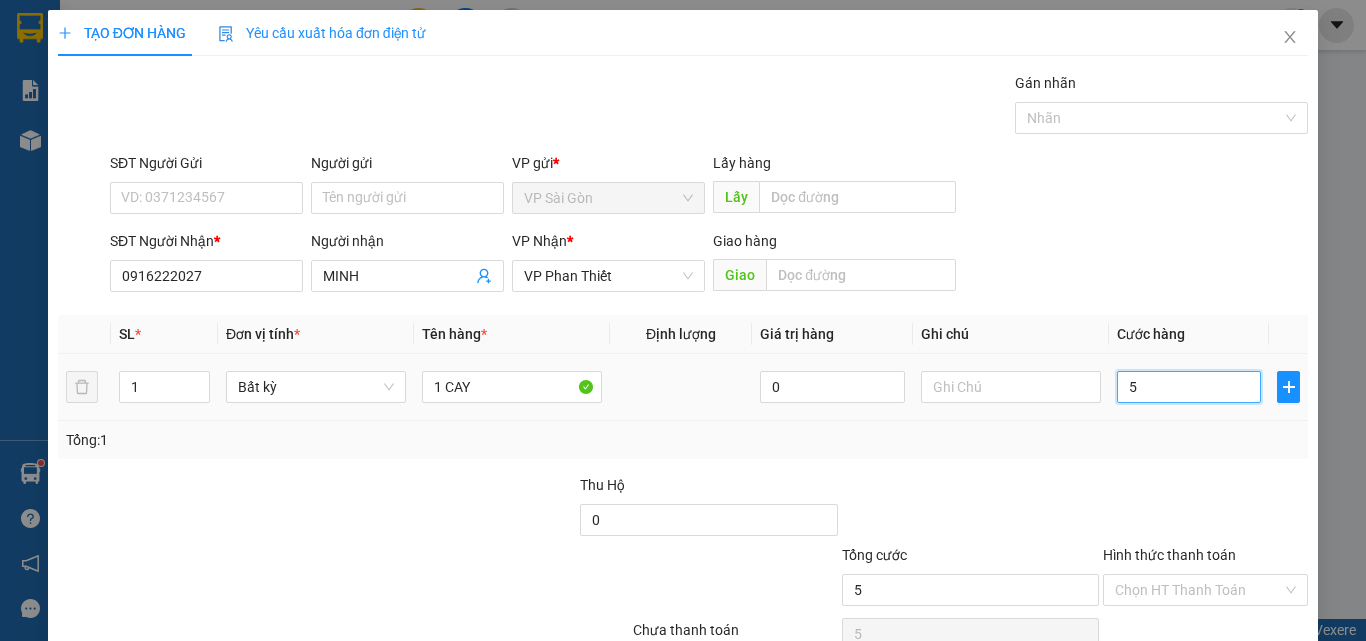 type on "50" 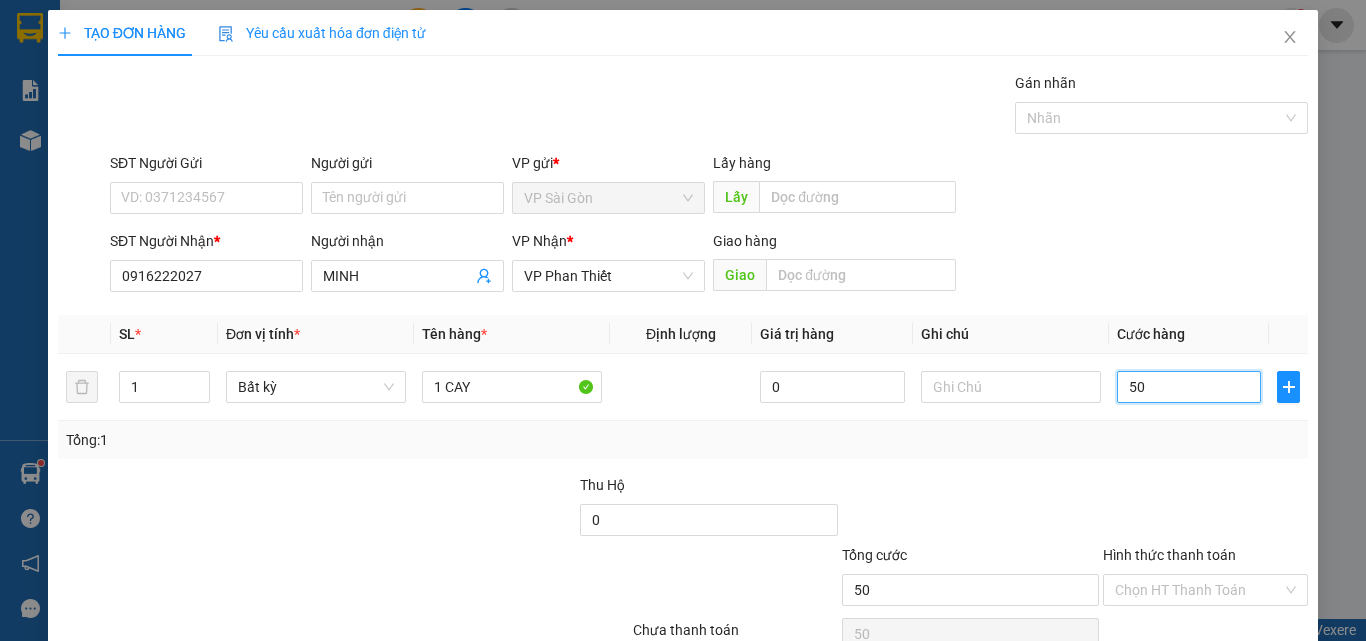 scroll, scrollTop: 99, scrollLeft: 0, axis: vertical 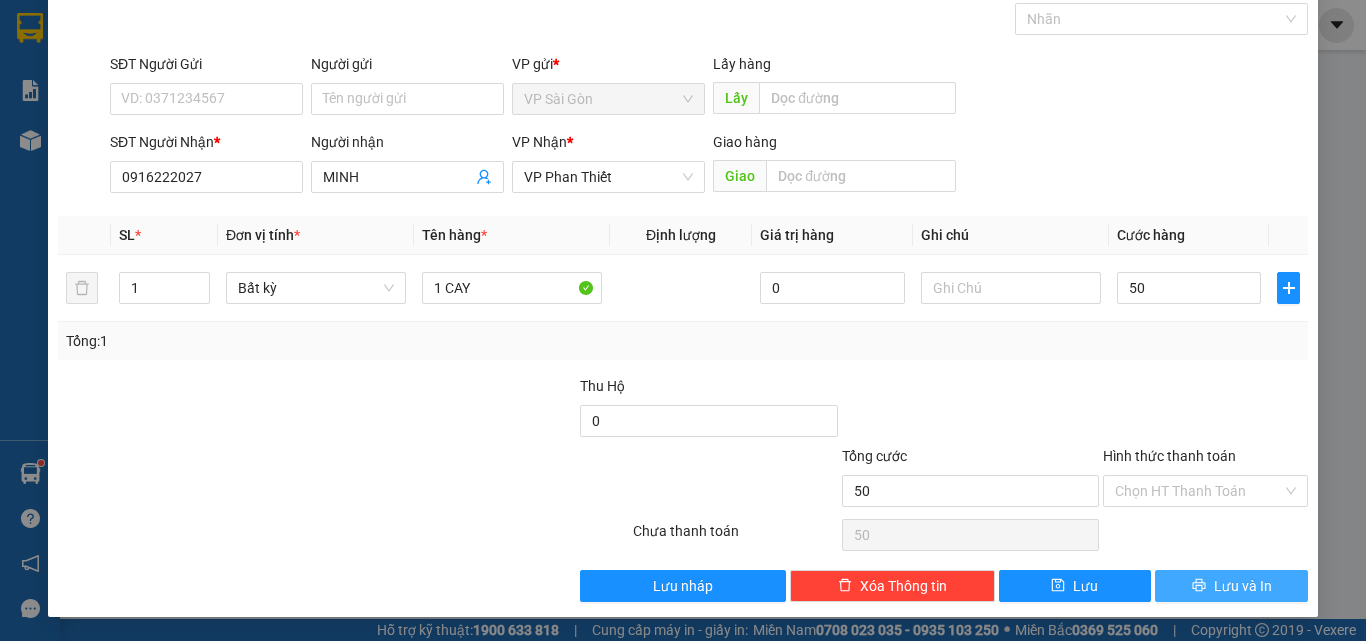 click on "Lưu và In" at bounding box center [1243, 586] 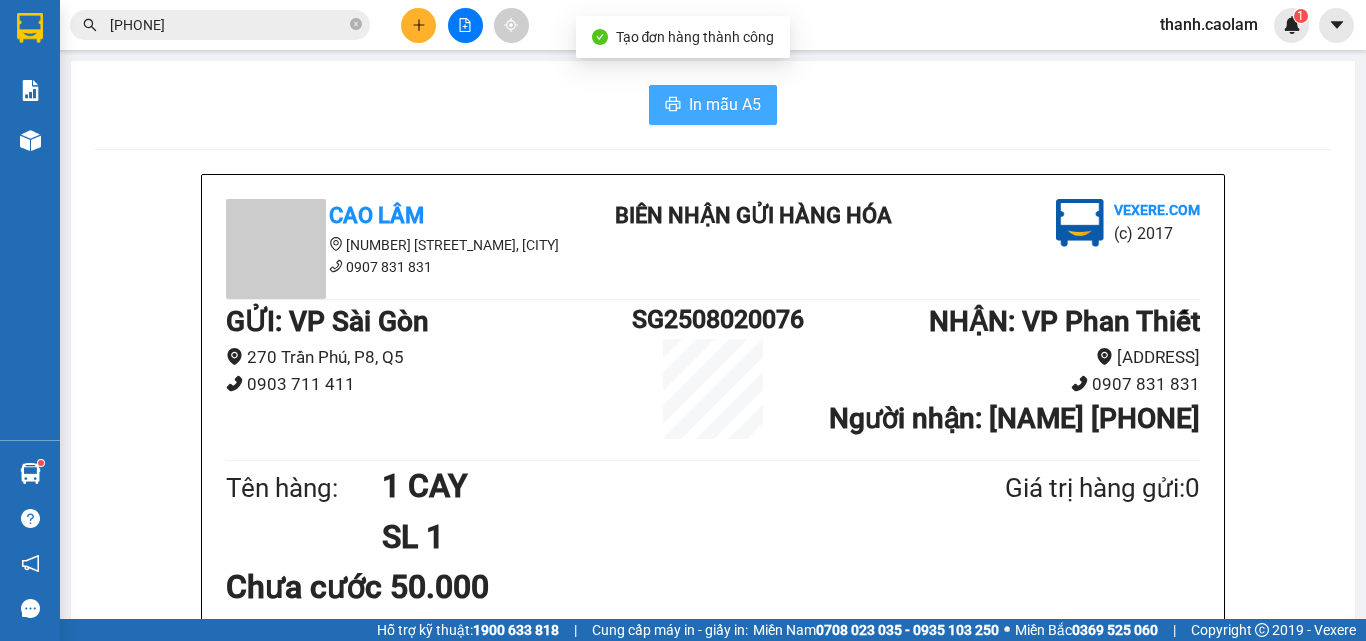 click on "In mẫu A5" at bounding box center [713, 105] 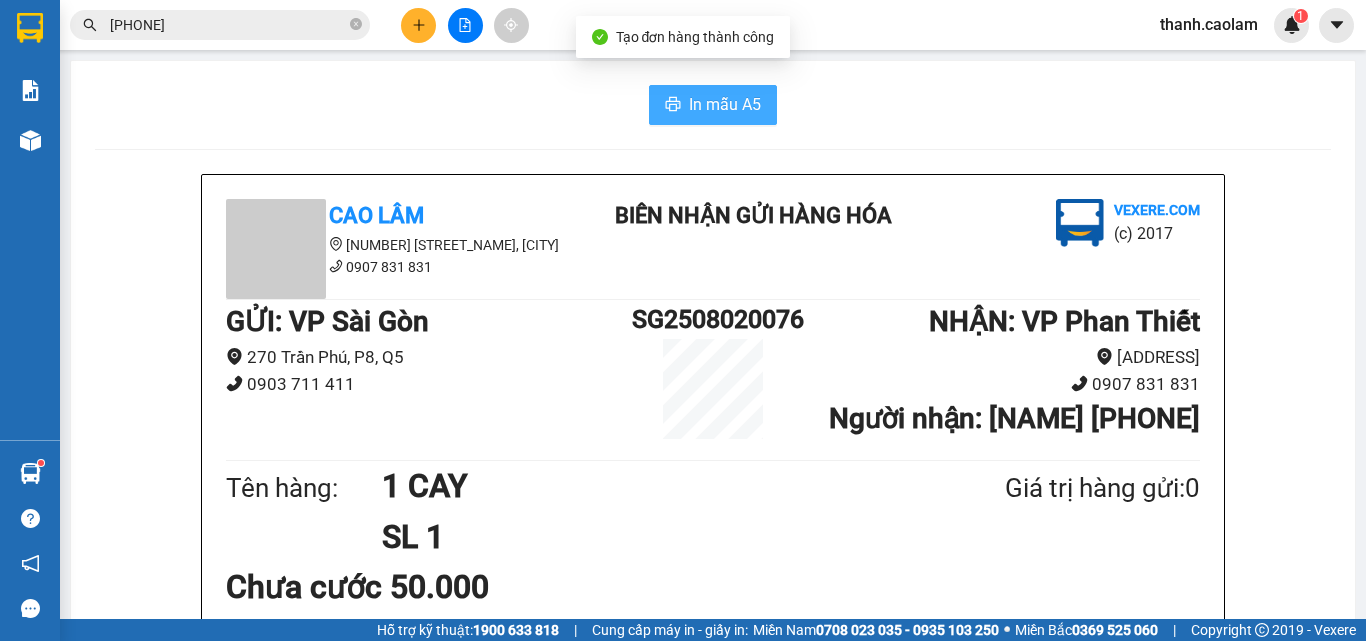 scroll, scrollTop: 0, scrollLeft: 0, axis: both 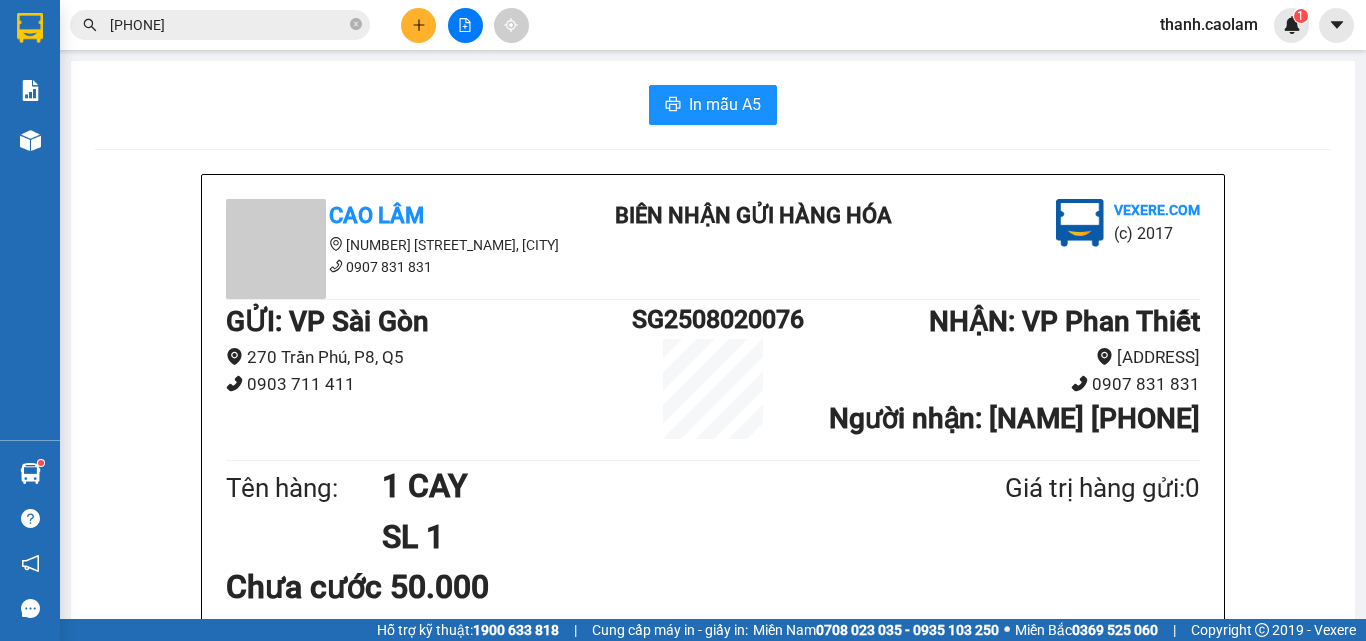 drag, startPoint x: 434, startPoint y: 191, endPoint x: 260, endPoint y: 97, distance: 197.76755 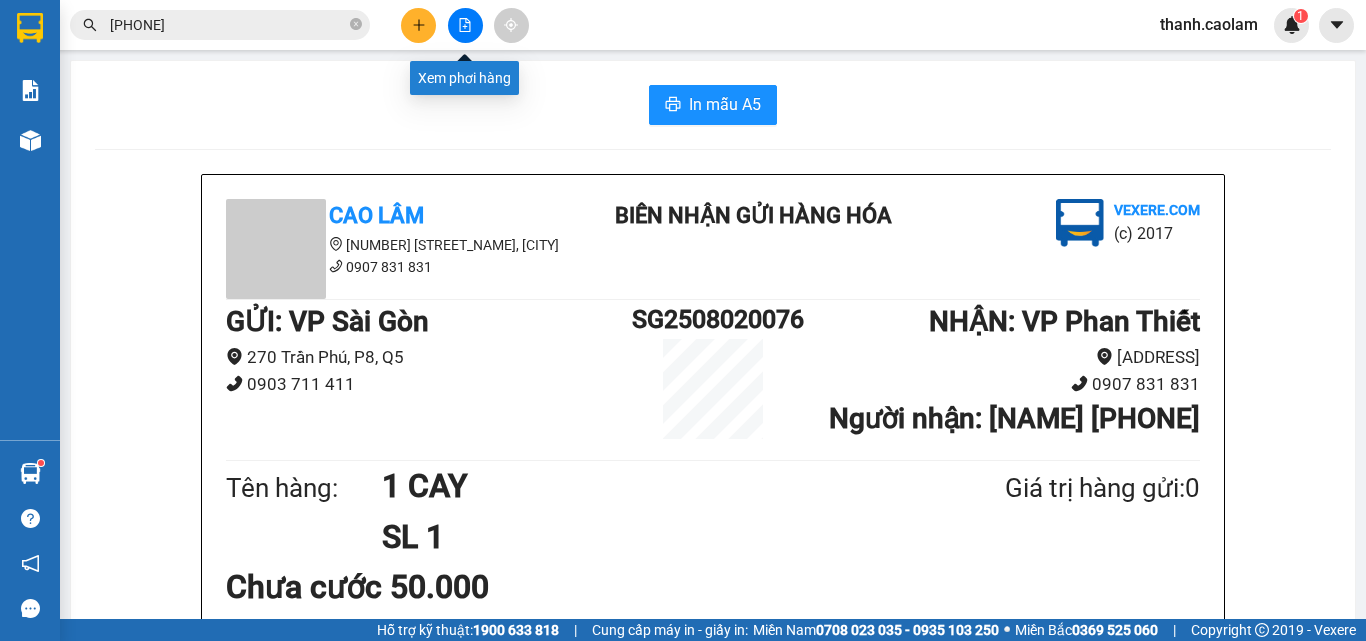 drag, startPoint x: 468, startPoint y: 24, endPoint x: 443, endPoint y: 43, distance: 31.400637 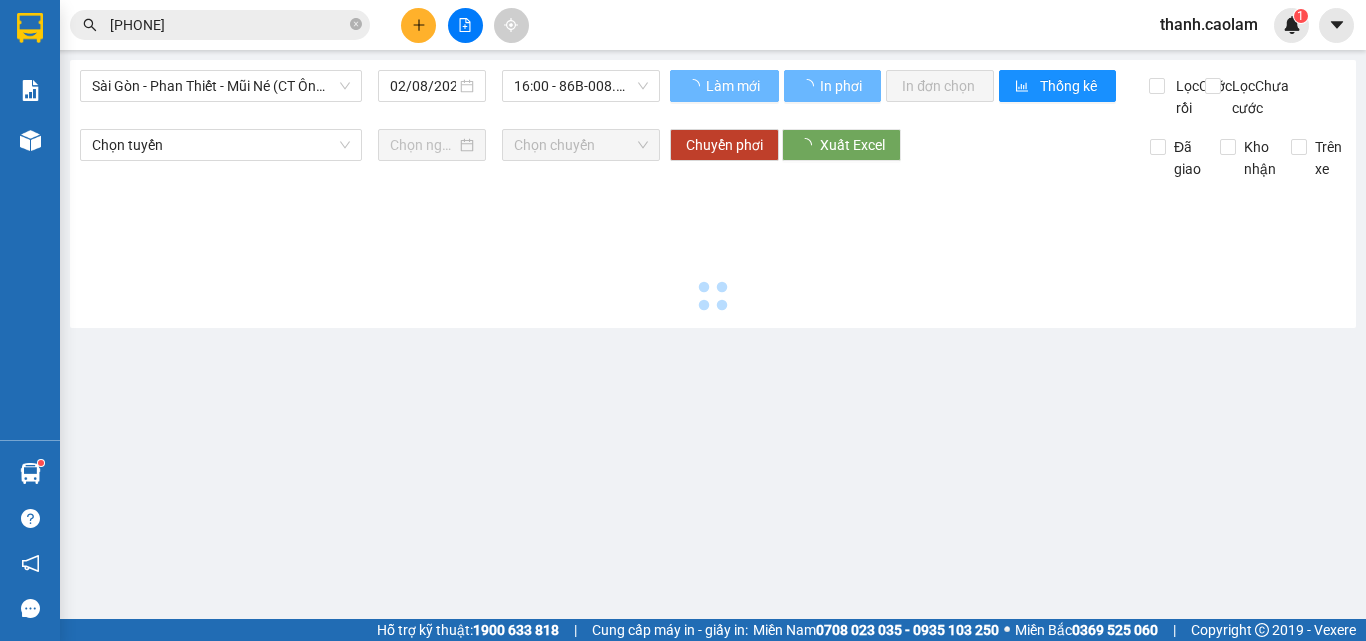 click on "[PHONE]" at bounding box center (228, 25) 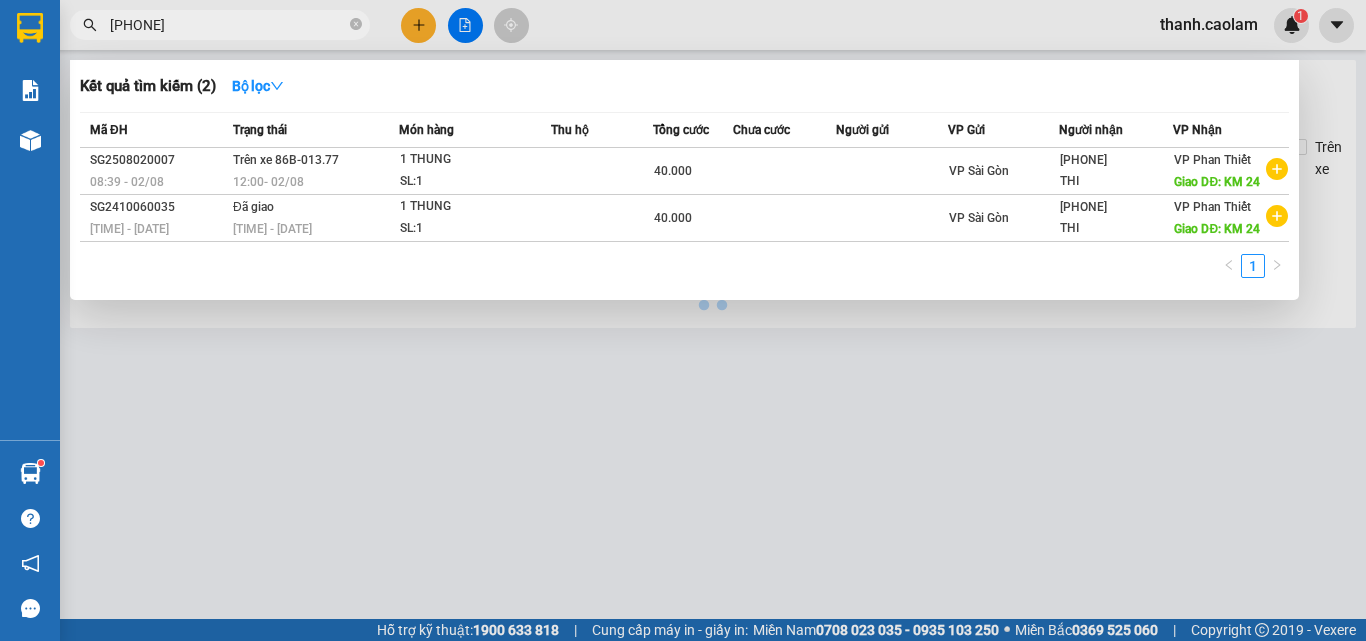 click on "[PHONE]" at bounding box center (228, 25) 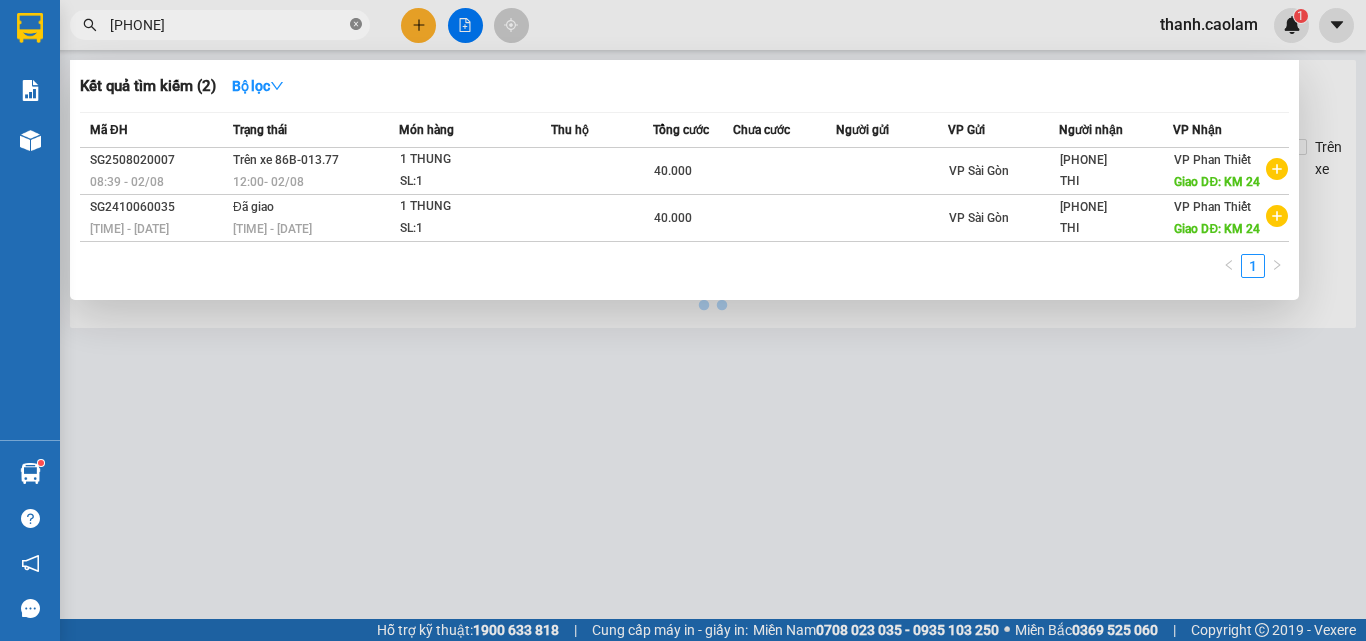 click on "[PHONE]" at bounding box center [220, 25] 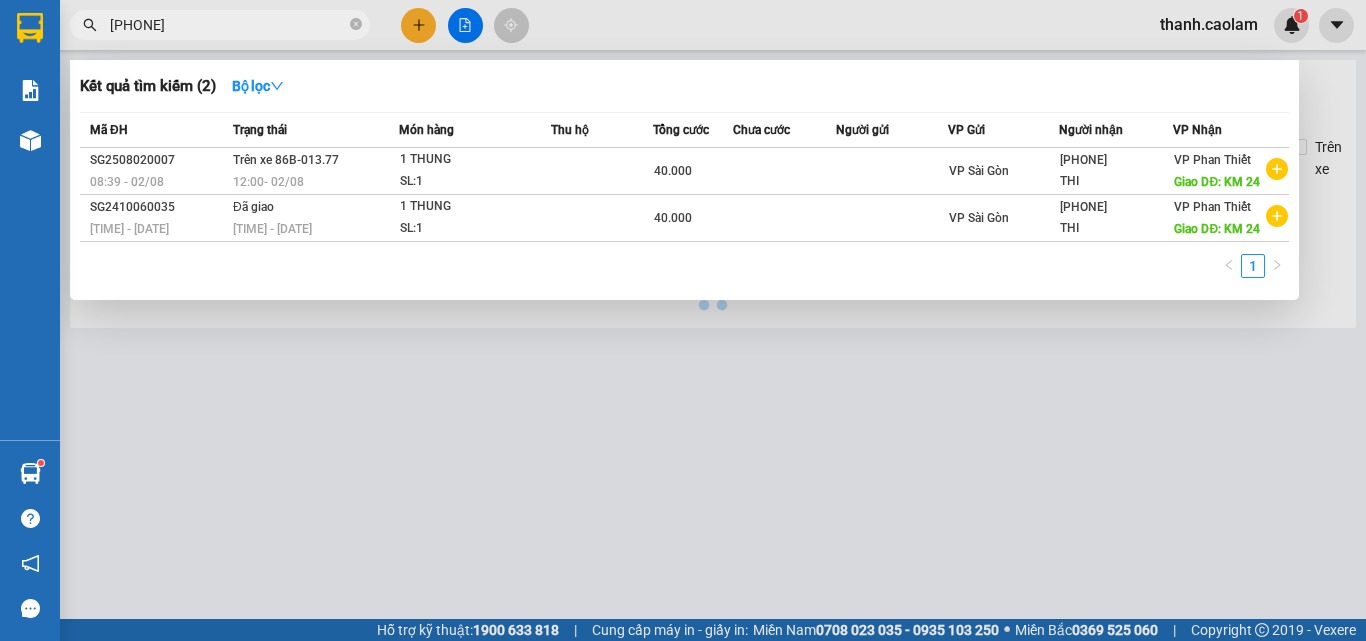 click 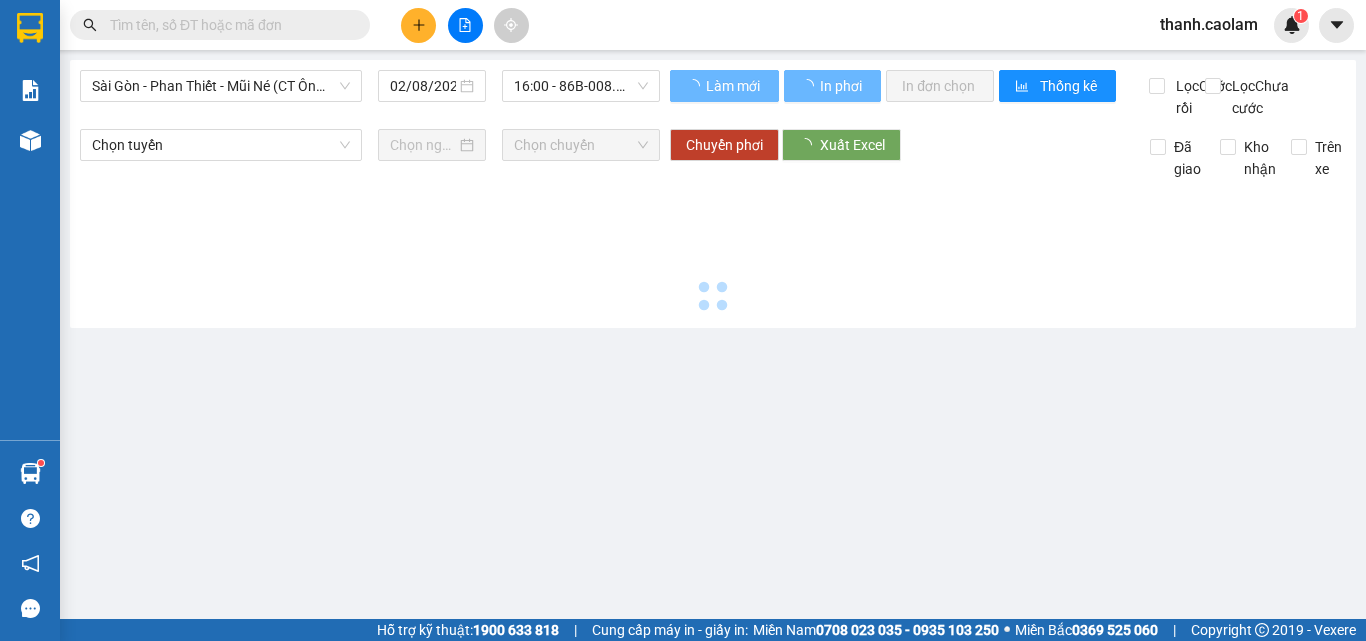 click at bounding box center [418, 25] 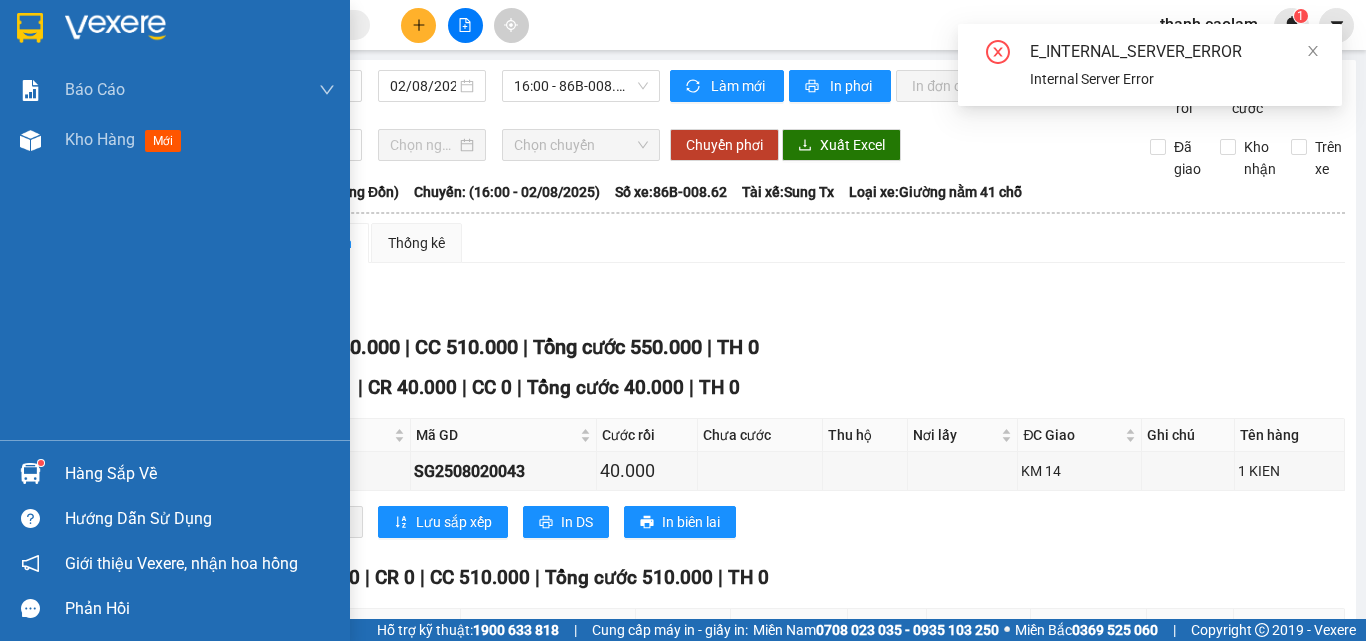 click at bounding box center [30, 28] 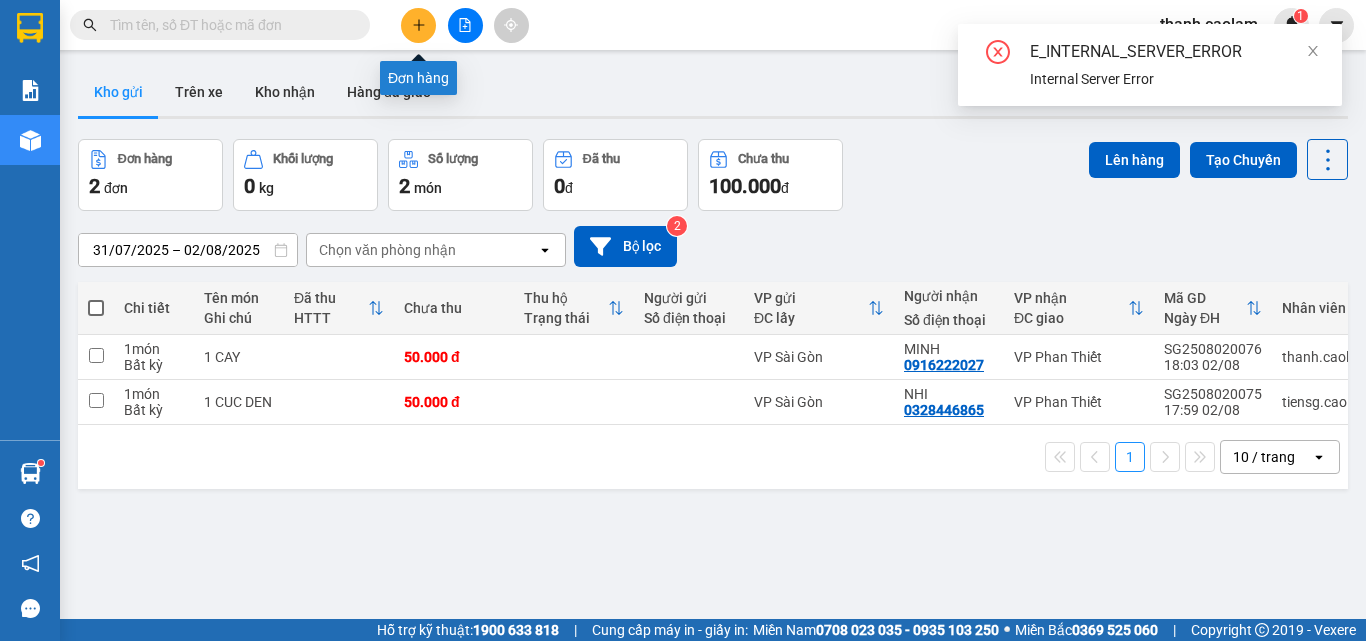 click 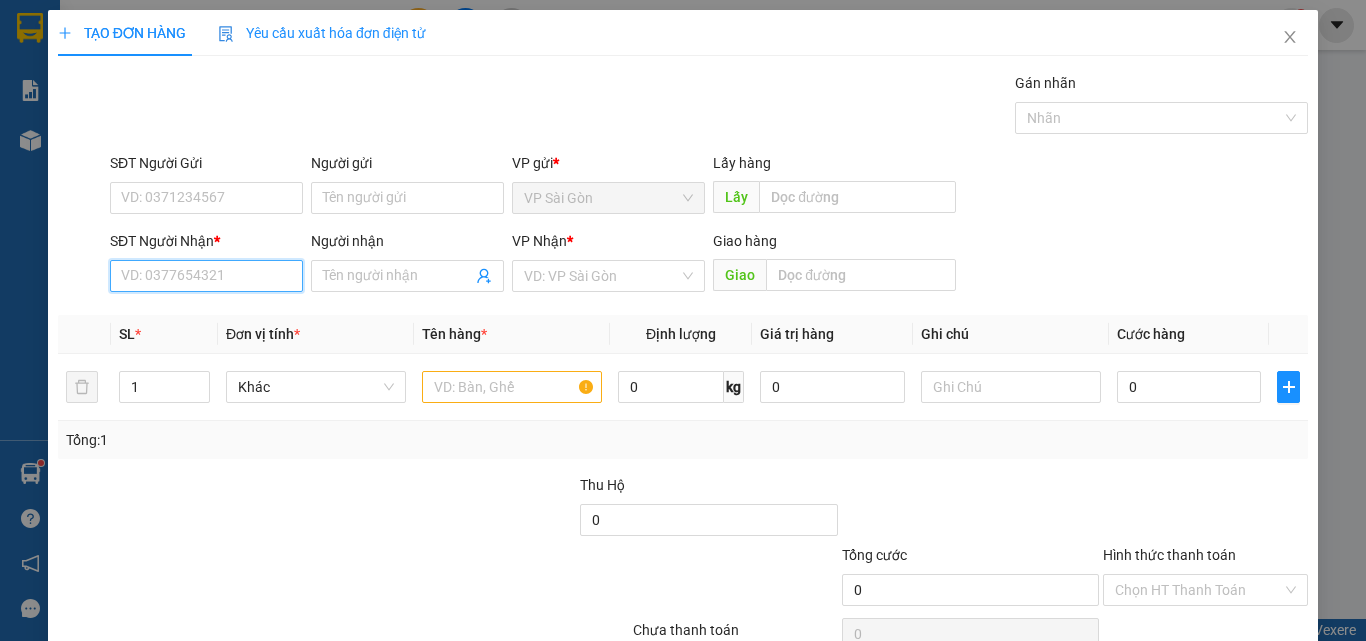 click on "SĐT Người Nhận  *" at bounding box center (206, 276) 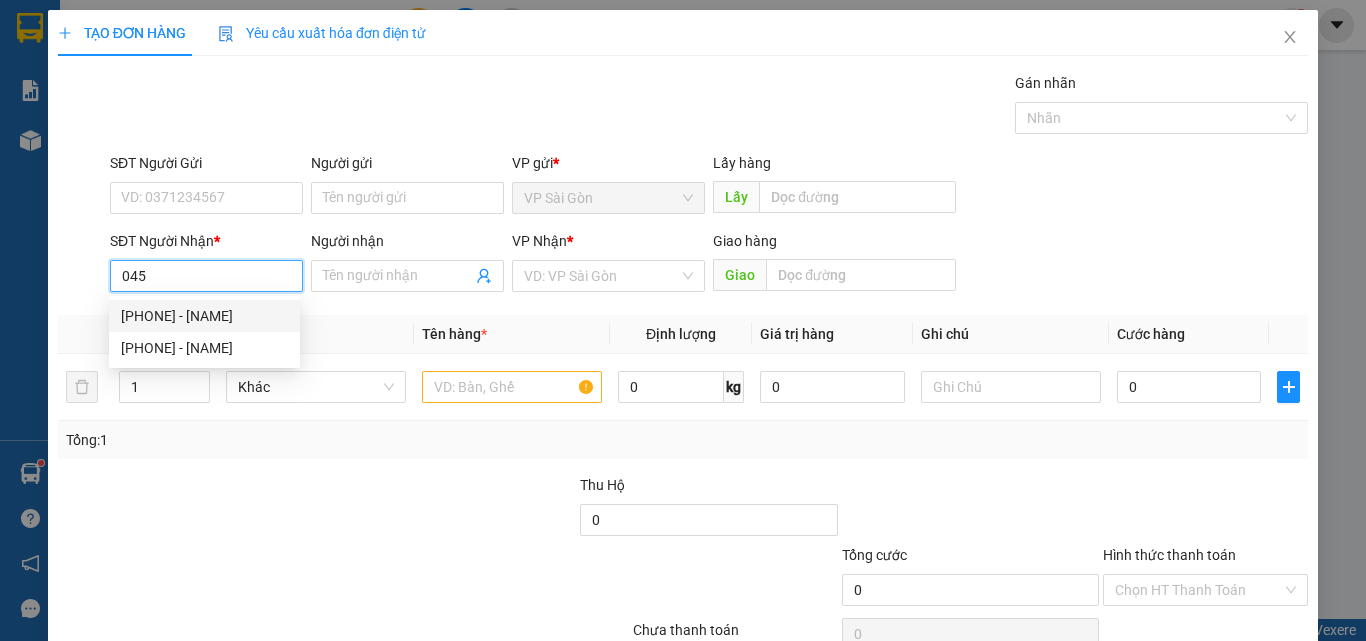 click on "[PHONE] - [NAME]" at bounding box center (204, 316) 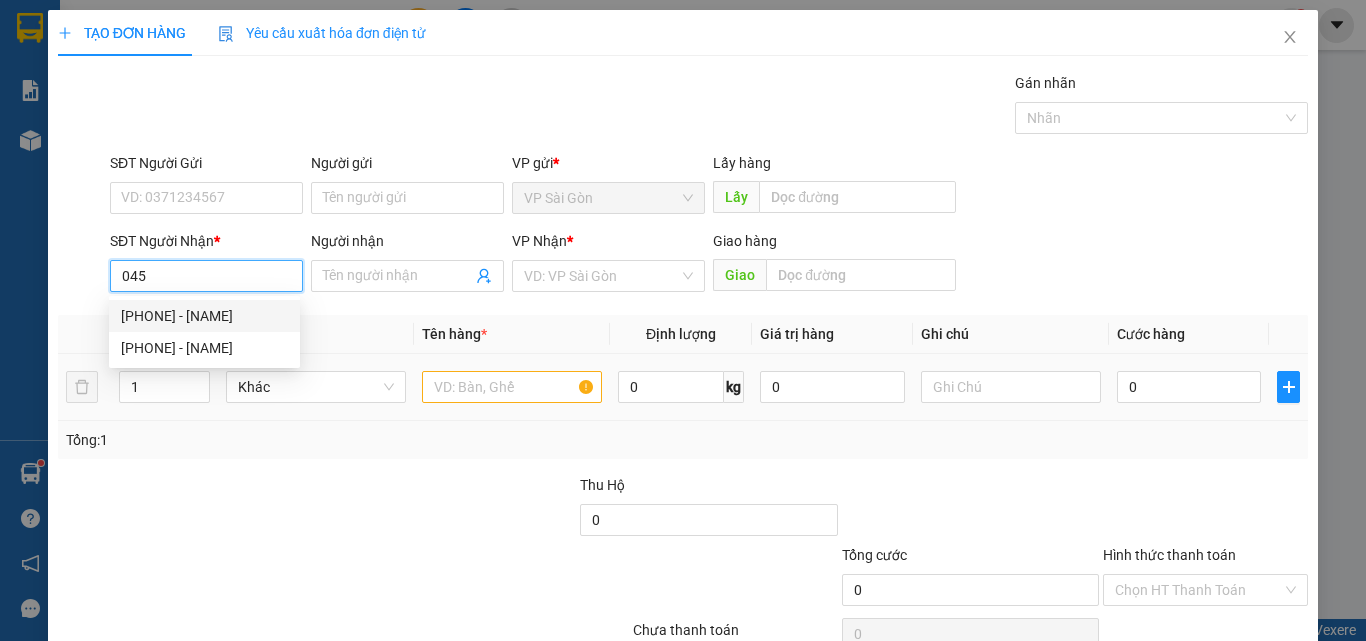 type on "[PHONE]" 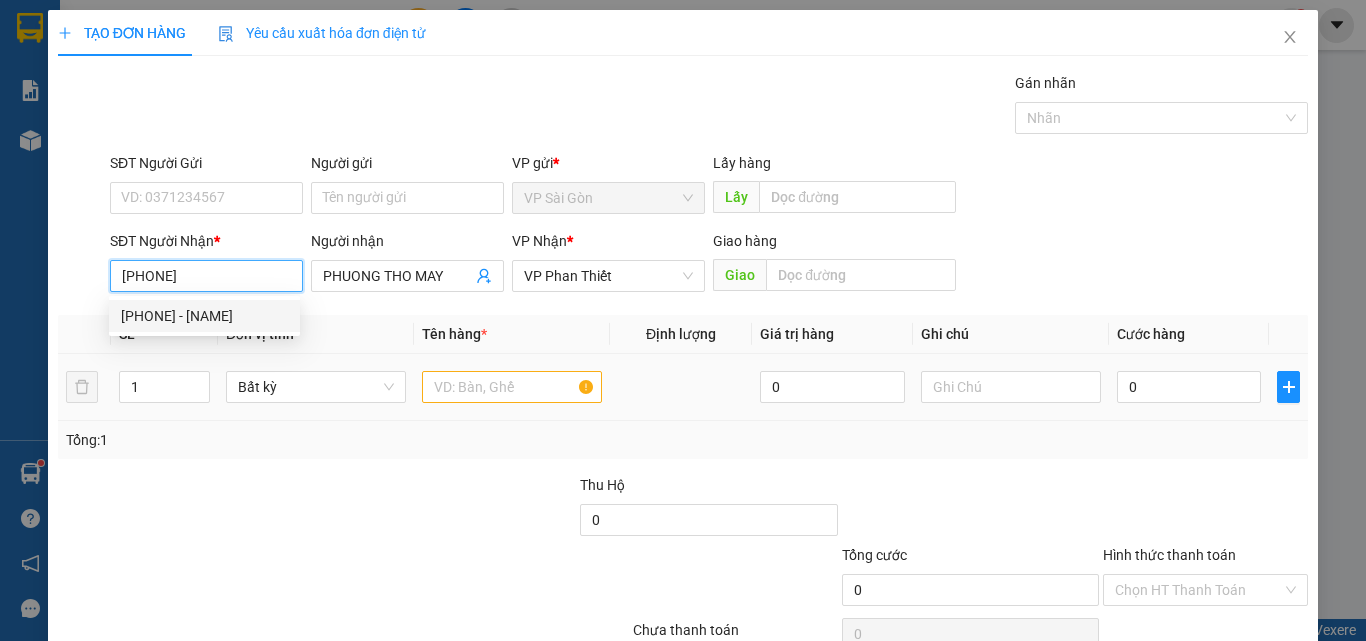 type on "[PHONE]" 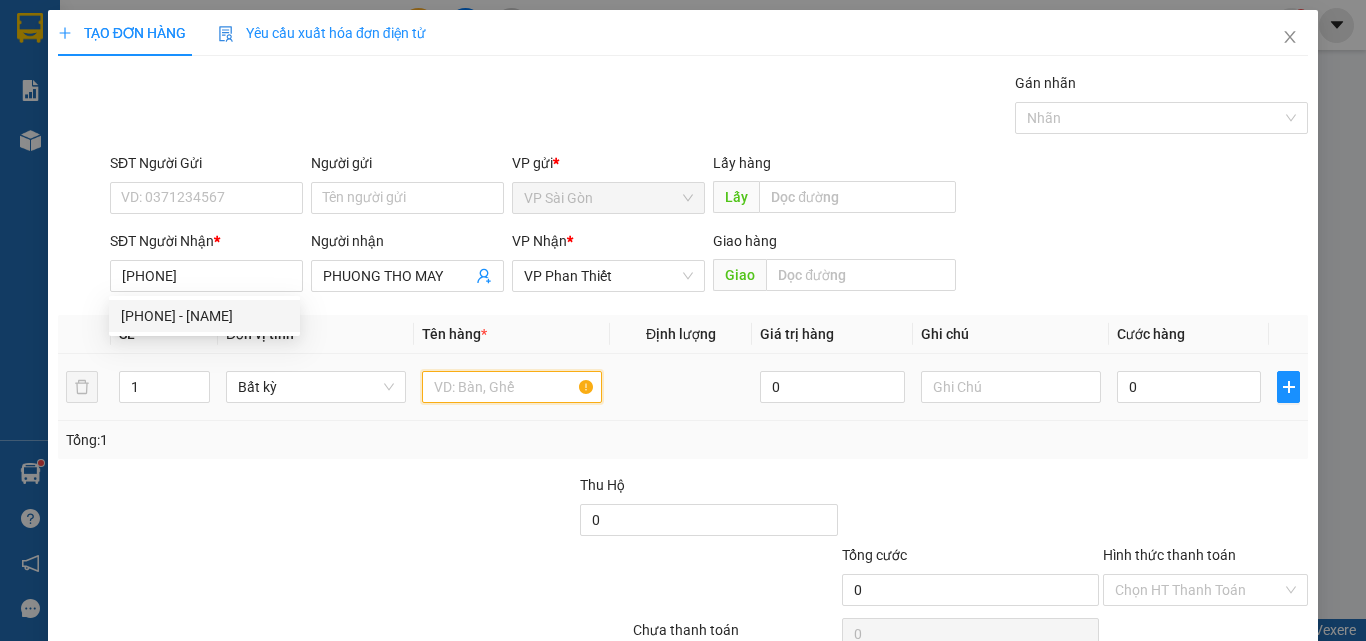 click at bounding box center (512, 387) 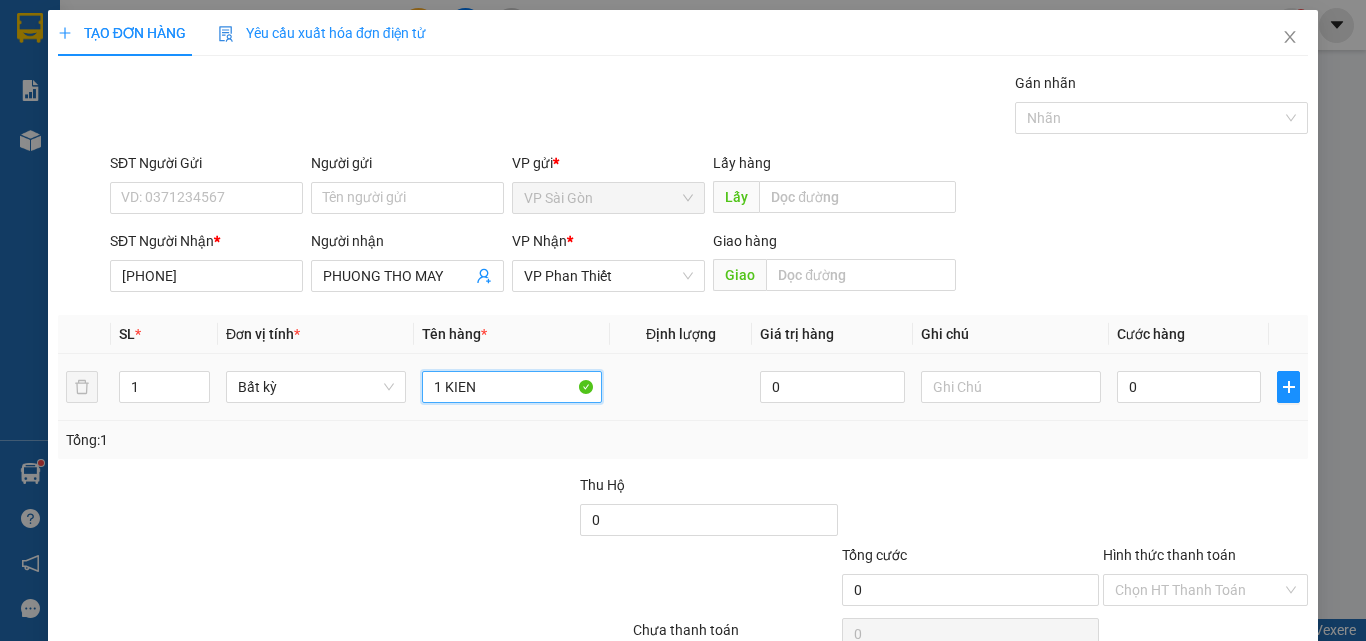 type on "1 KIEN" 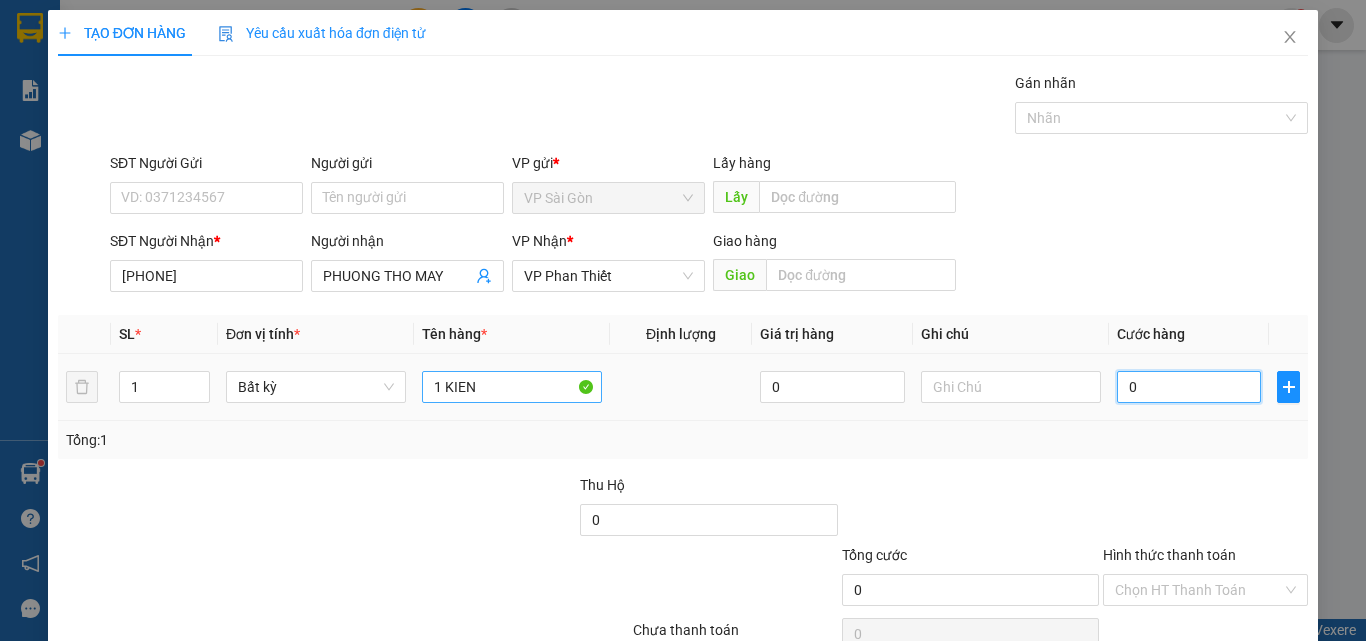 type on "5" 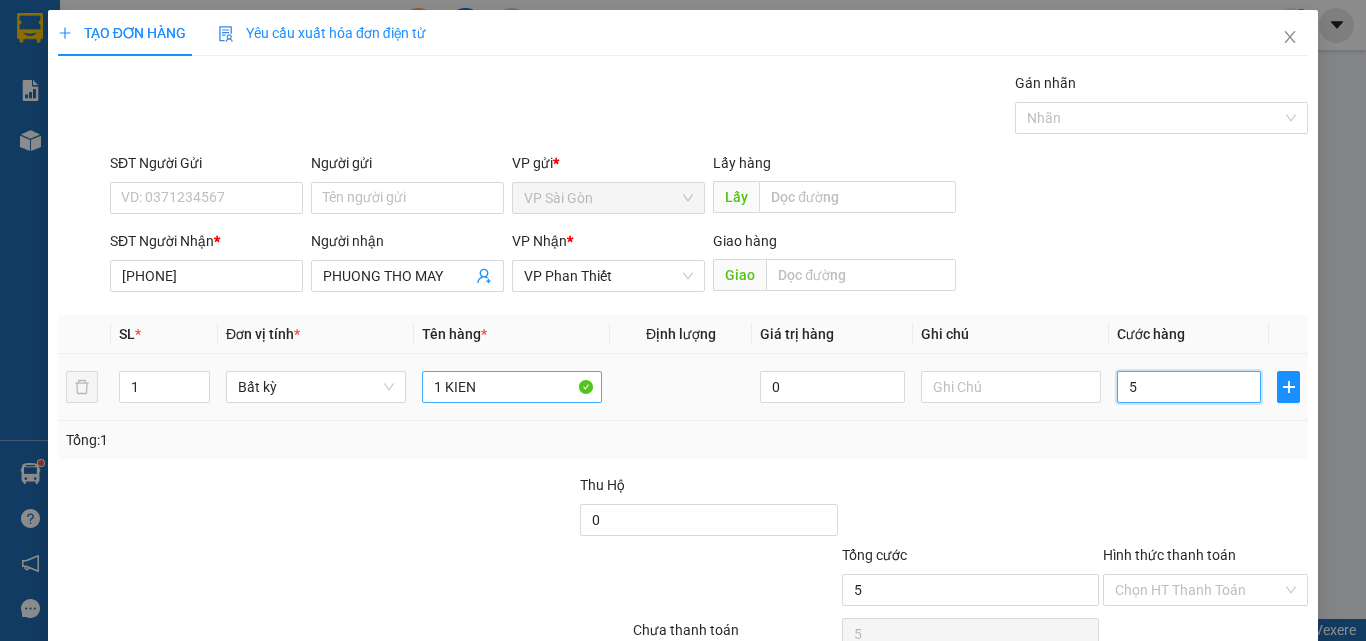 type on "50" 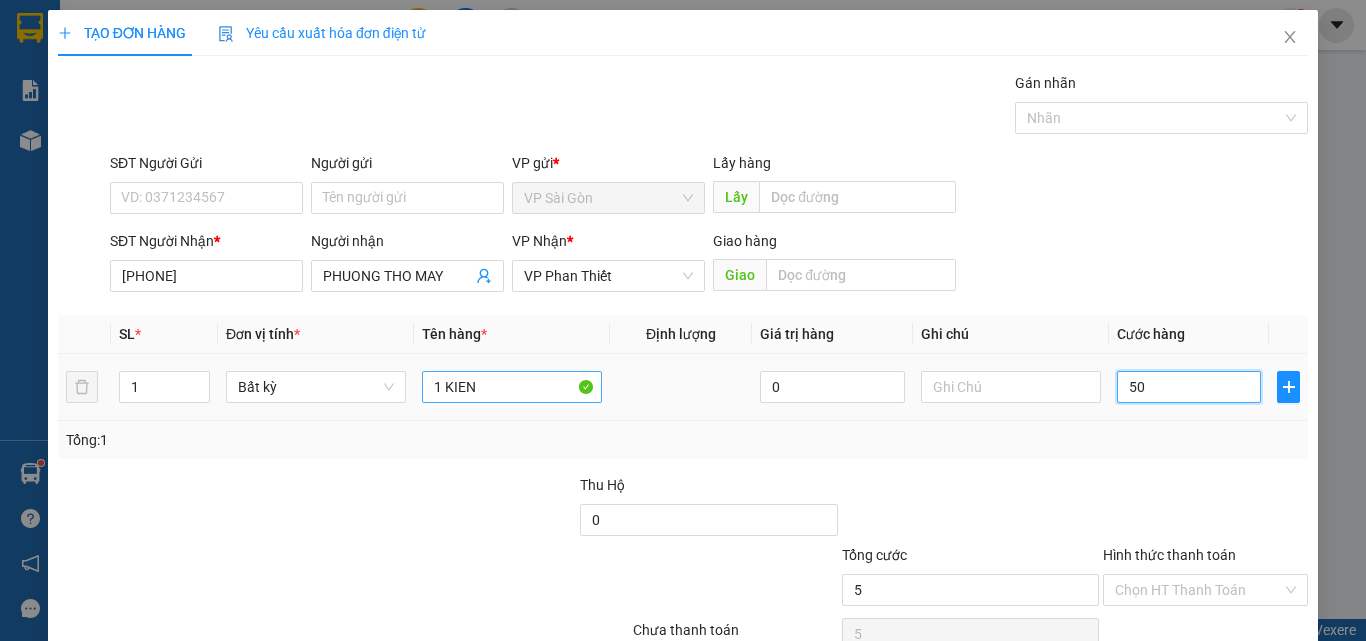 type on "50" 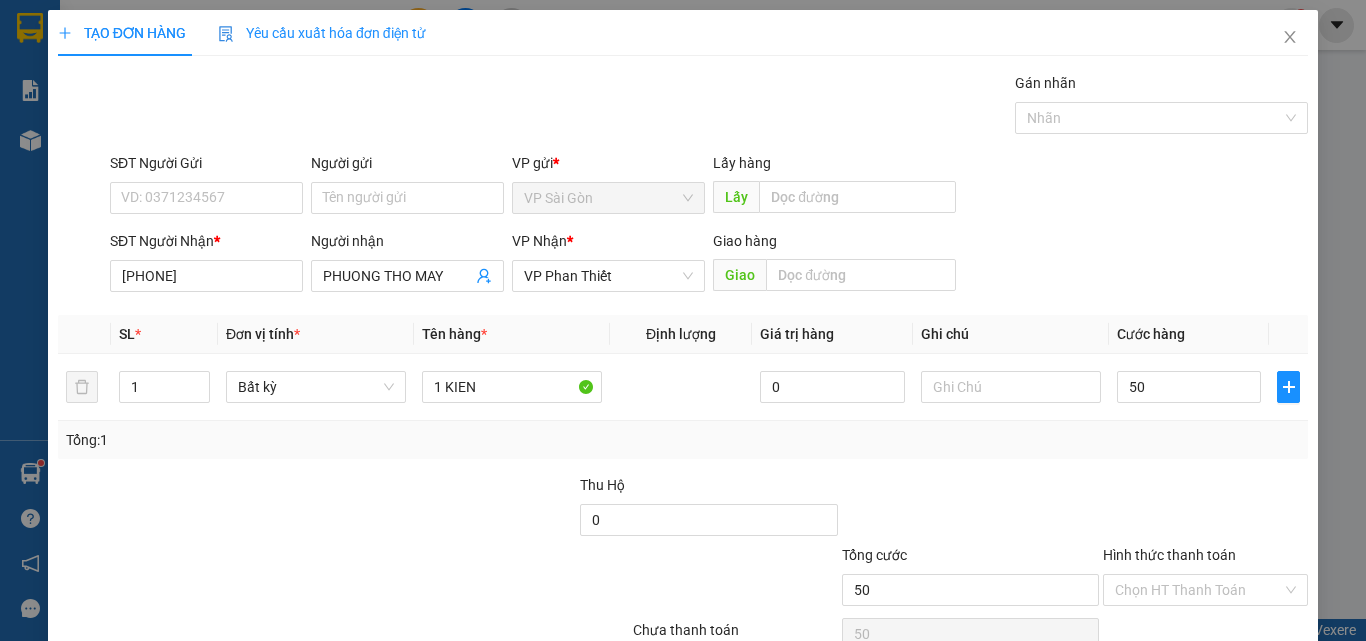 type on "50.000" 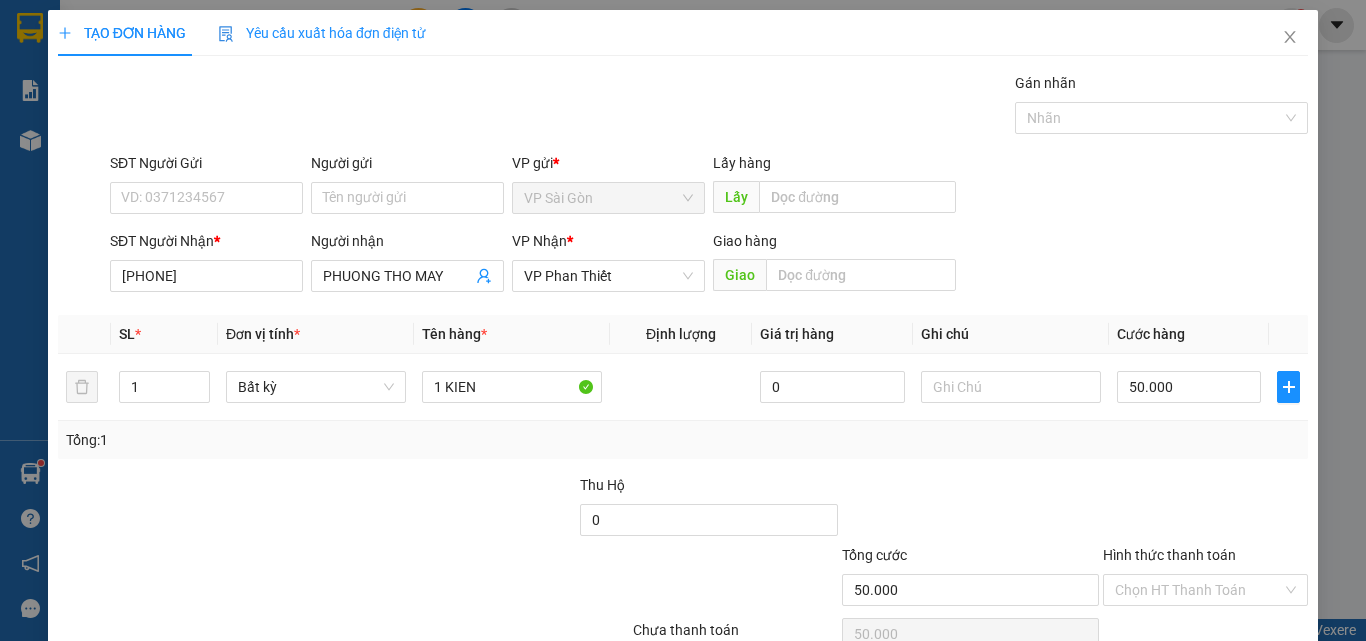 drag, startPoint x: 1178, startPoint y: 496, endPoint x: 1182, endPoint y: 482, distance: 14.56022 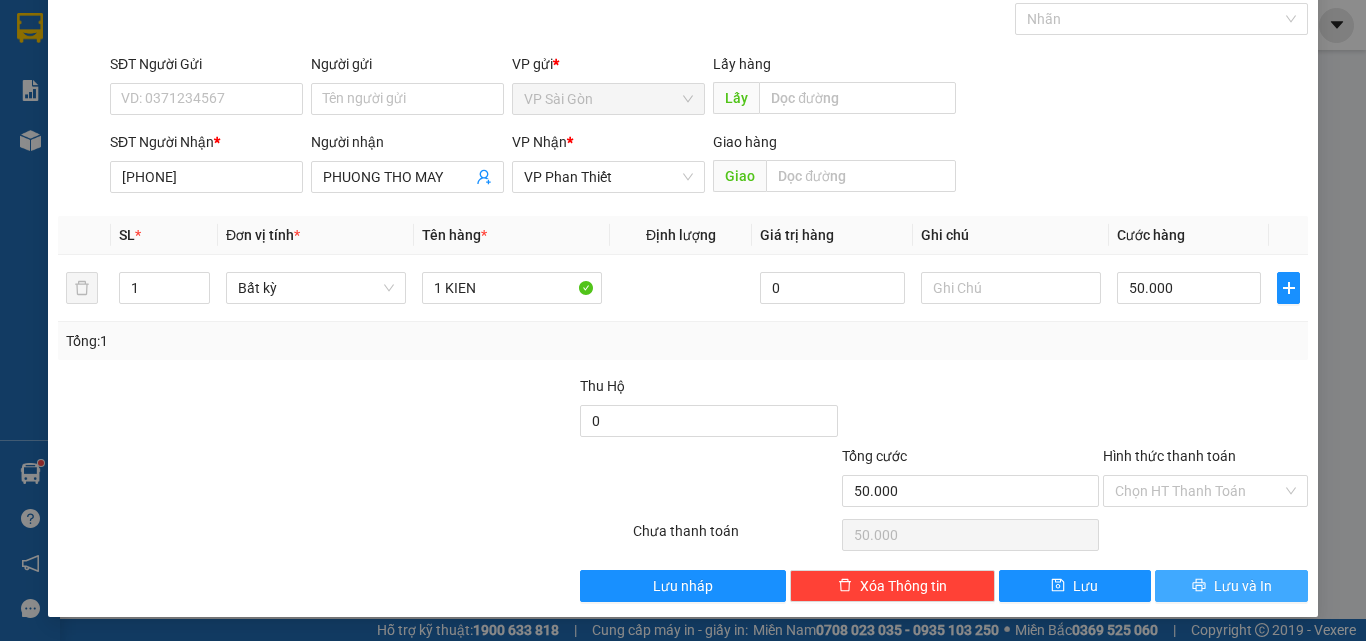 click on "Lưu và In" at bounding box center [1243, 586] 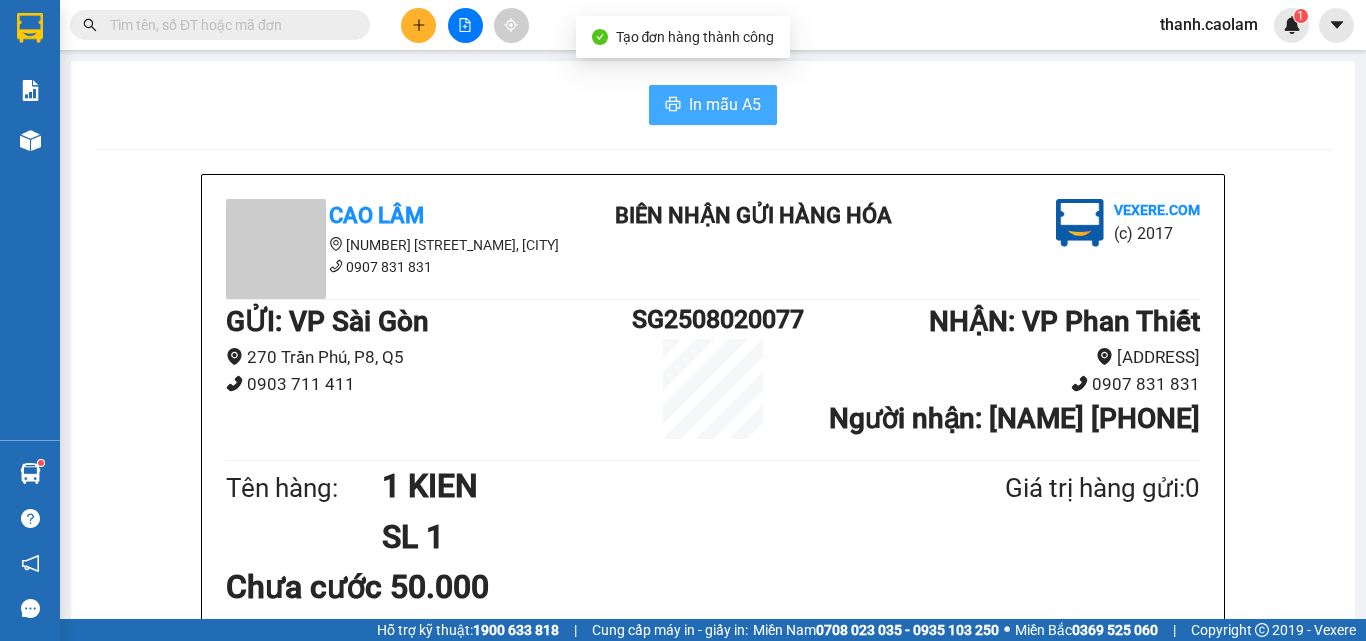 click on "In mẫu A5" at bounding box center (713, 105) 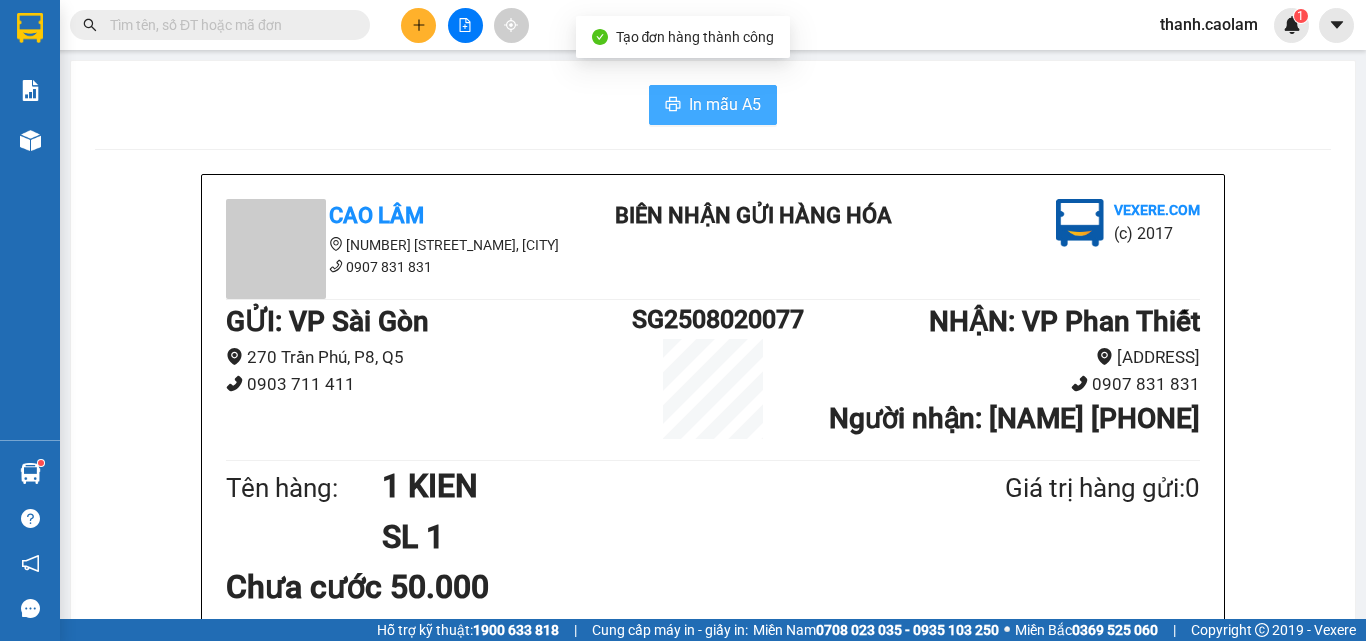 scroll, scrollTop: 0, scrollLeft: 0, axis: both 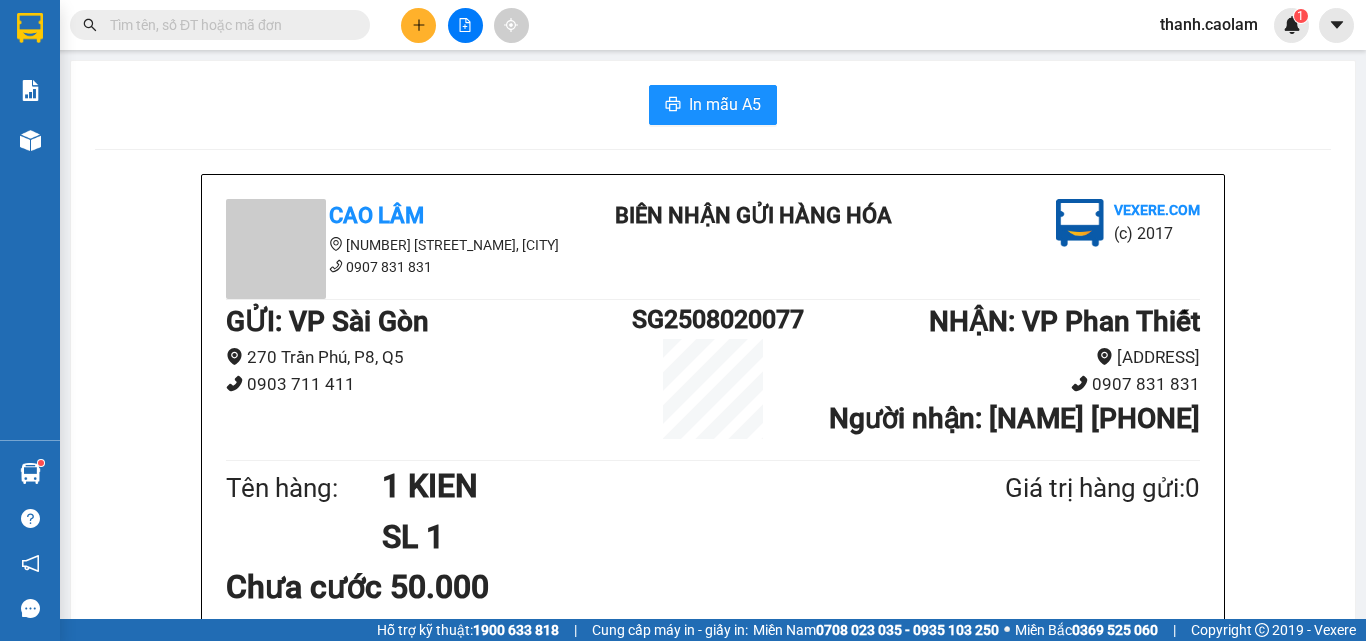 click on "BIÊN NHẬN GỬI HÀNG HÓA" at bounding box center (753, 215) 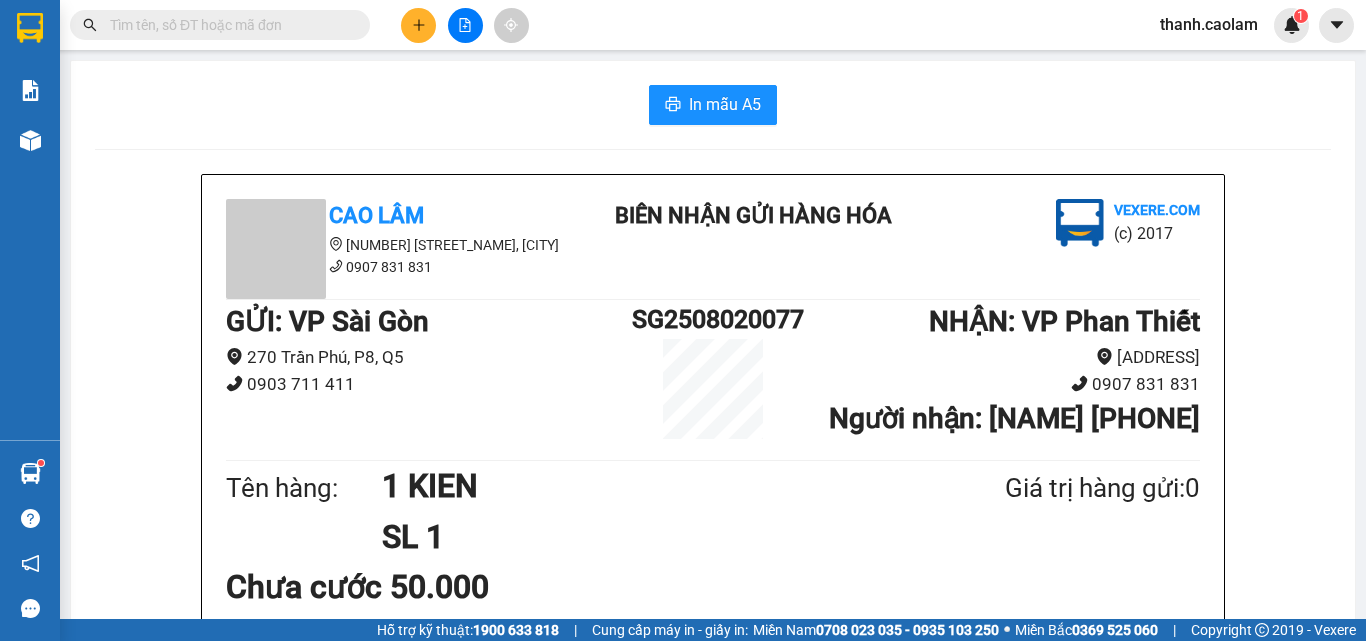 click 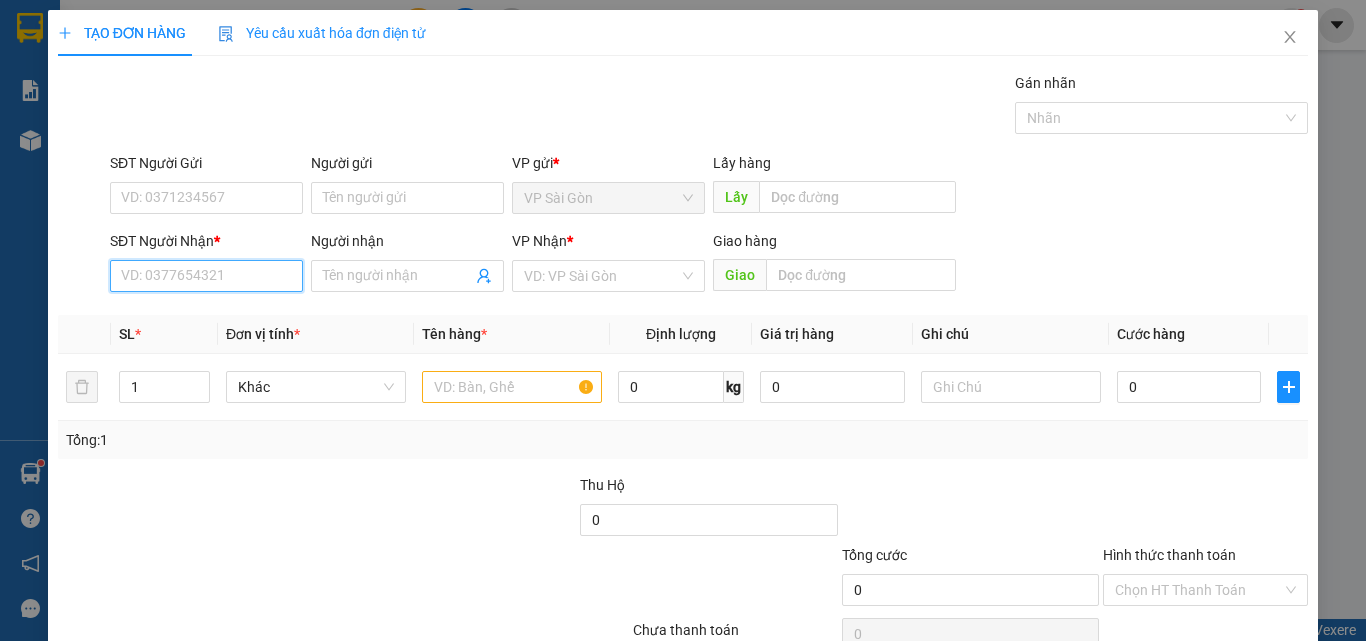 click on "SĐT Người Nhận  *" at bounding box center [206, 276] 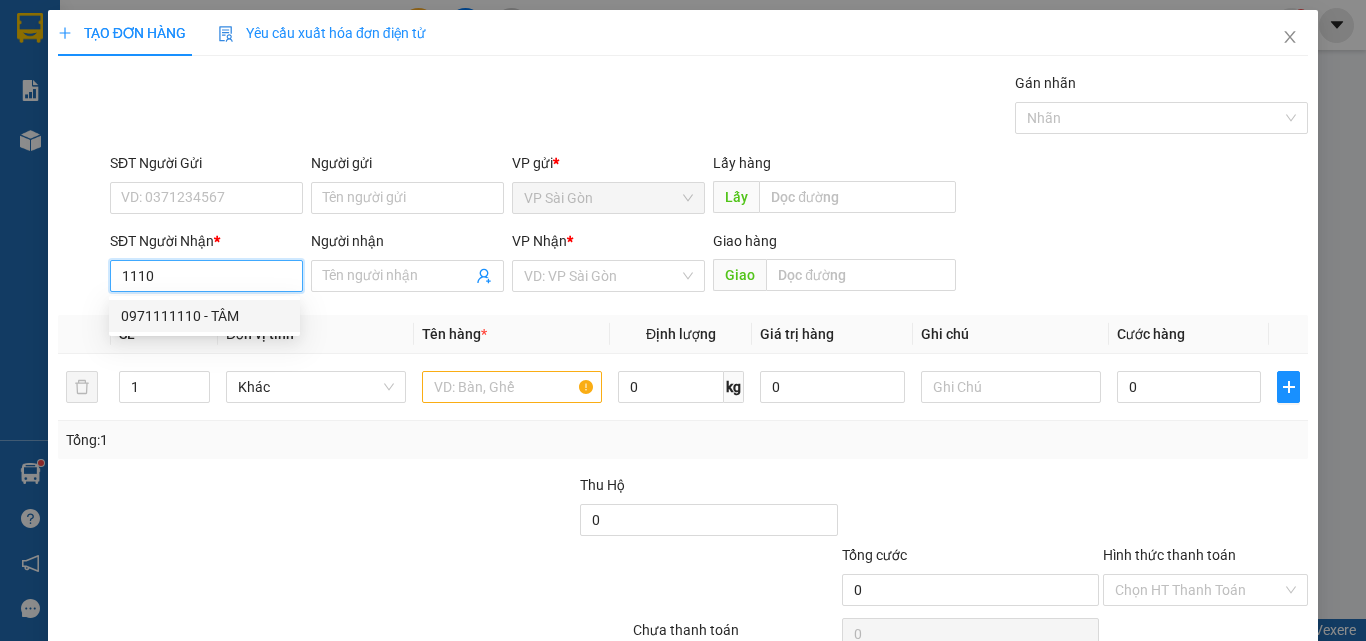 click on "0971111110 - TÂM" at bounding box center [204, 316] 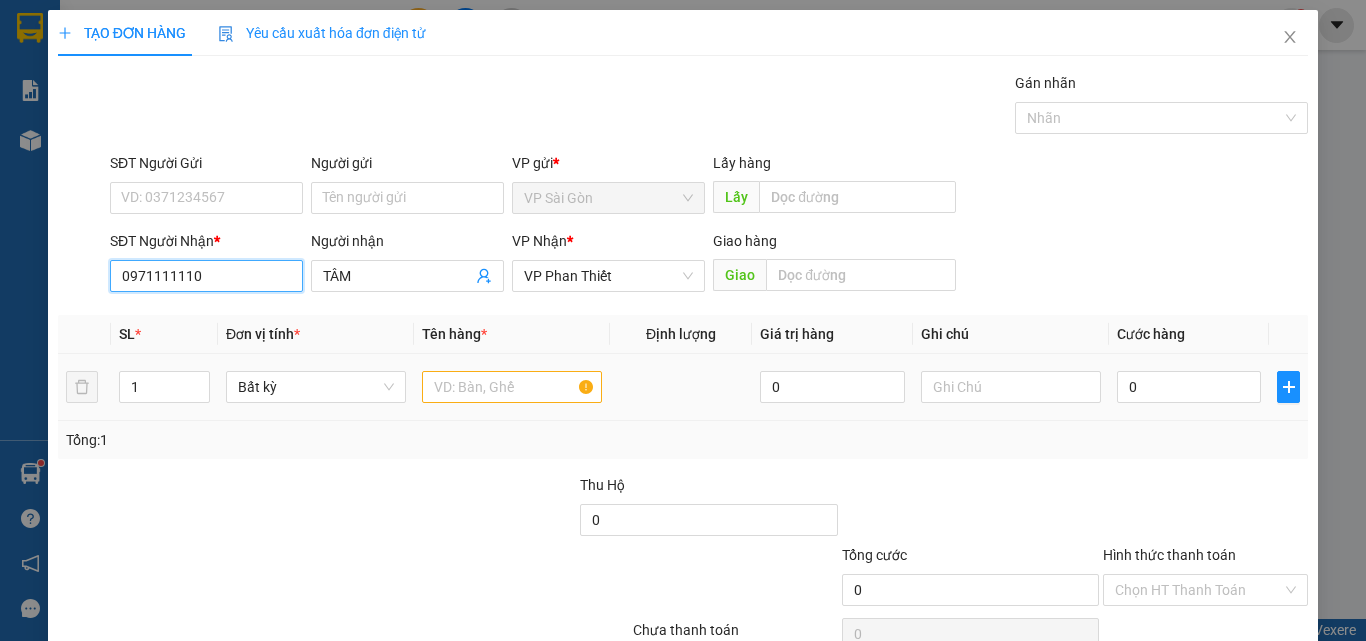 type on "0971111110" 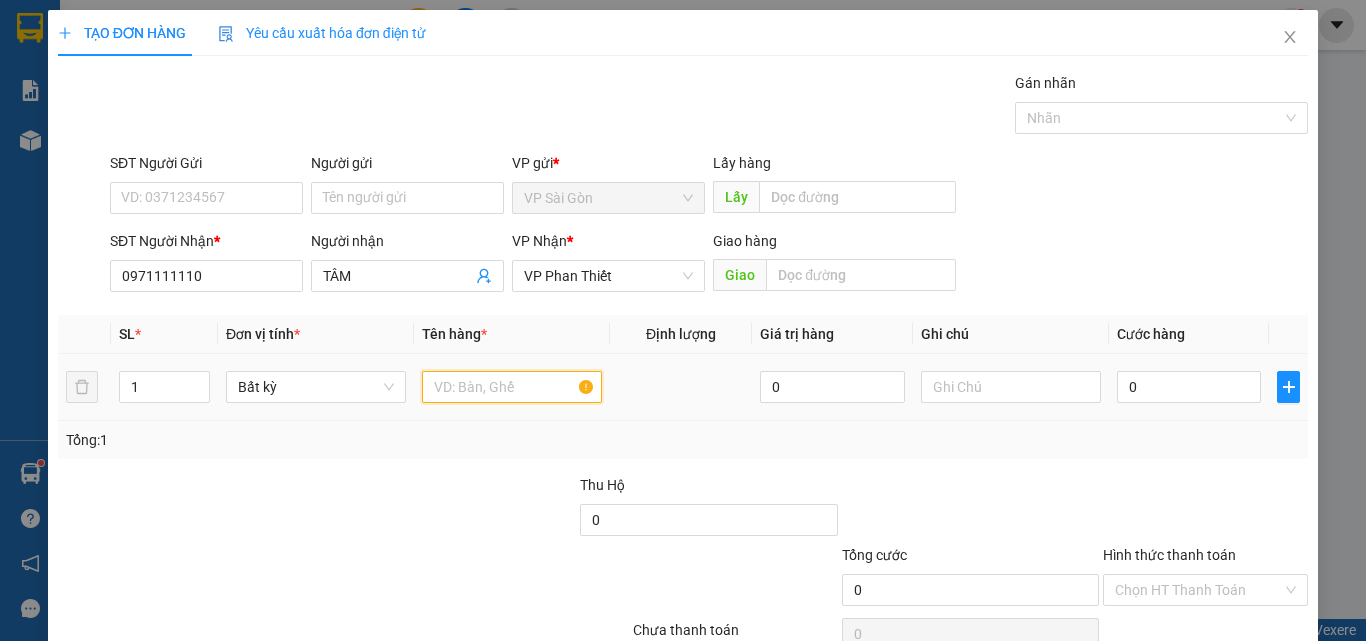 click at bounding box center (512, 387) 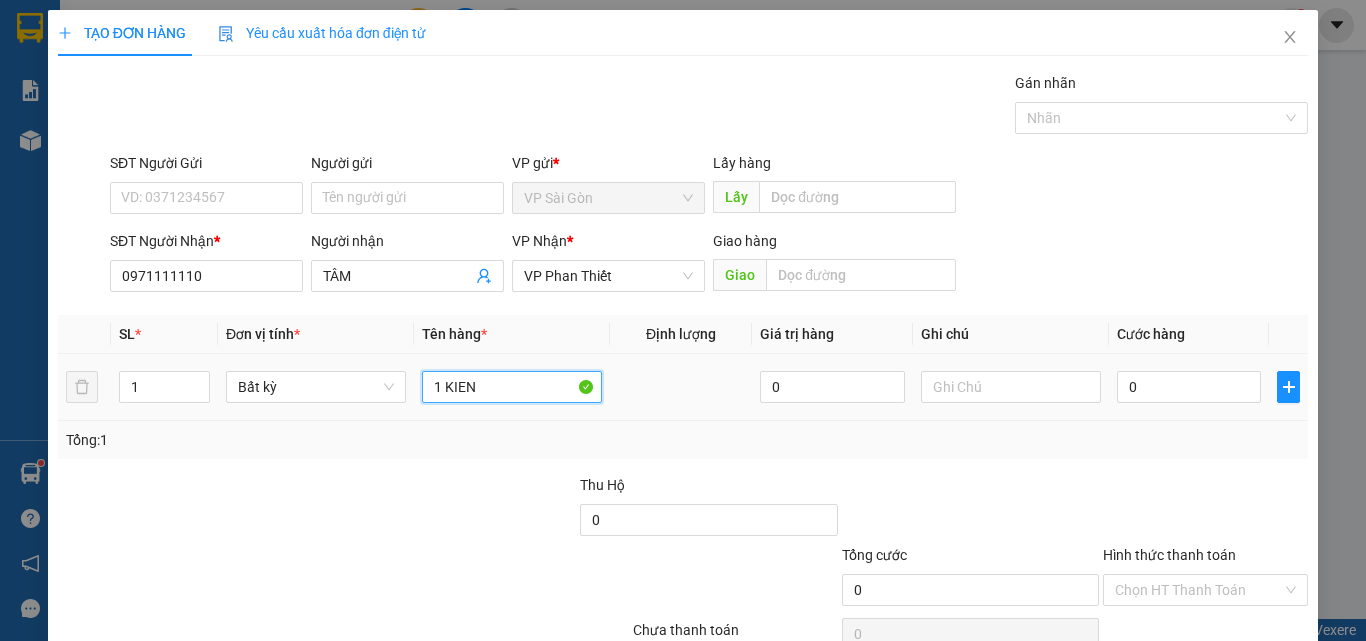 type on "1 KIEN" 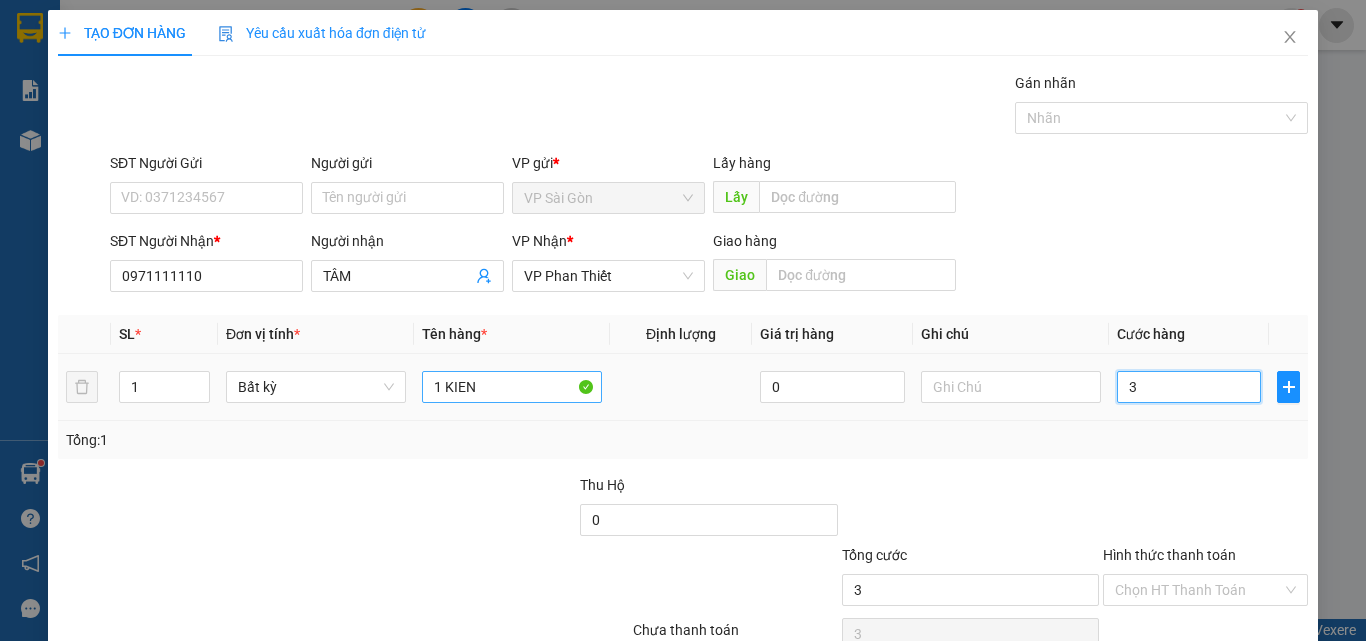 type on "3" 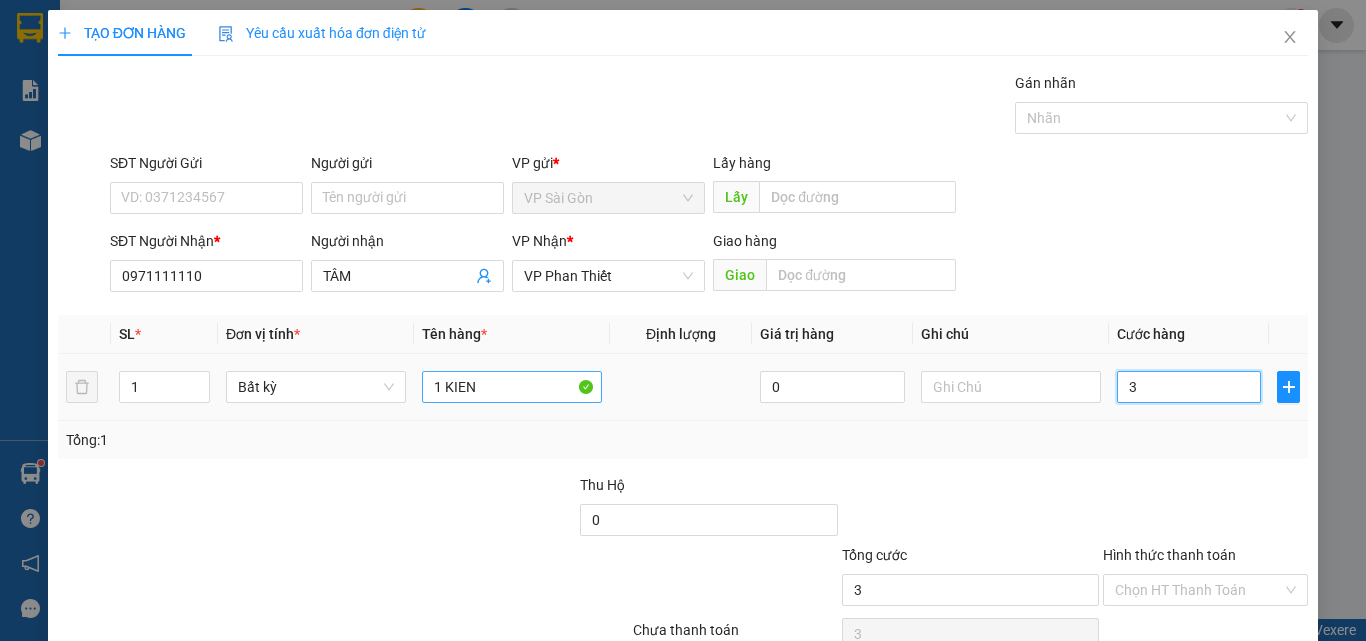 type on "3" 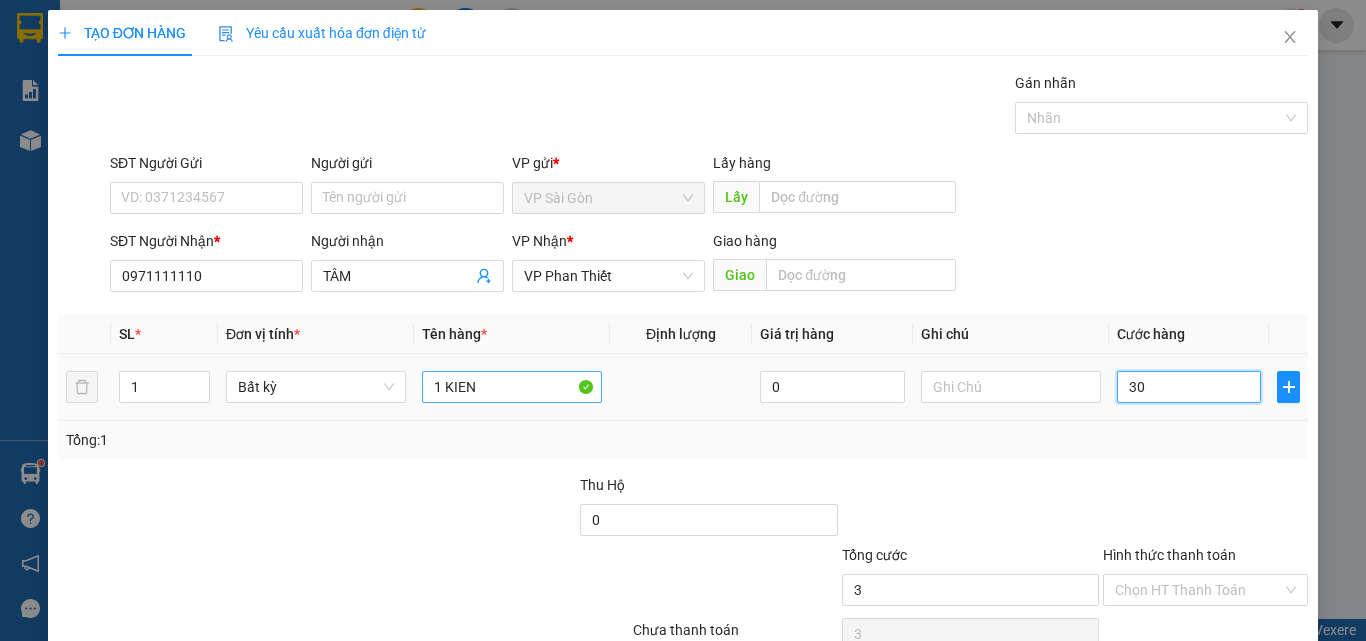 type on "30" 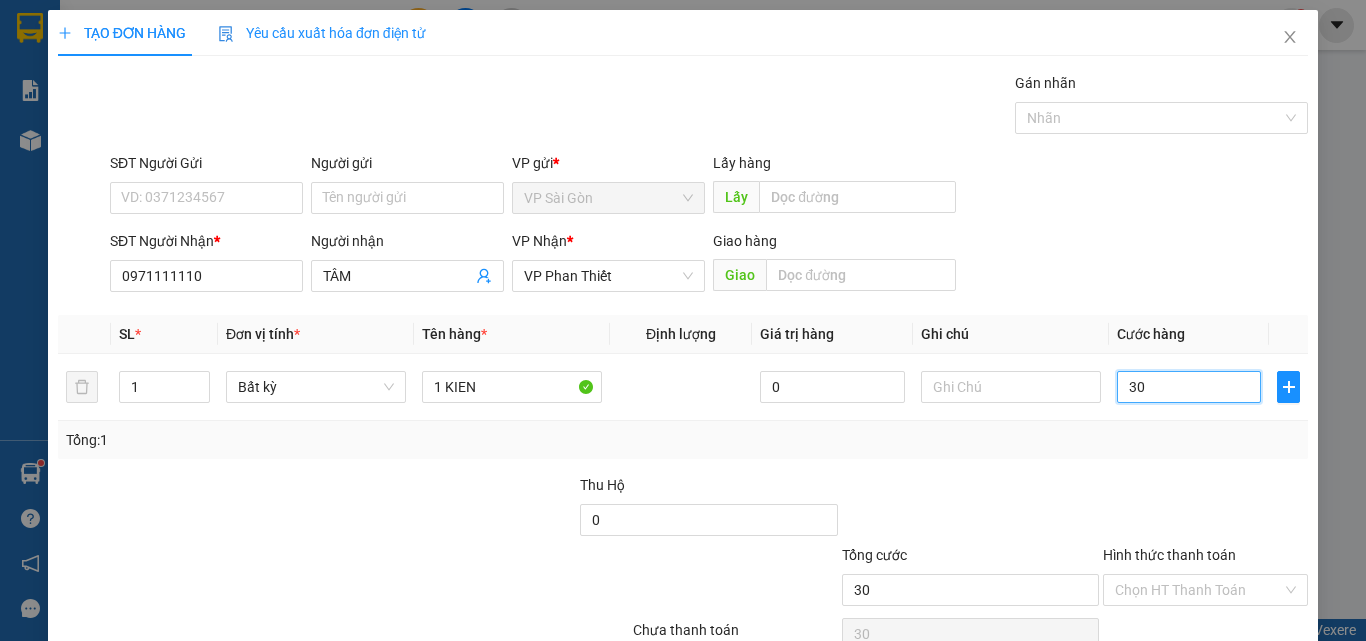 scroll, scrollTop: 99, scrollLeft: 0, axis: vertical 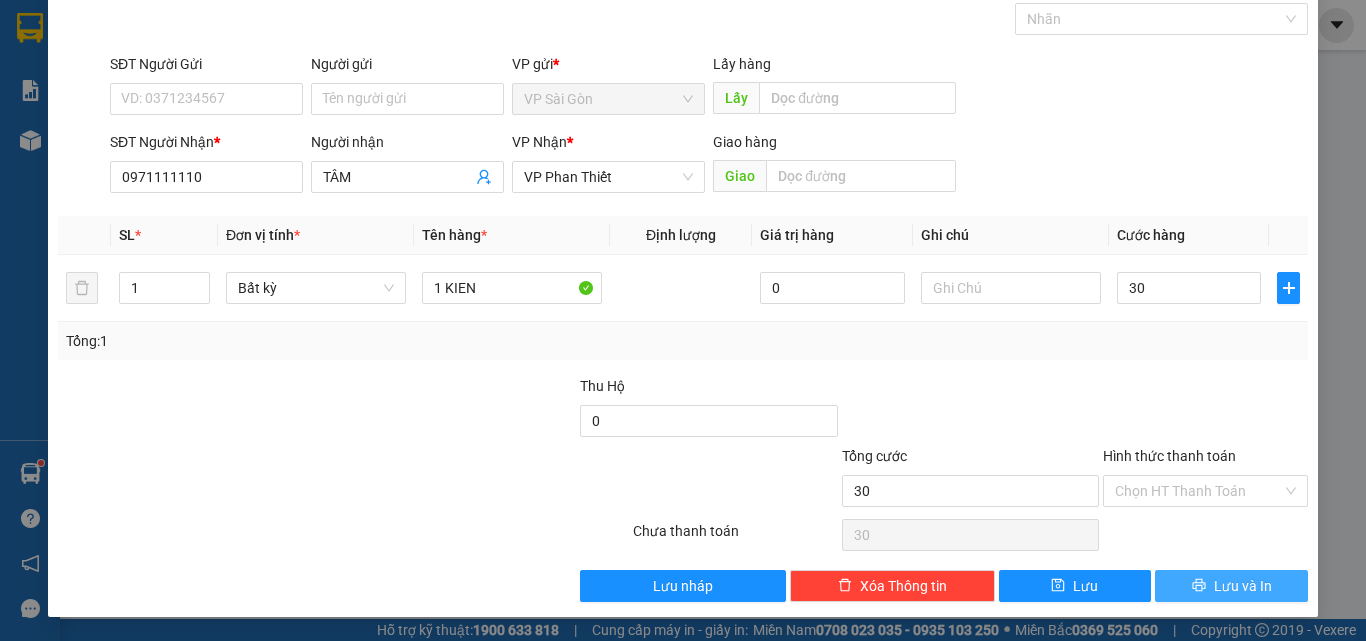drag, startPoint x: 1251, startPoint y: 581, endPoint x: 1237, endPoint y: 590, distance: 16.643316 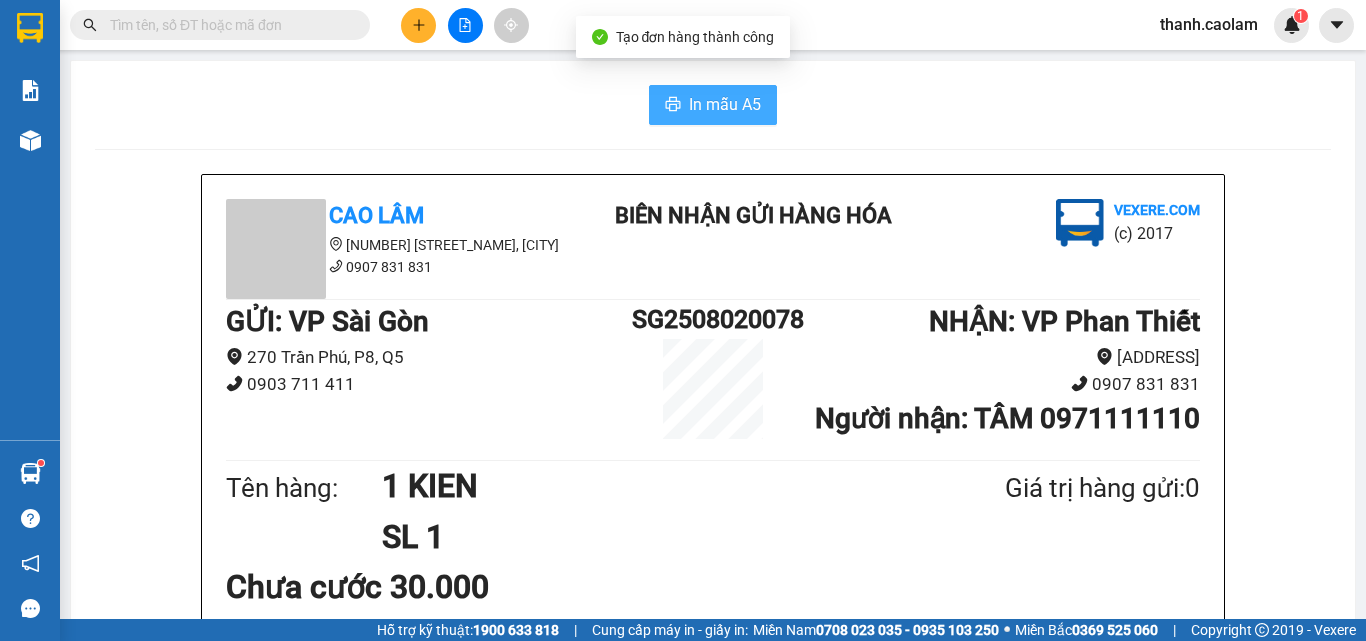 click on "In mẫu A5" at bounding box center [725, 104] 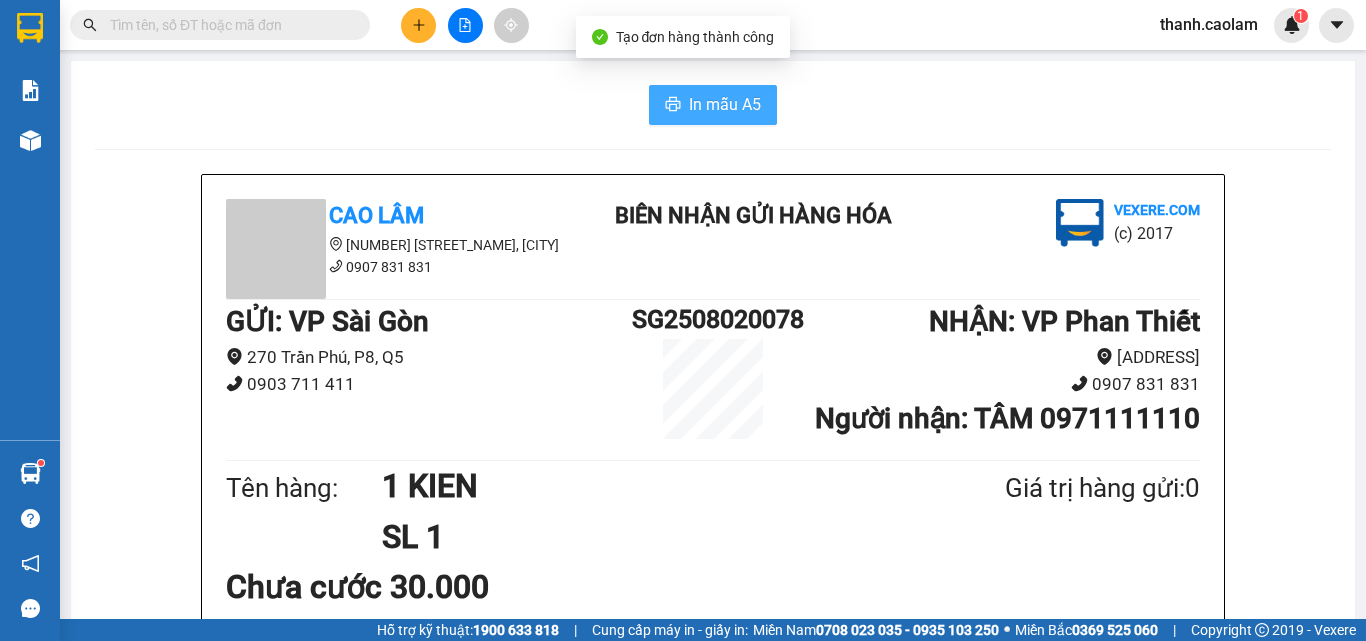 scroll, scrollTop: 0, scrollLeft: 0, axis: both 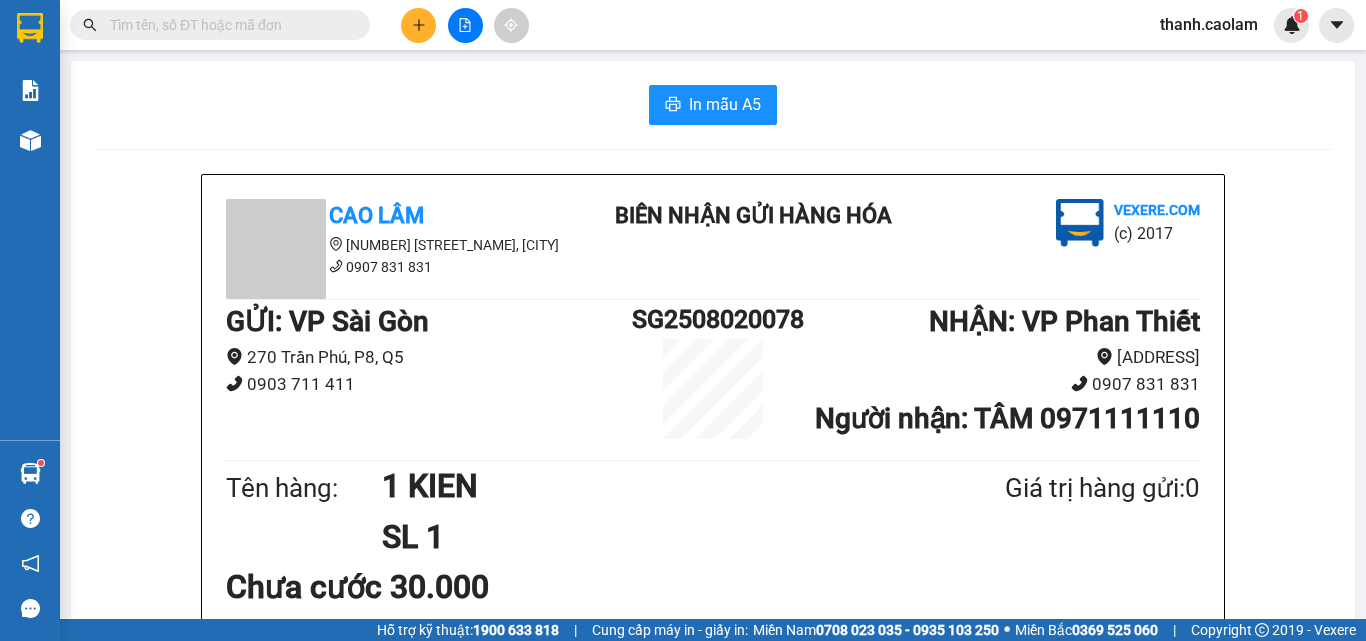 click at bounding box center (418, 25) 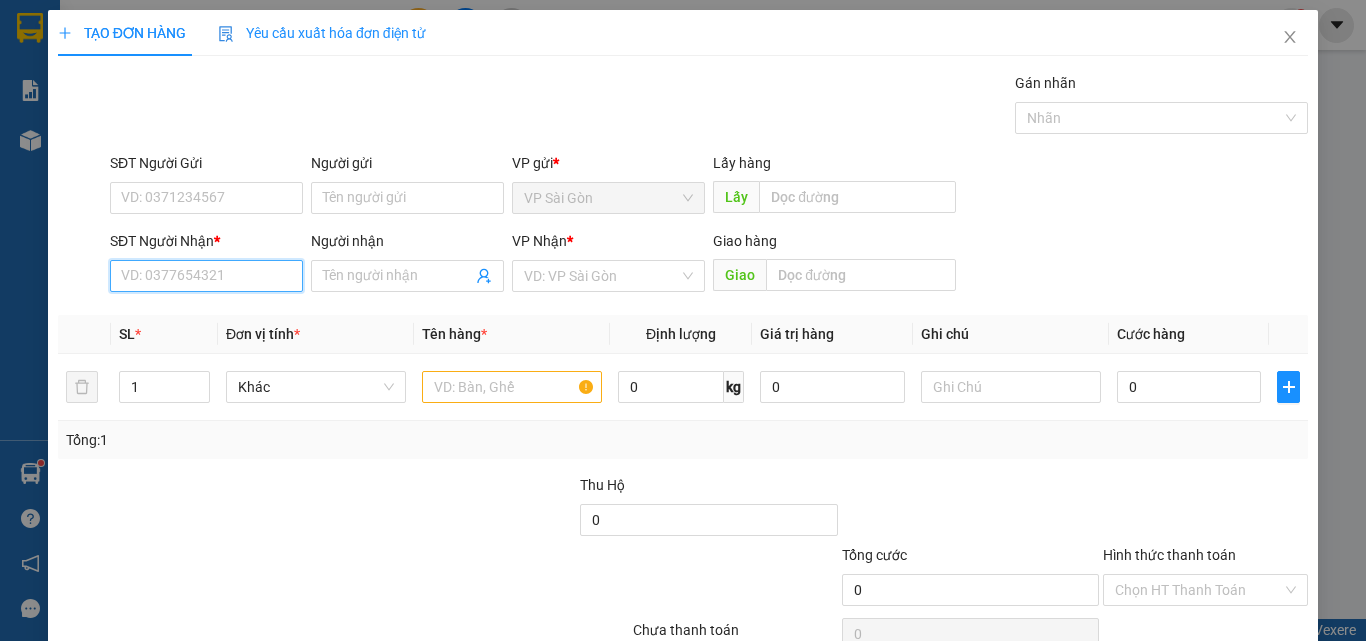 click on "SĐT Người Nhận  *" at bounding box center (206, 276) 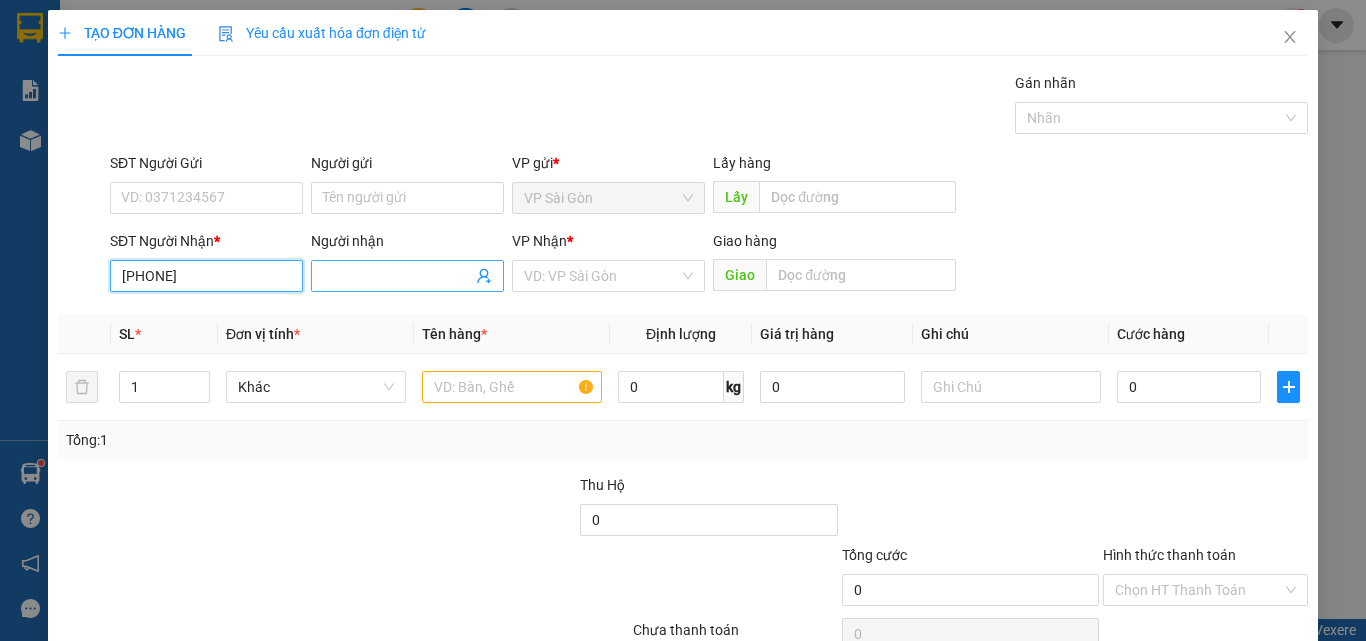 type on "[PHONE]" 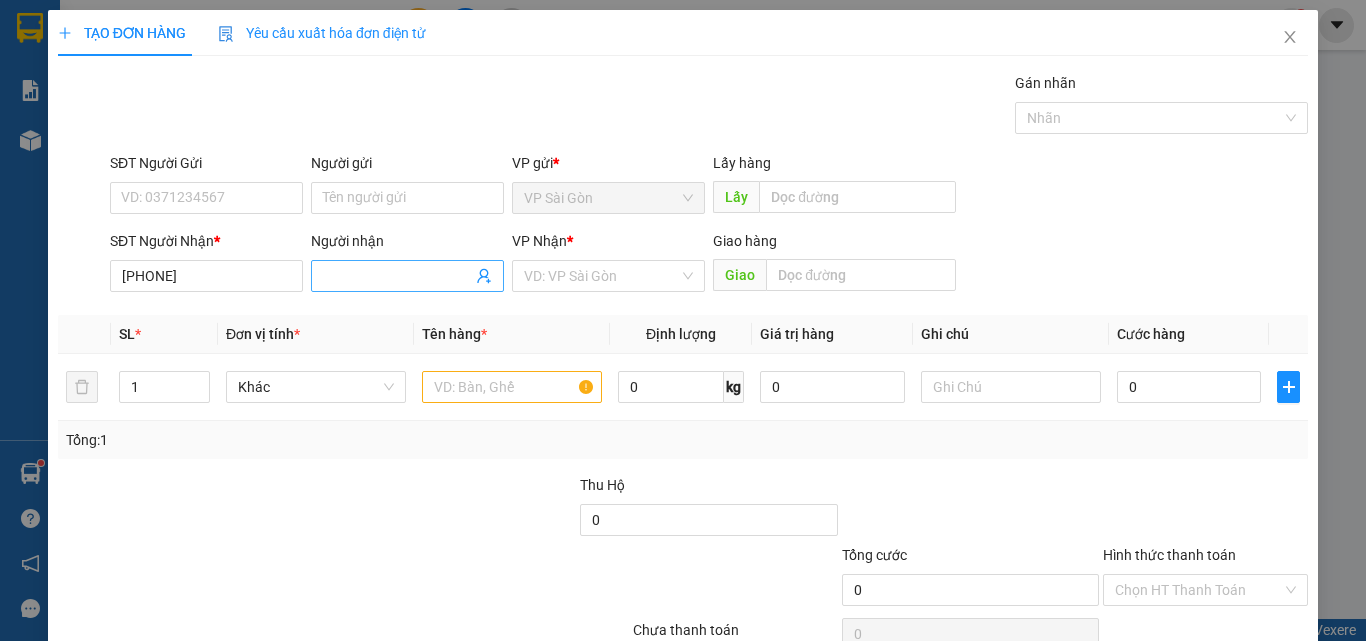 click on "Người nhận" at bounding box center (397, 276) 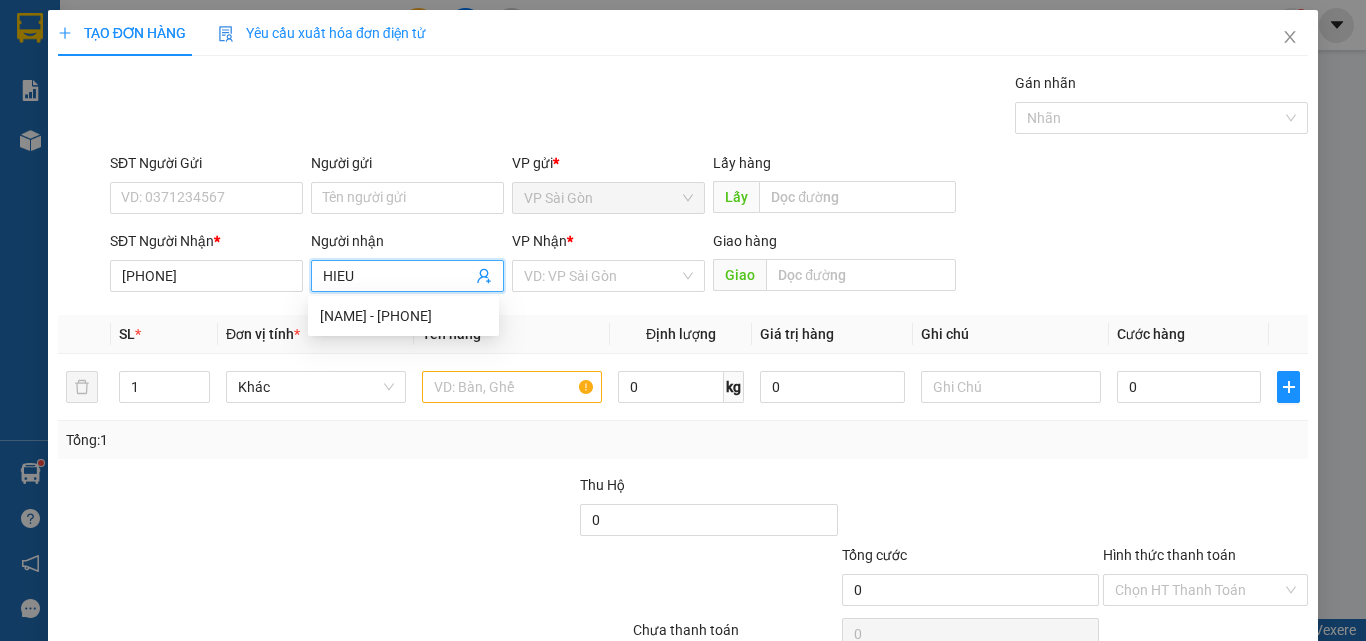 type on "HIEU" 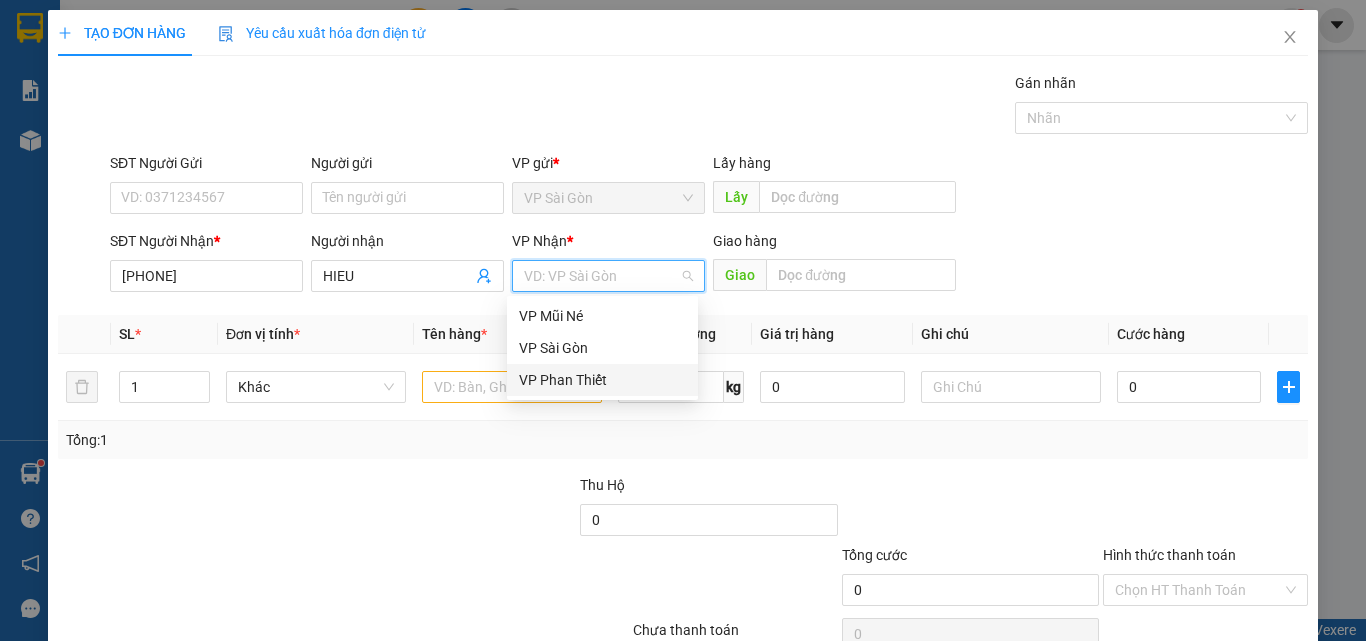 click on "VP Phan Thiết" at bounding box center (602, 380) 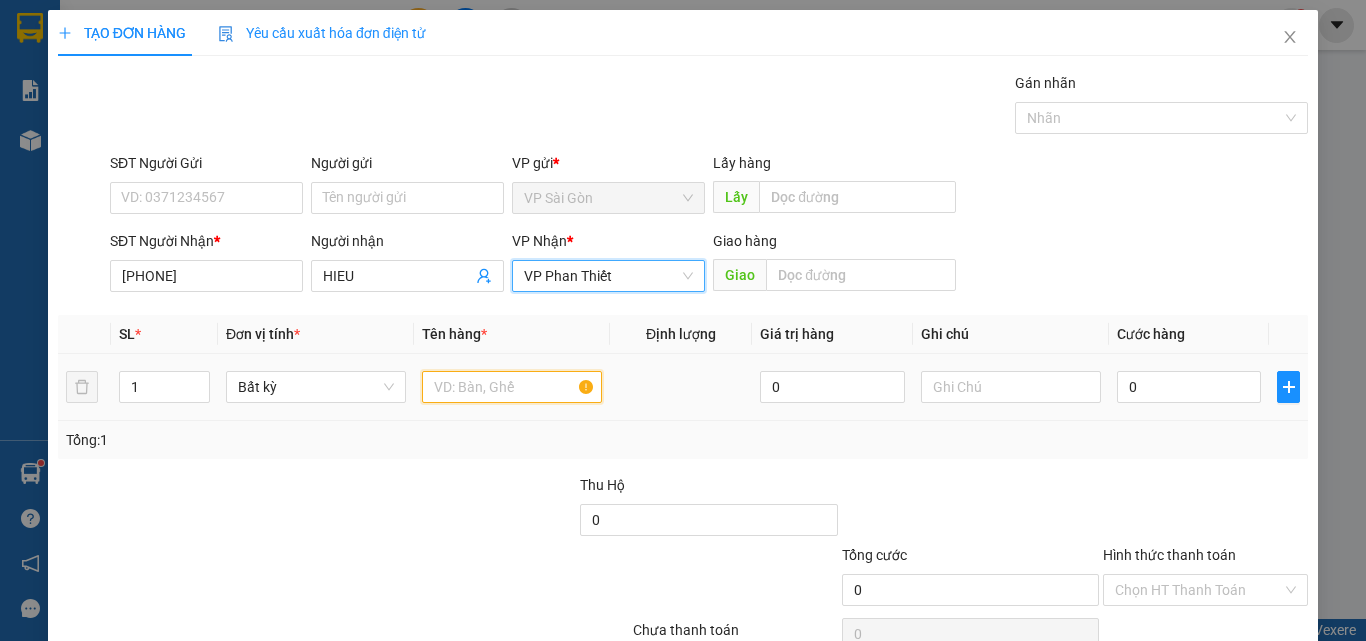 click at bounding box center [512, 387] 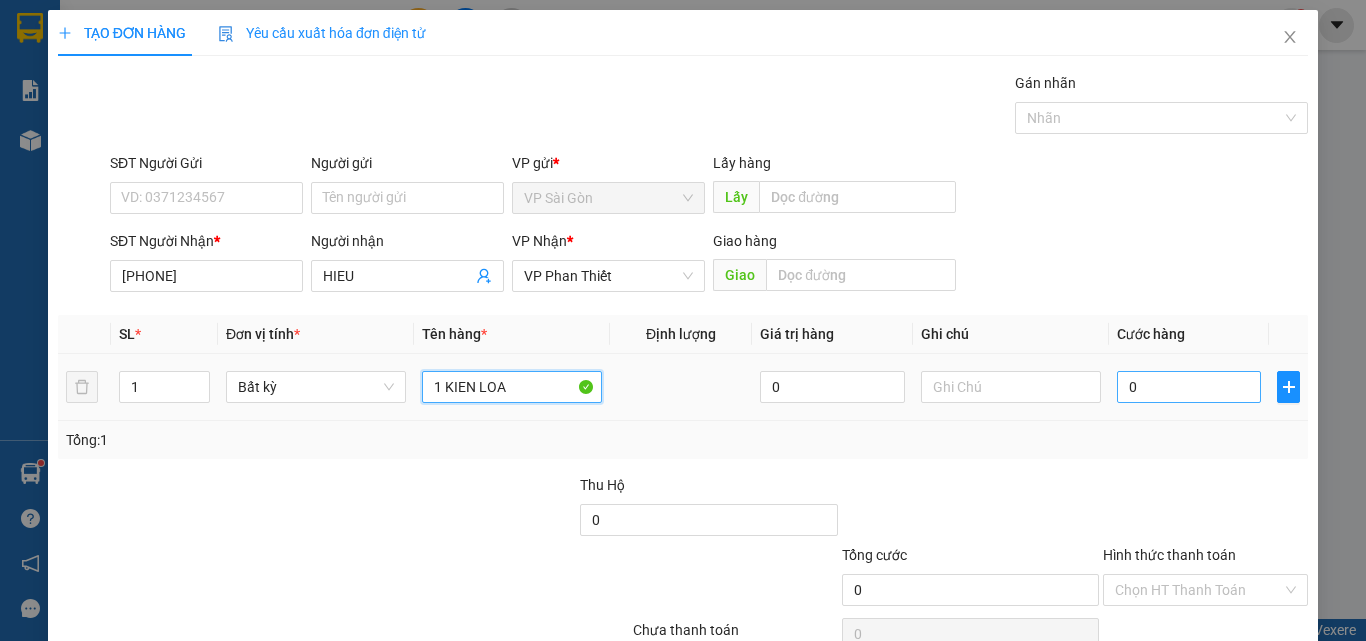type on "1 KIEN LOA" 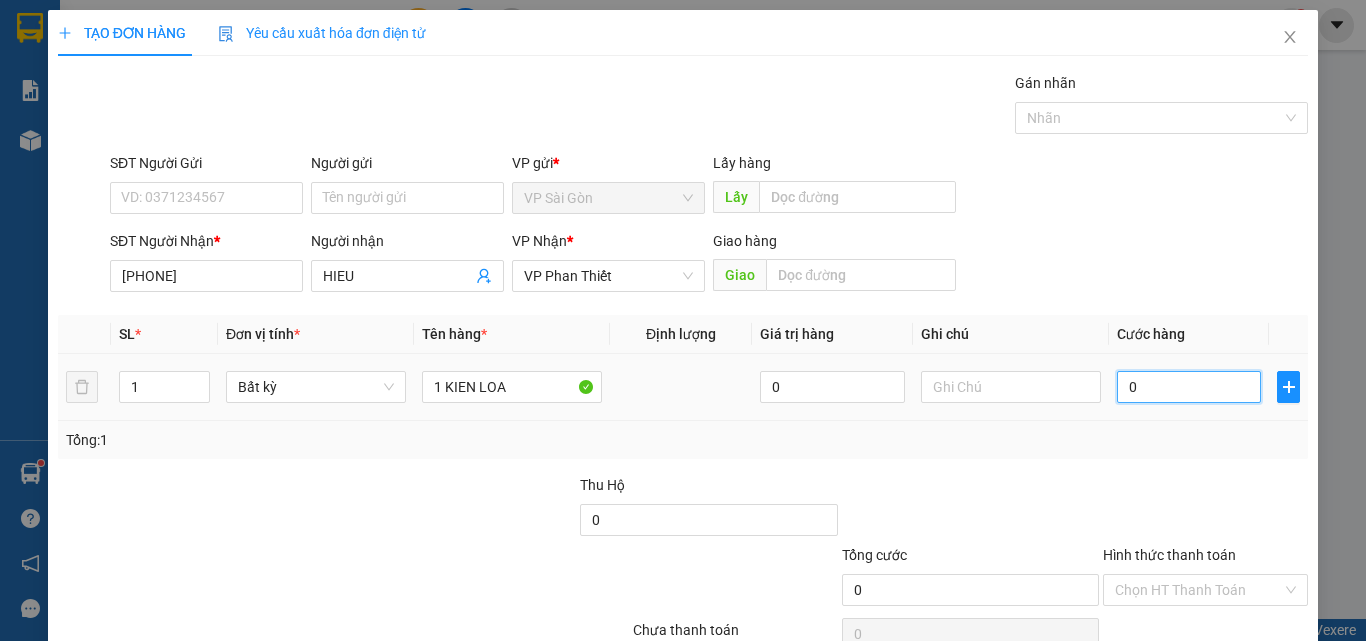 click on "0" at bounding box center [1189, 387] 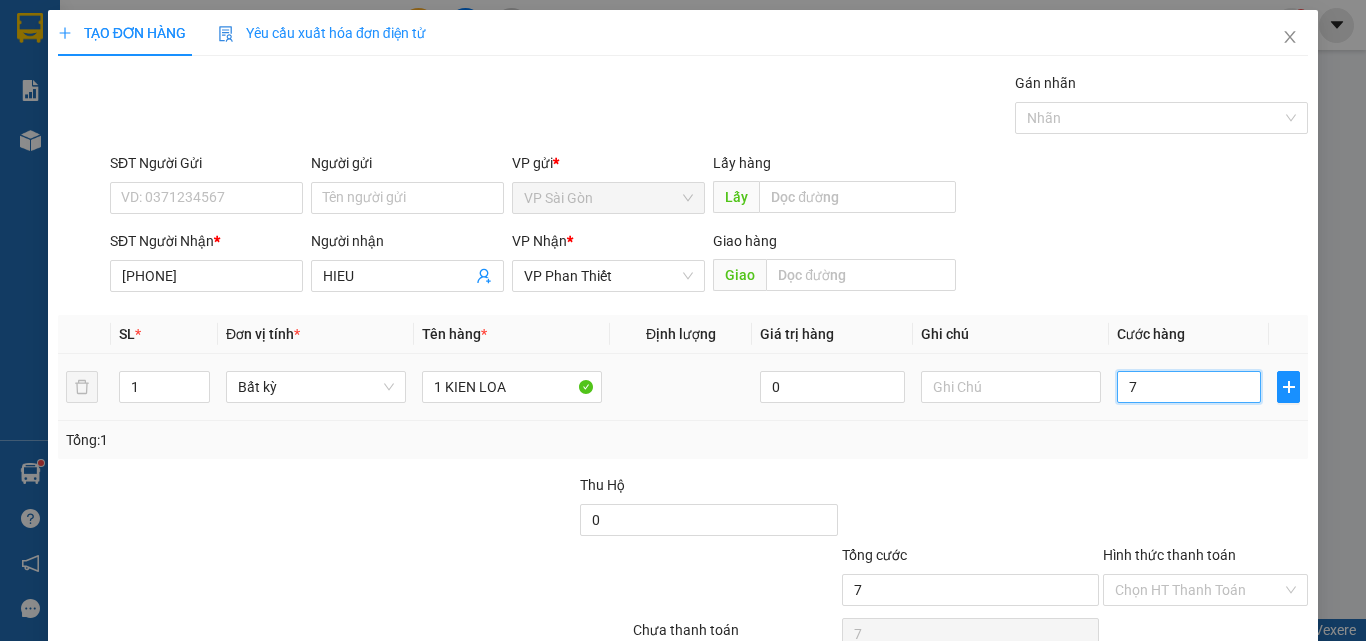 type on "70" 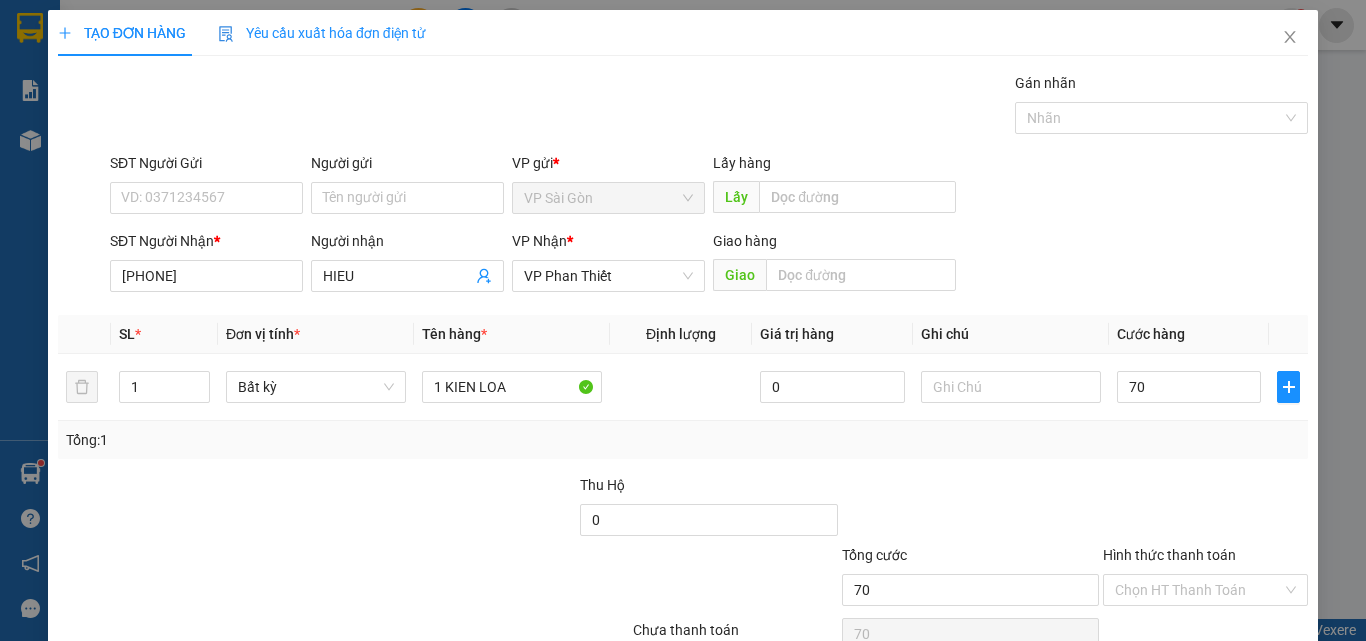 type on "70.000" 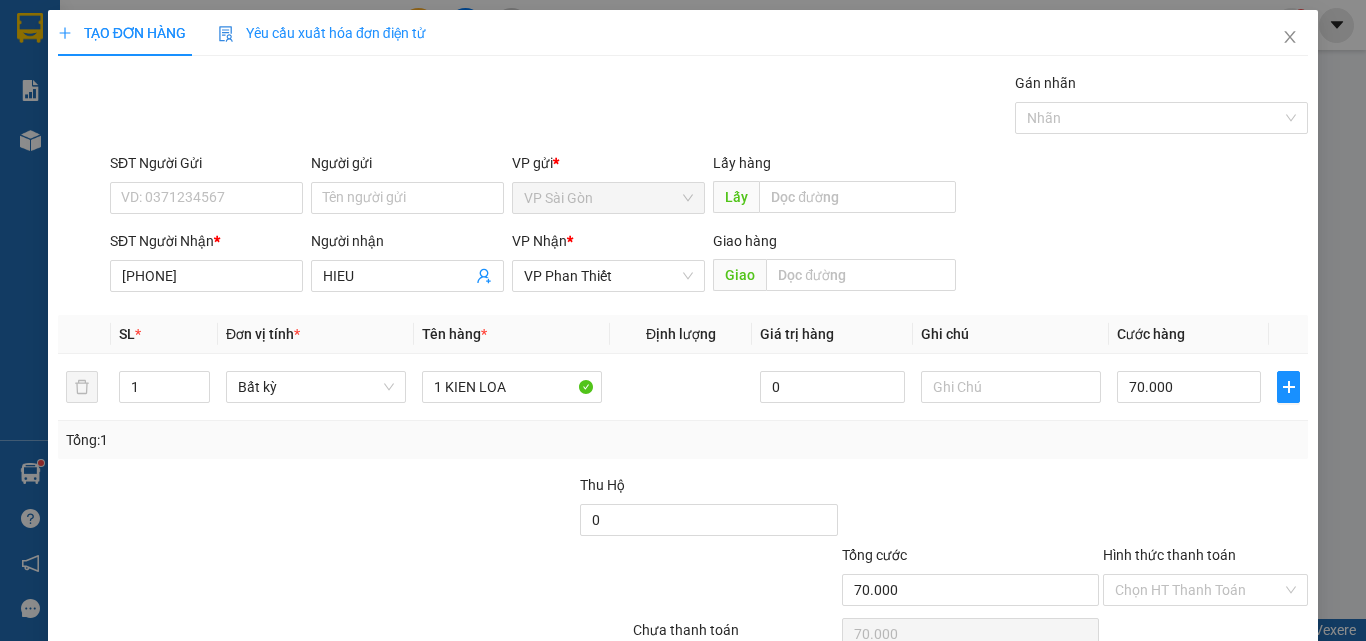 click at bounding box center [1205, 509] 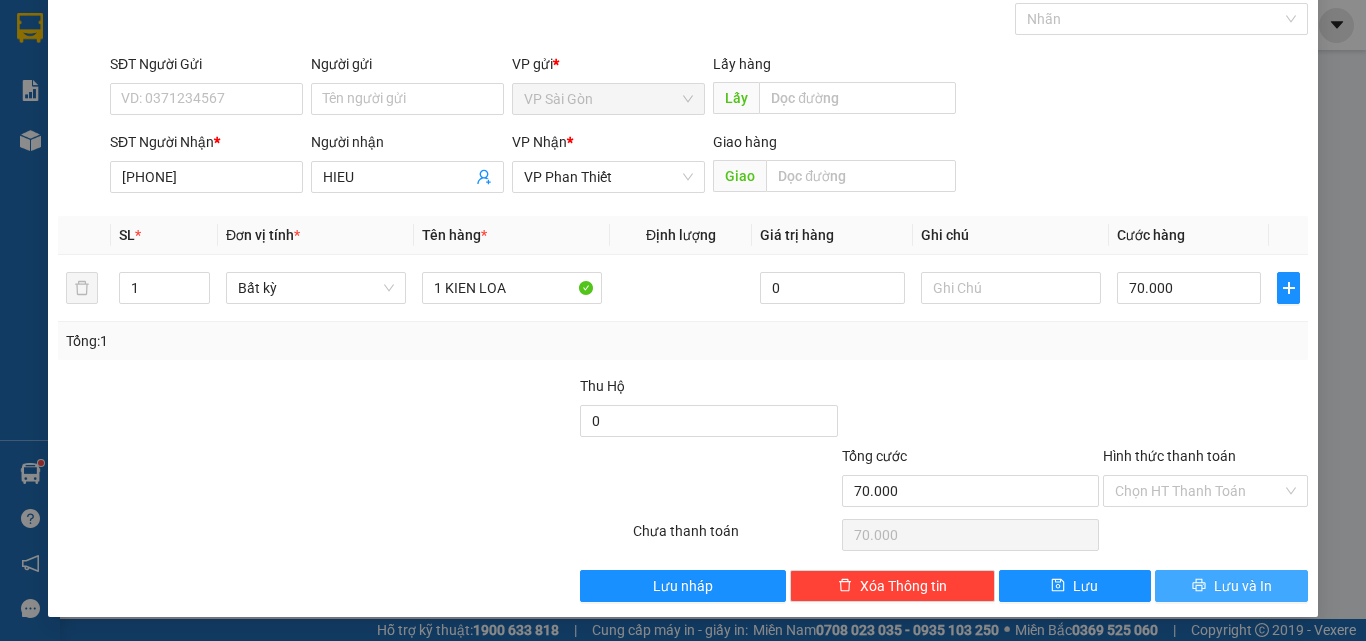 click on "Lưu và In" at bounding box center [1243, 586] 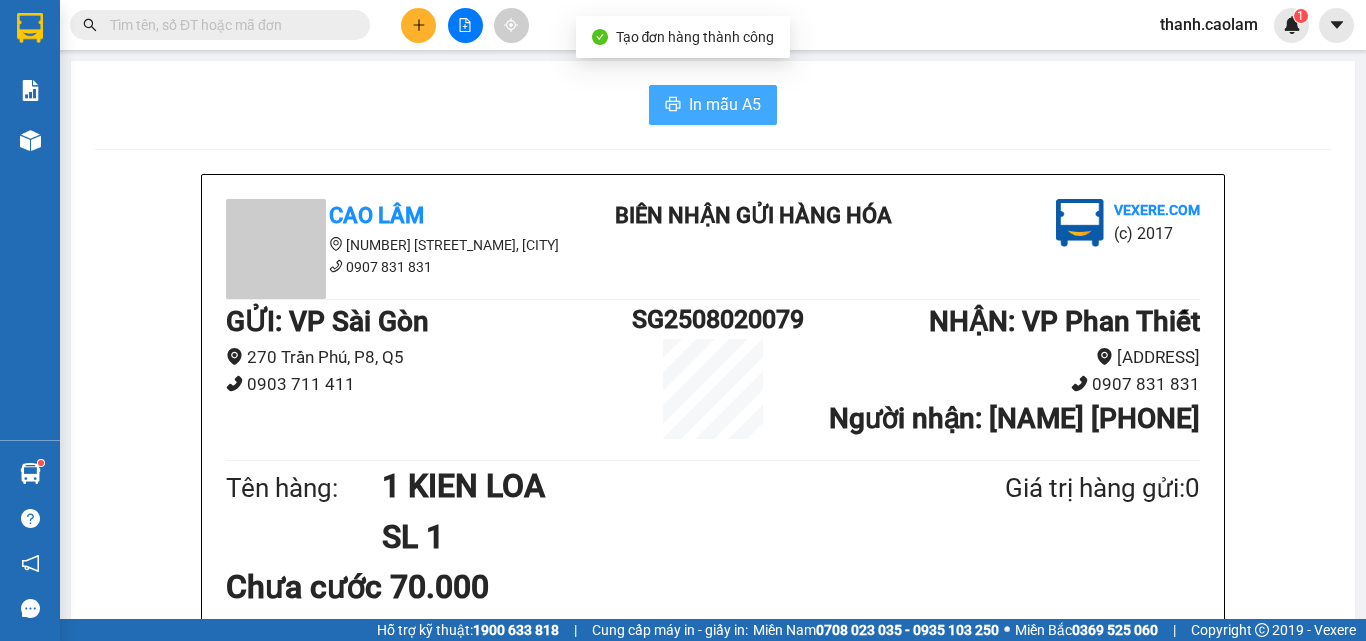 click on "In mẫu A5" at bounding box center [725, 104] 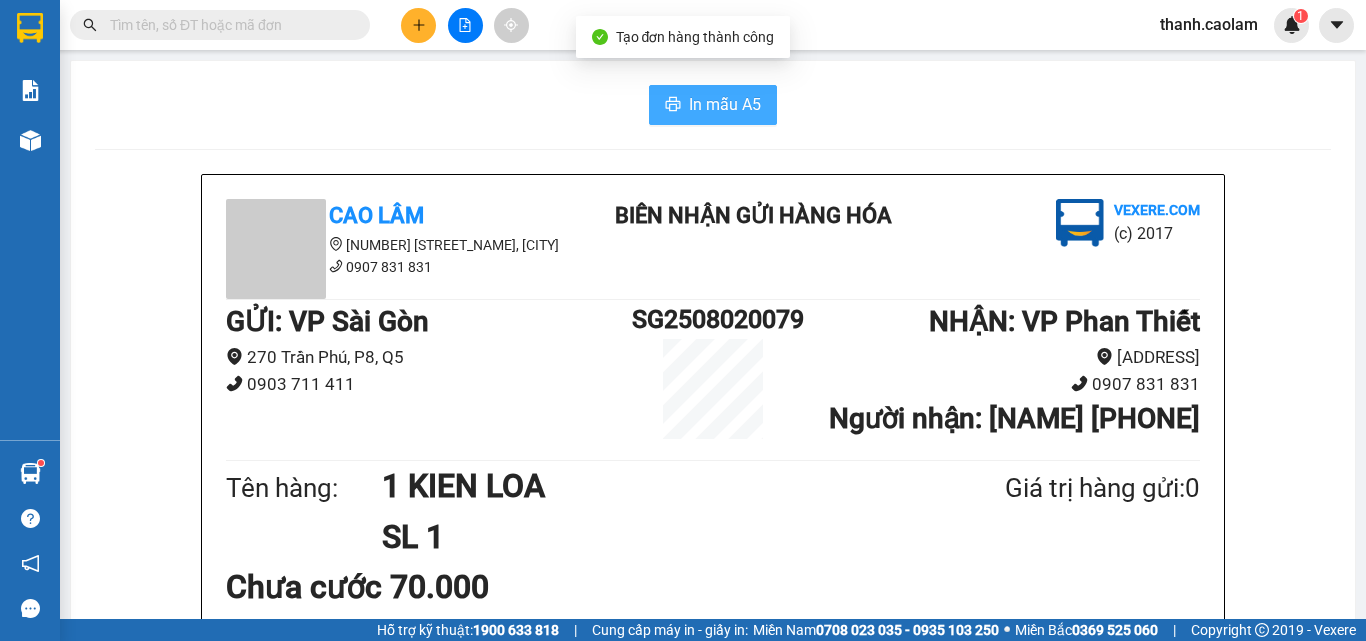 scroll, scrollTop: 0, scrollLeft: 0, axis: both 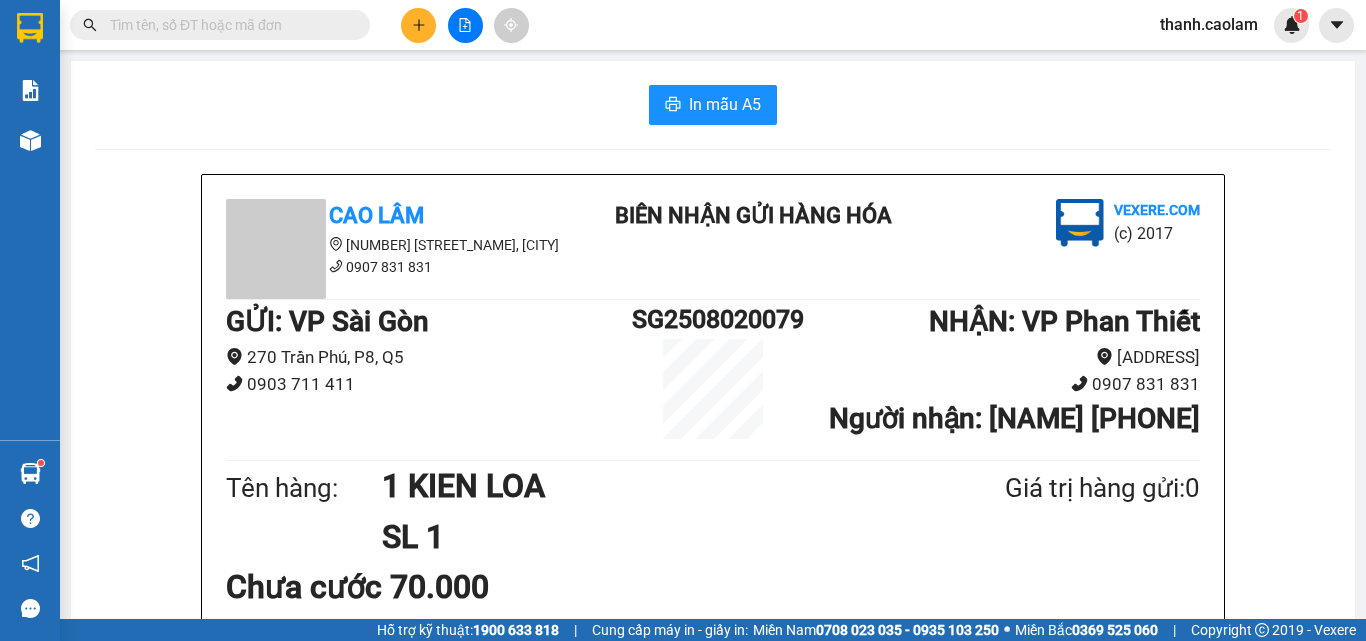 click on "In mẫu A5" at bounding box center (713, 105) 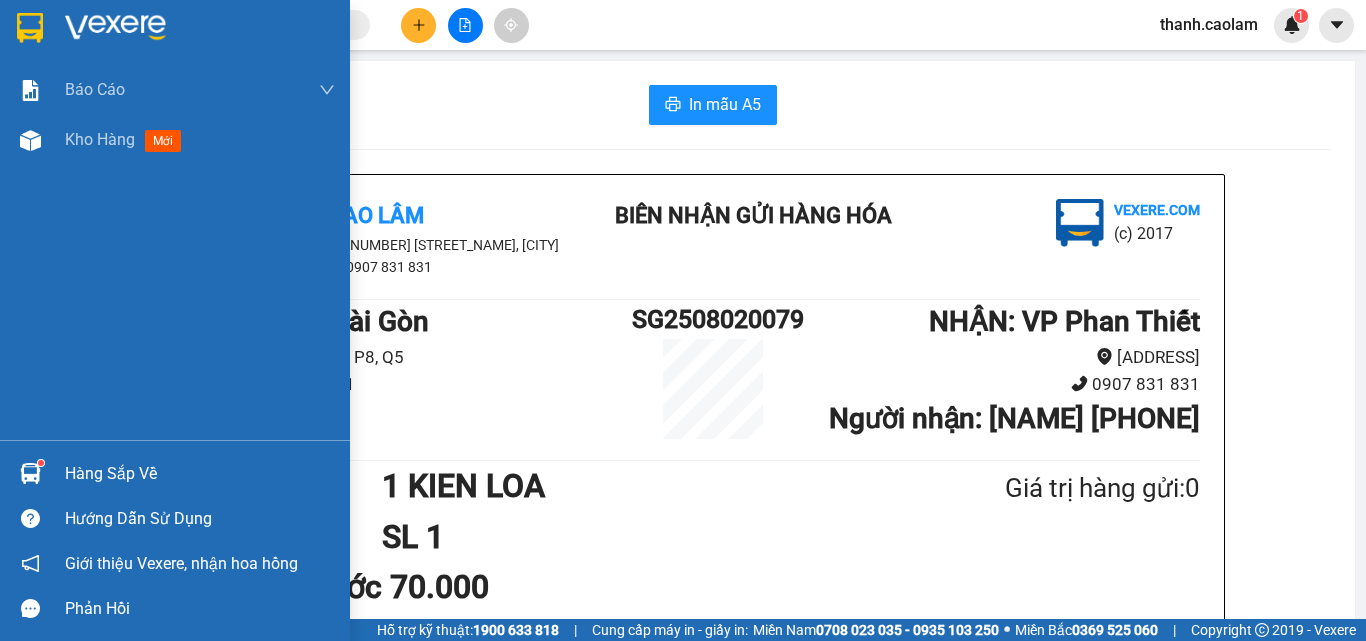 click at bounding box center [30, 28] 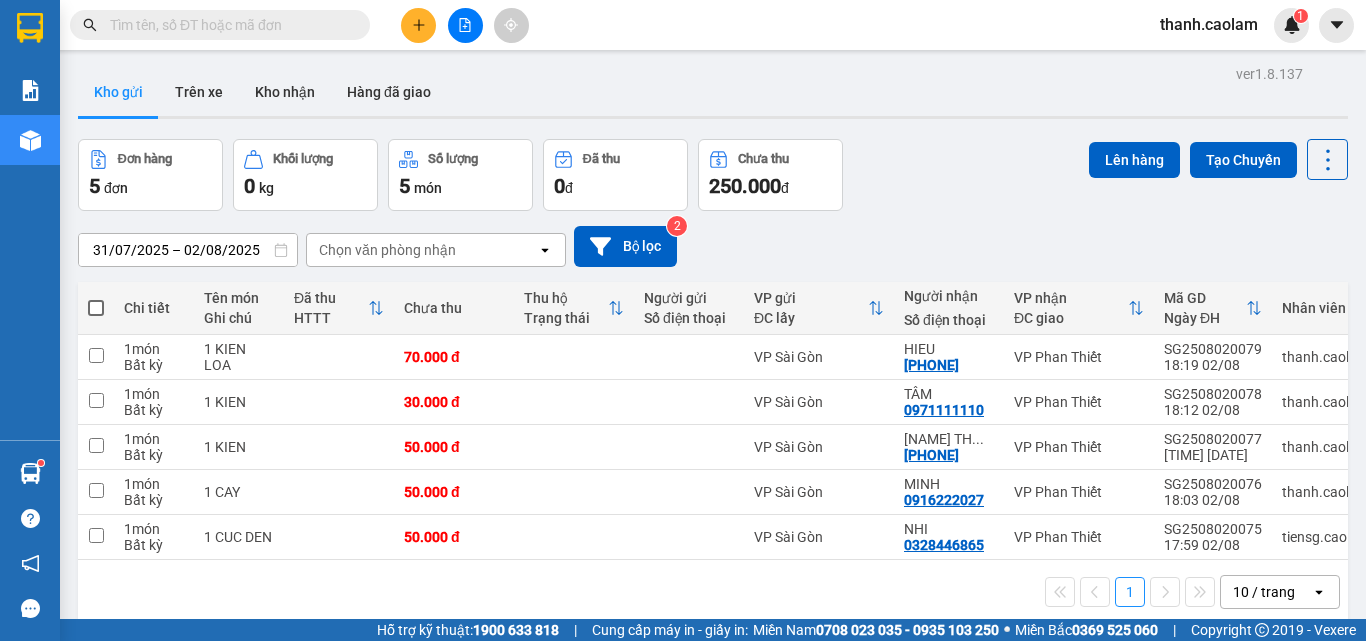 click 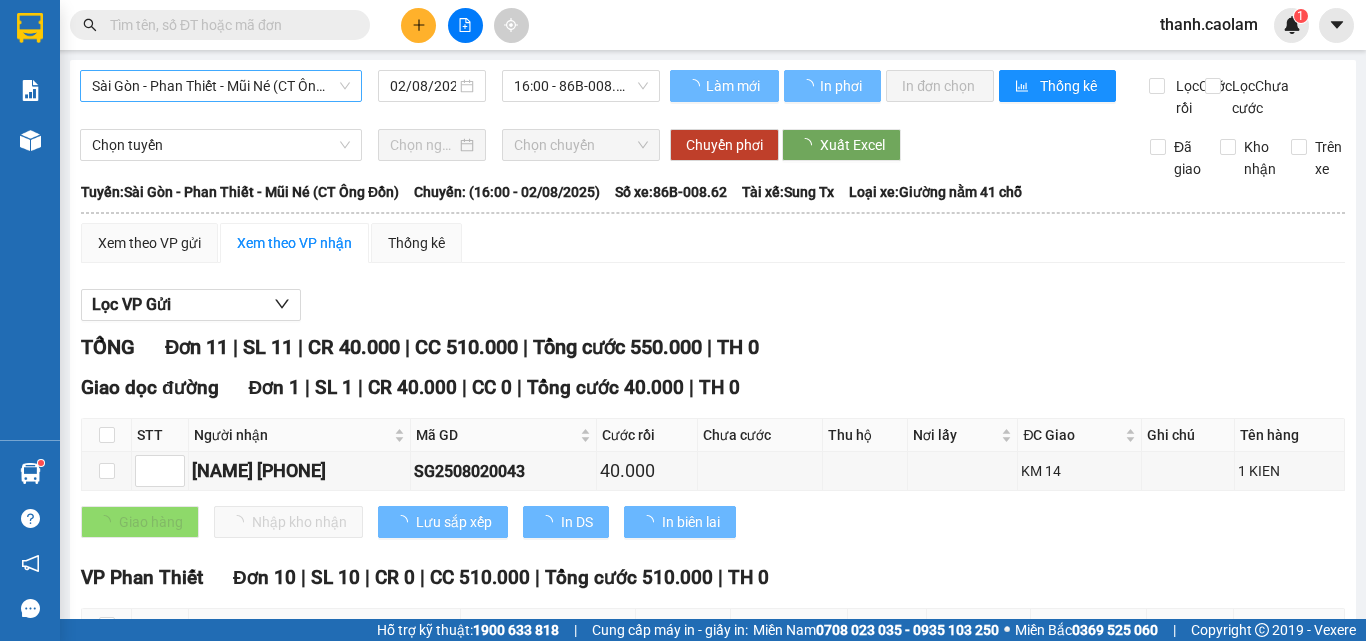 click on "Sài Gòn - Phan Thiết  - Mũi Né (CT Ông Đồn) [DATE] [TIME]     - 86B-008.62" at bounding box center [370, 94] 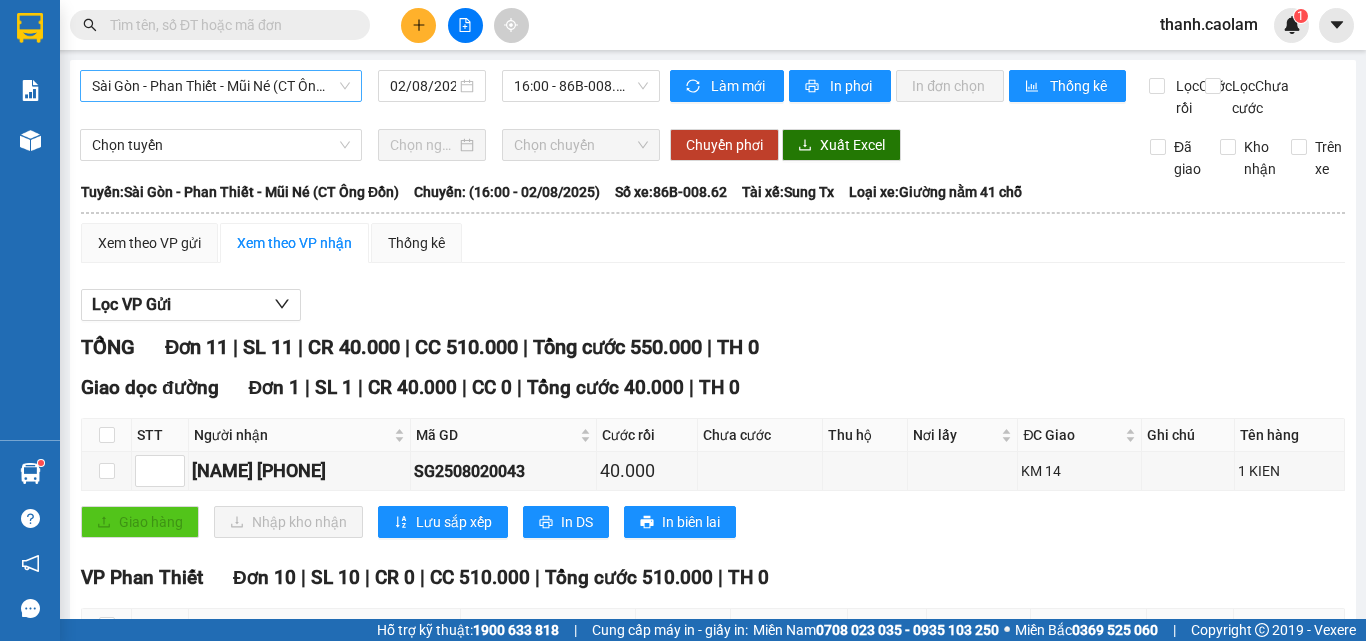 click on "Sài Gòn - Phan Thiết - Mũi Né (CT Ông Đồn)" at bounding box center [221, 86] 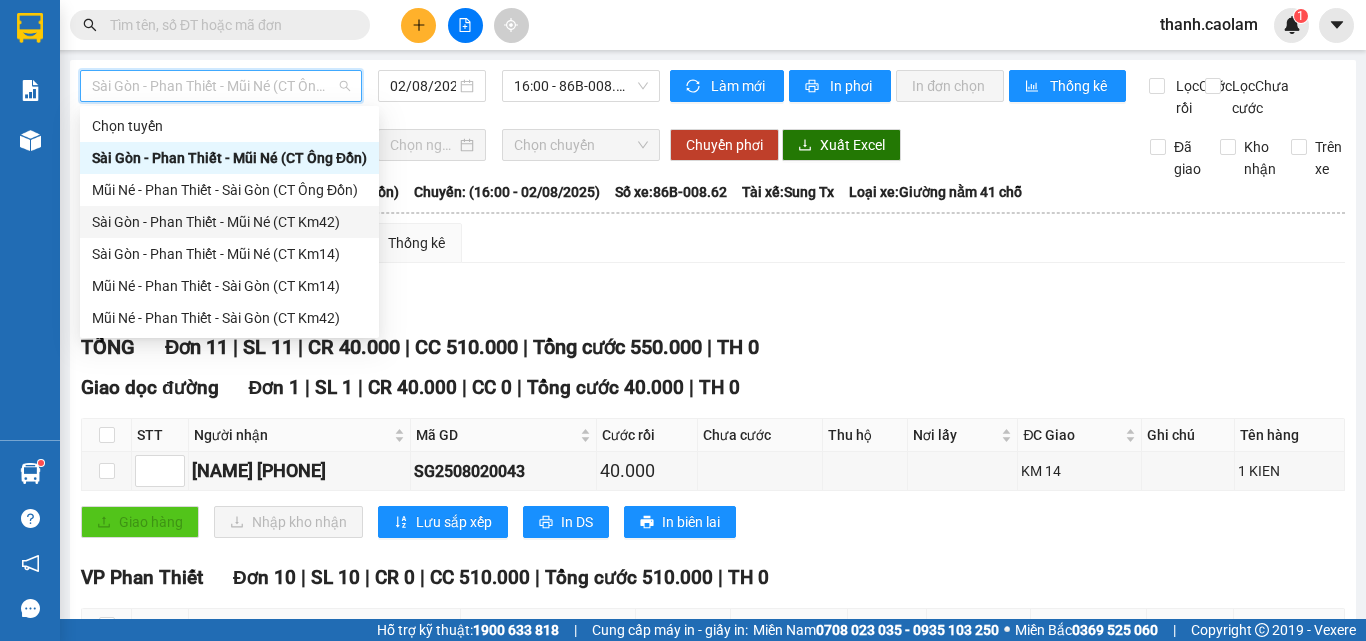 drag, startPoint x: 611, startPoint y: 247, endPoint x: 602, endPoint y: 256, distance: 12.727922 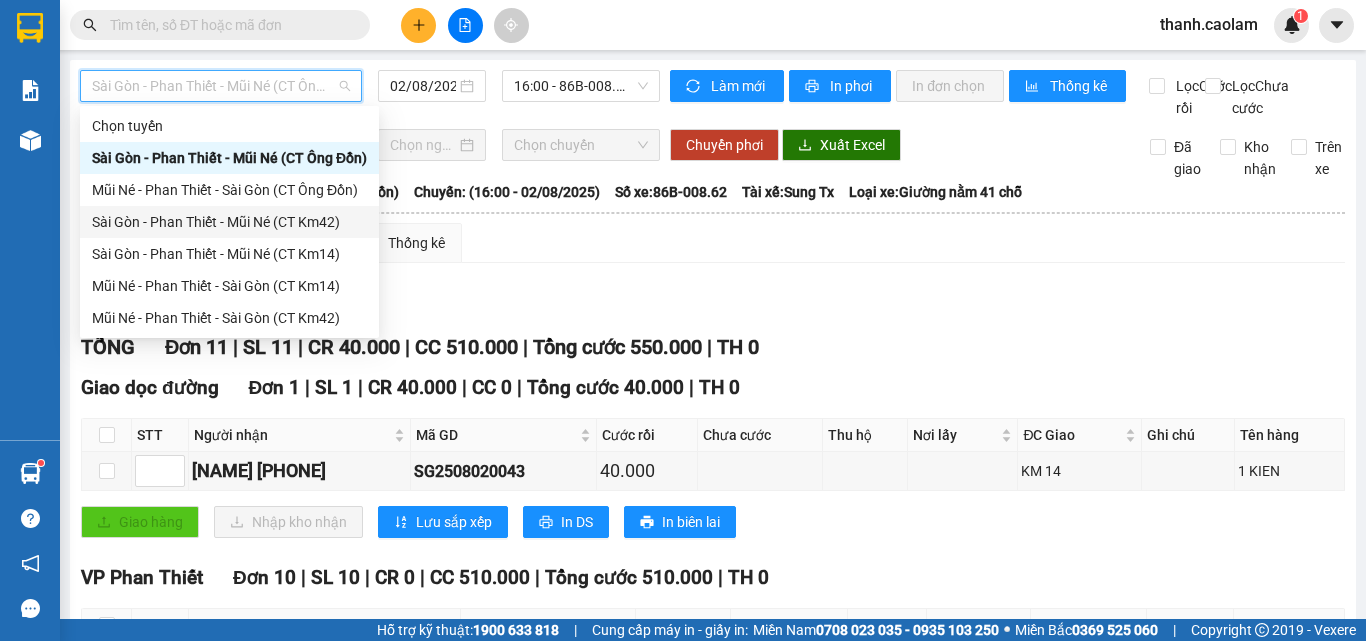 click on "Xem theo VP gửi Xem theo VP nhận Thống kê" at bounding box center [713, 243] 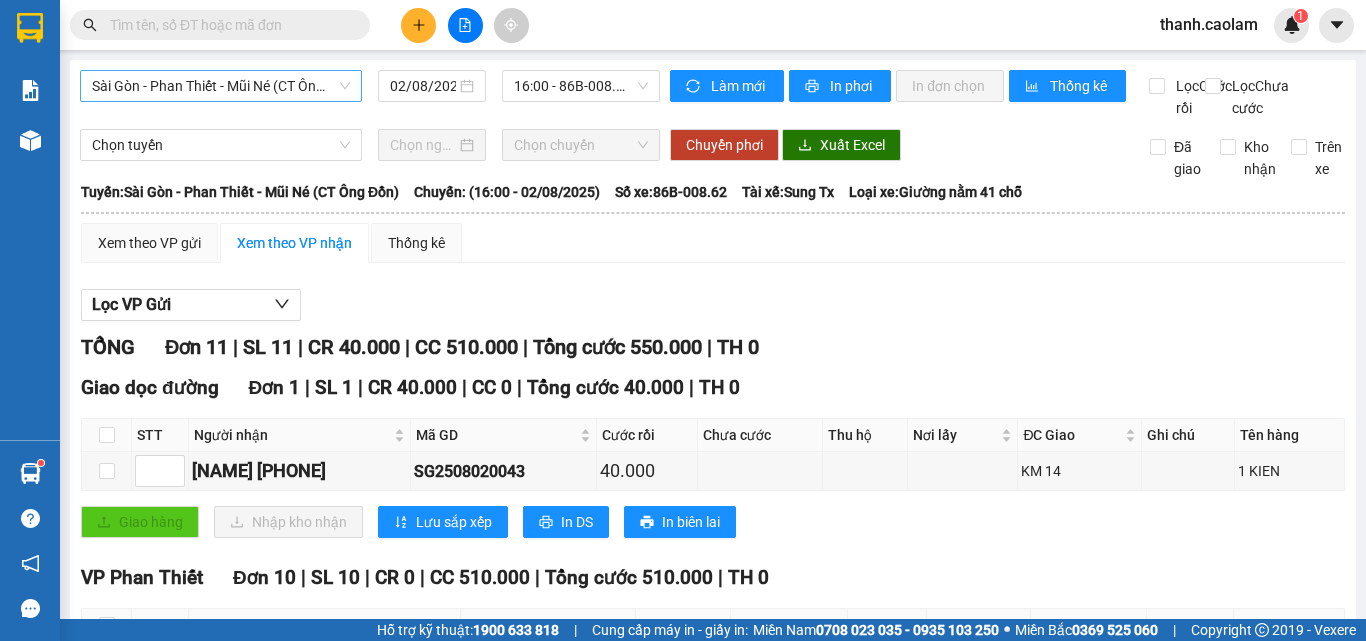 click on "Sài Gòn - Phan Thiết - Mũi Né (CT Ông Đồn)" at bounding box center (221, 86) 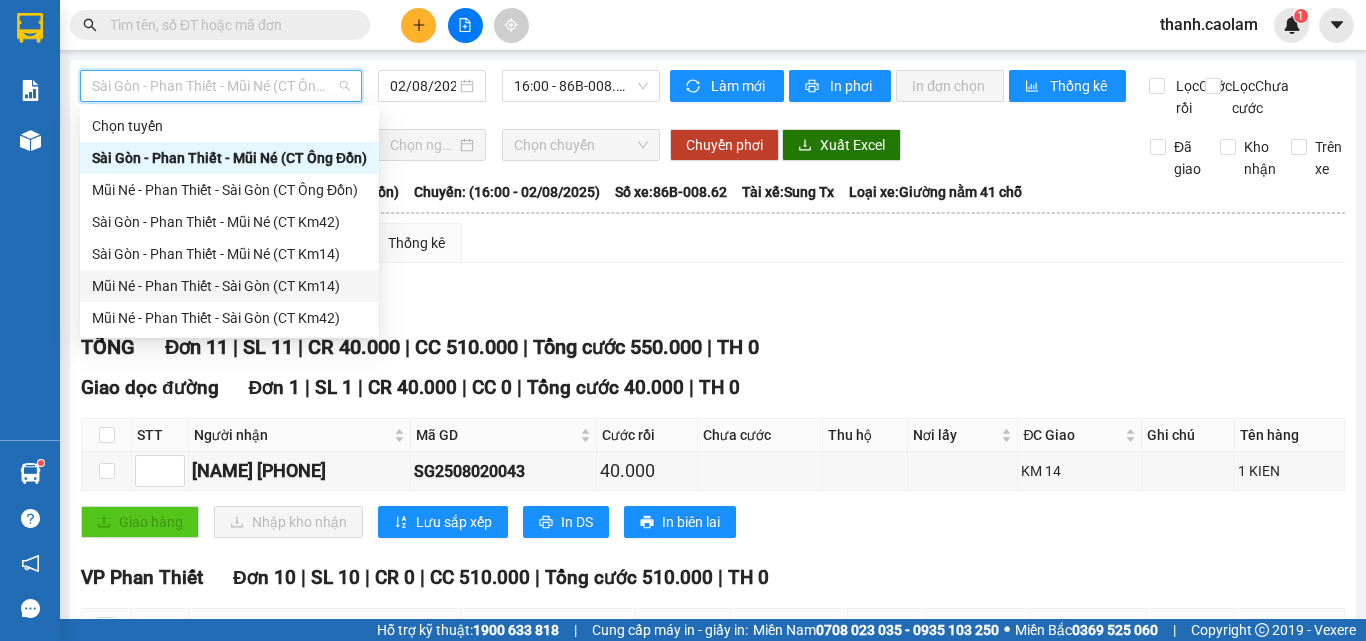 click on "Mũi Né - Phan Thiết - Sài Gòn (CT Km14)" at bounding box center (229, 286) 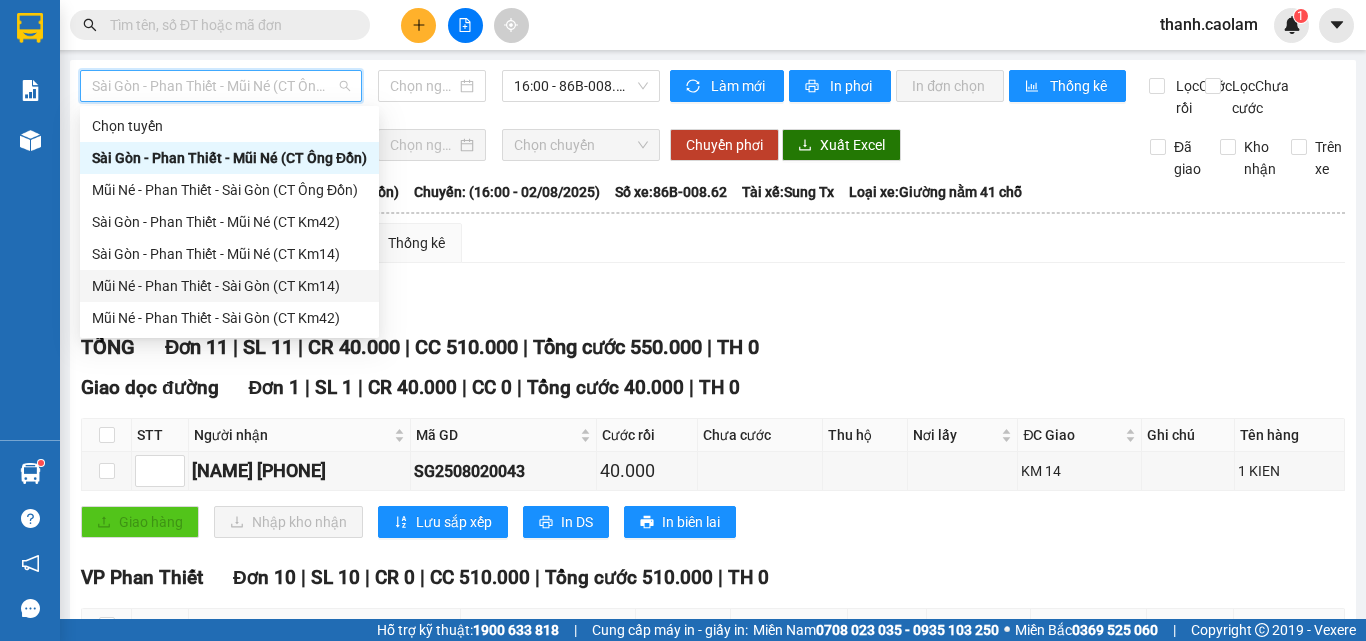 type on "02/08/2025" 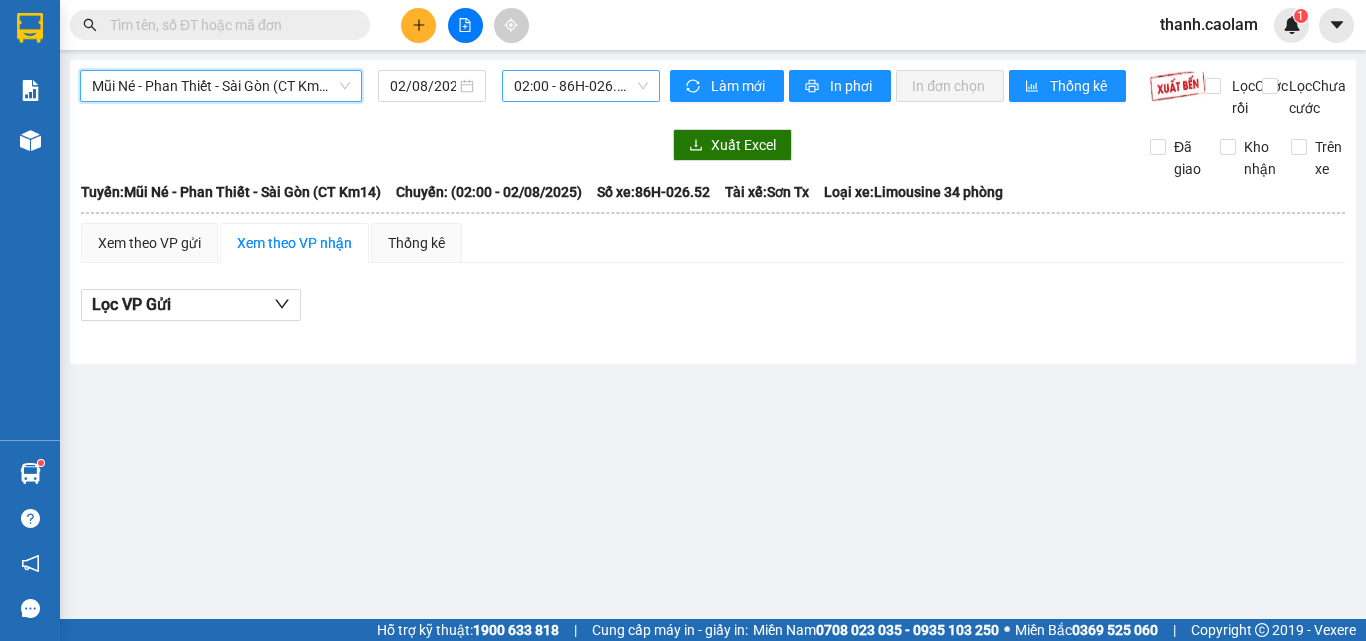 click on "02:00     - 86H-026.52" at bounding box center (581, 86) 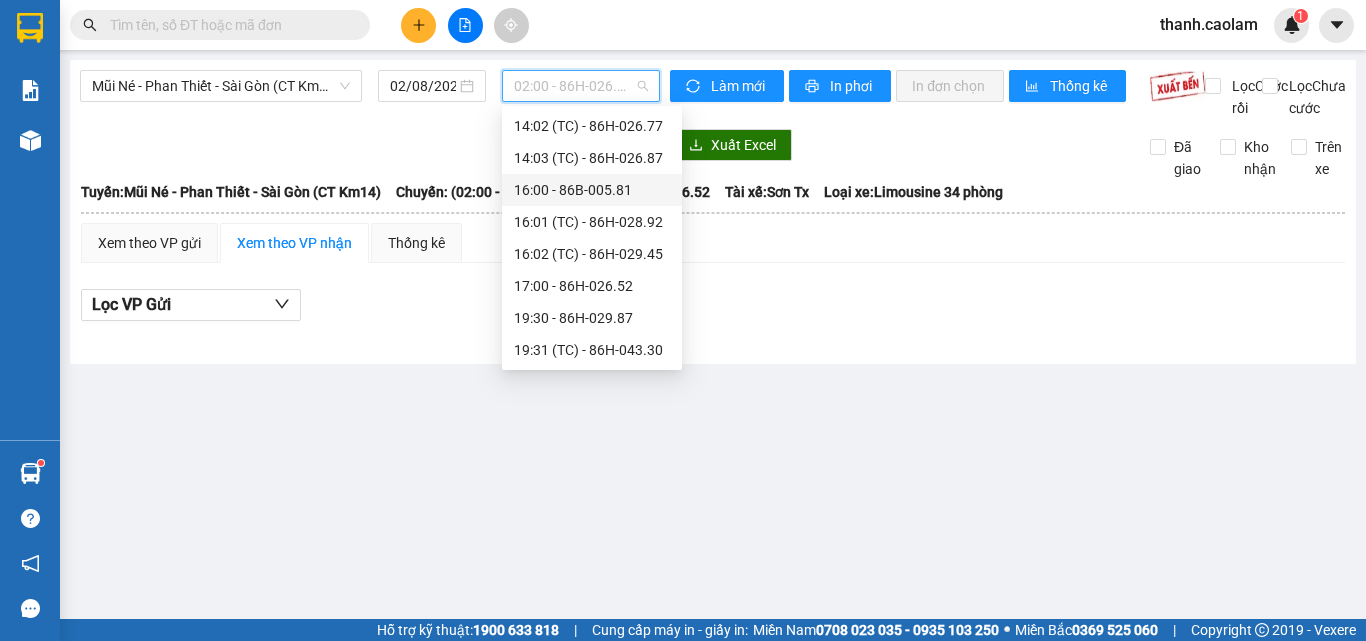 scroll, scrollTop: 120, scrollLeft: 0, axis: vertical 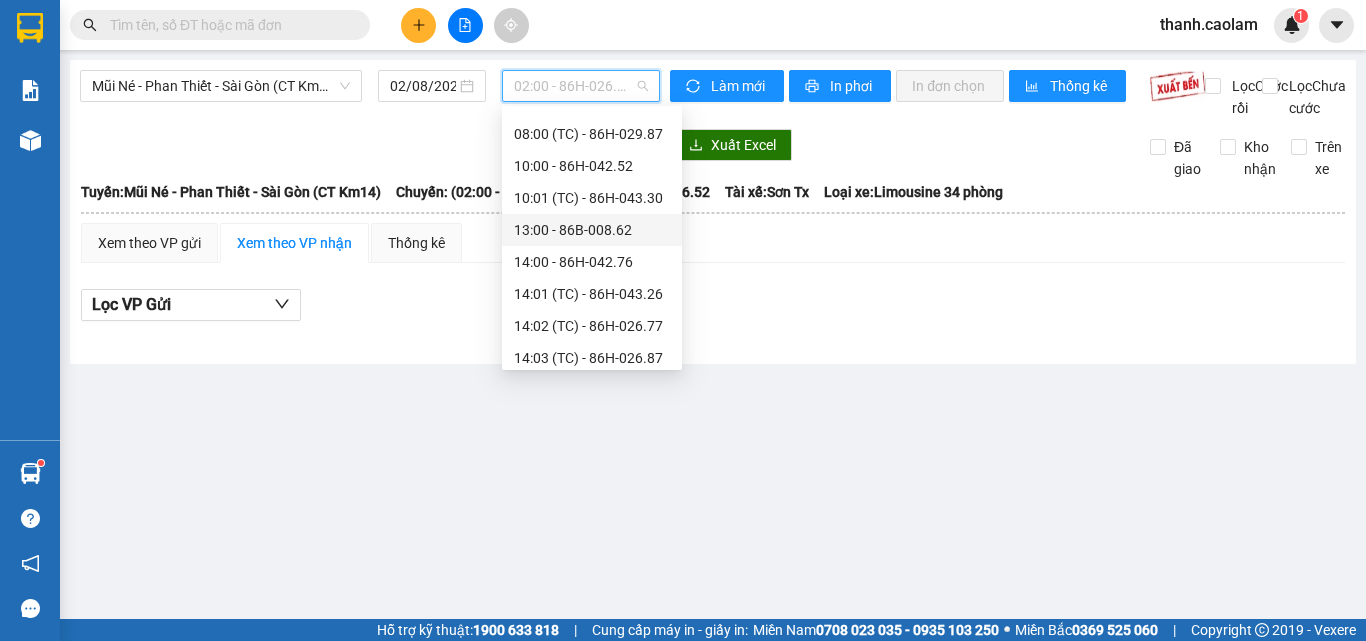 click on "13:00     - 86B-008.62" at bounding box center [592, 230] 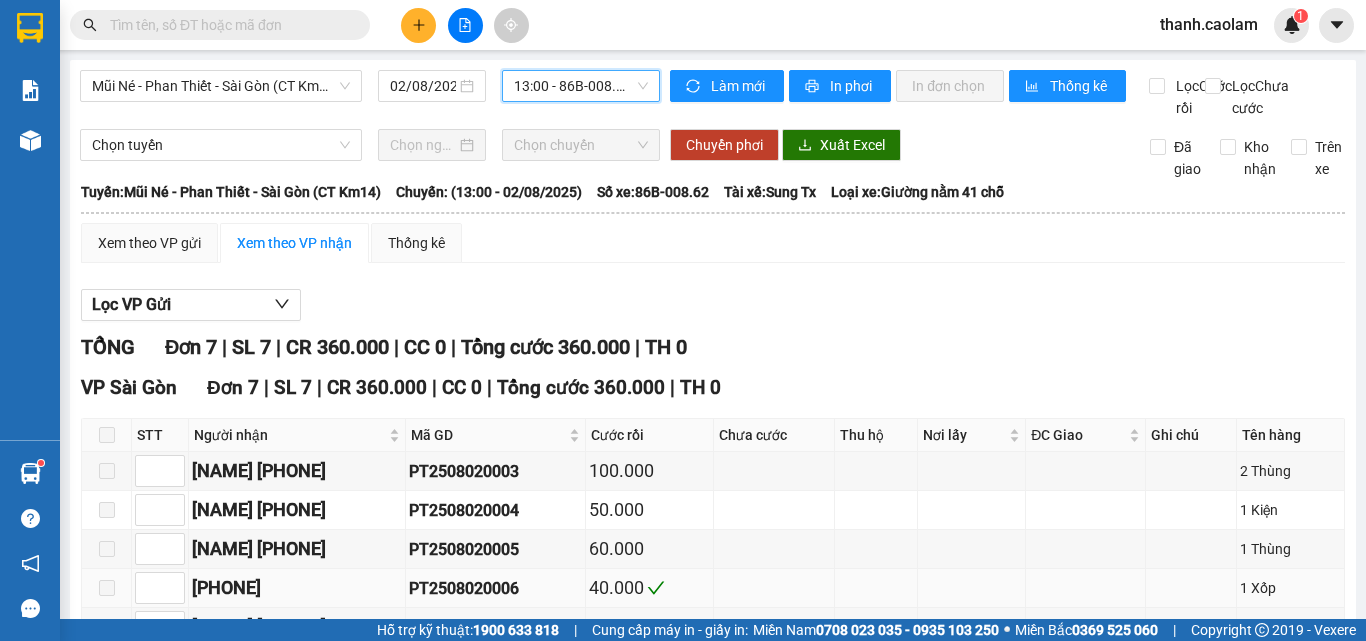 scroll, scrollTop: 231, scrollLeft: 0, axis: vertical 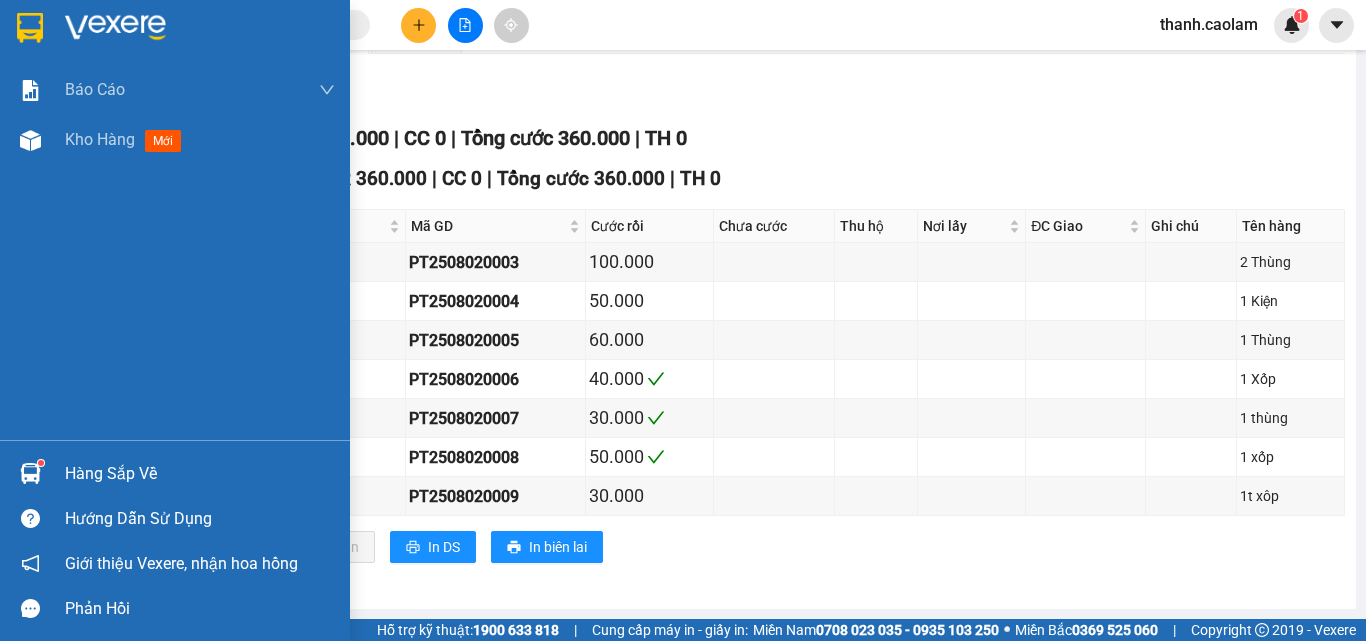 drag, startPoint x: 37, startPoint y: 38, endPoint x: 188, endPoint y: 5, distance: 154.5639 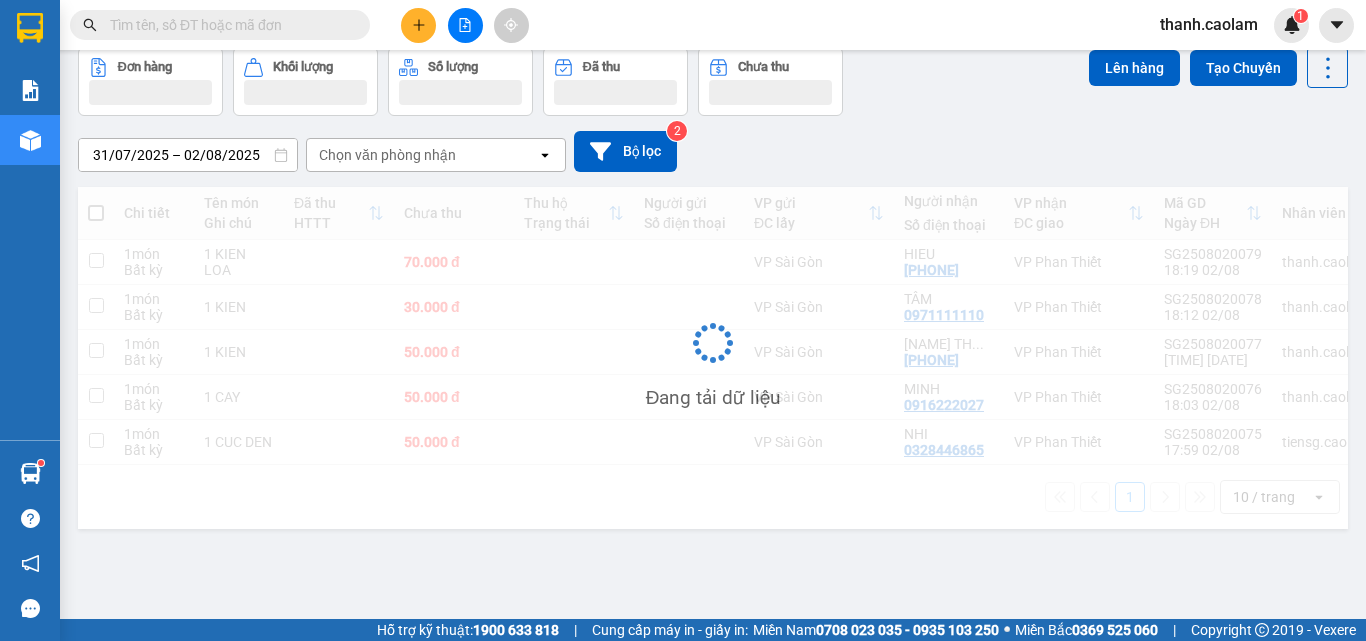 scroll, scrollTop: 92, scrollLeft: 0, axis: vertical 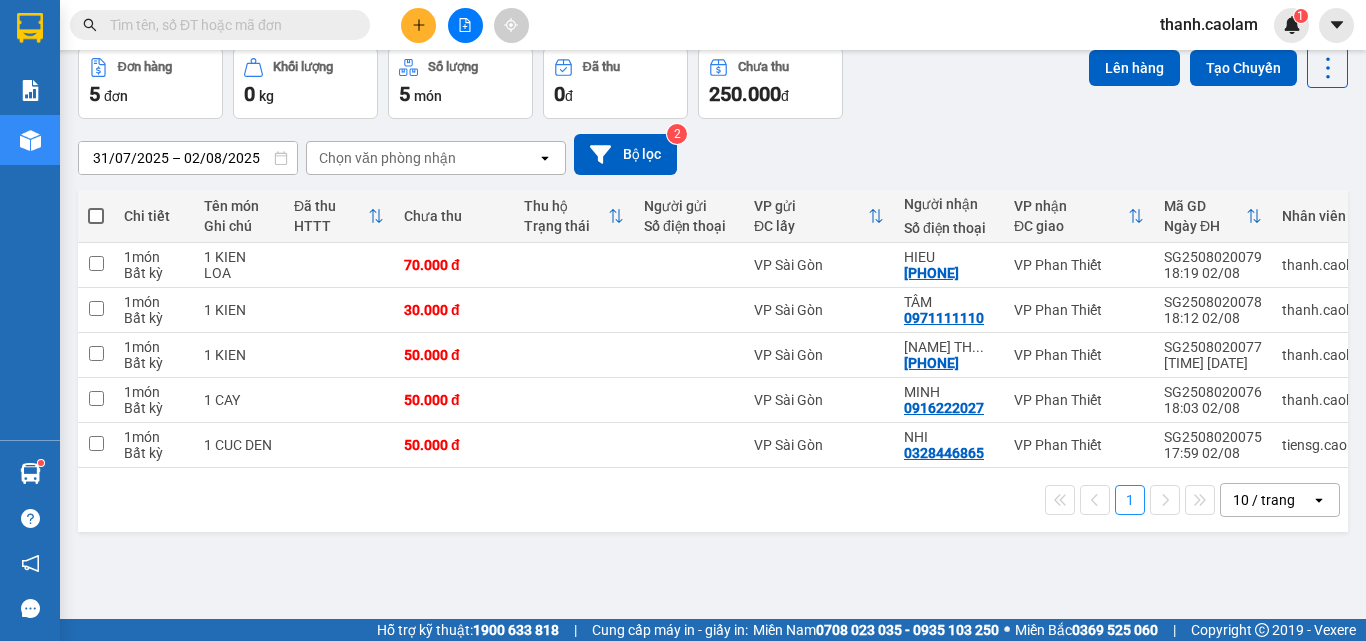 click at bounding box center [418, 25] 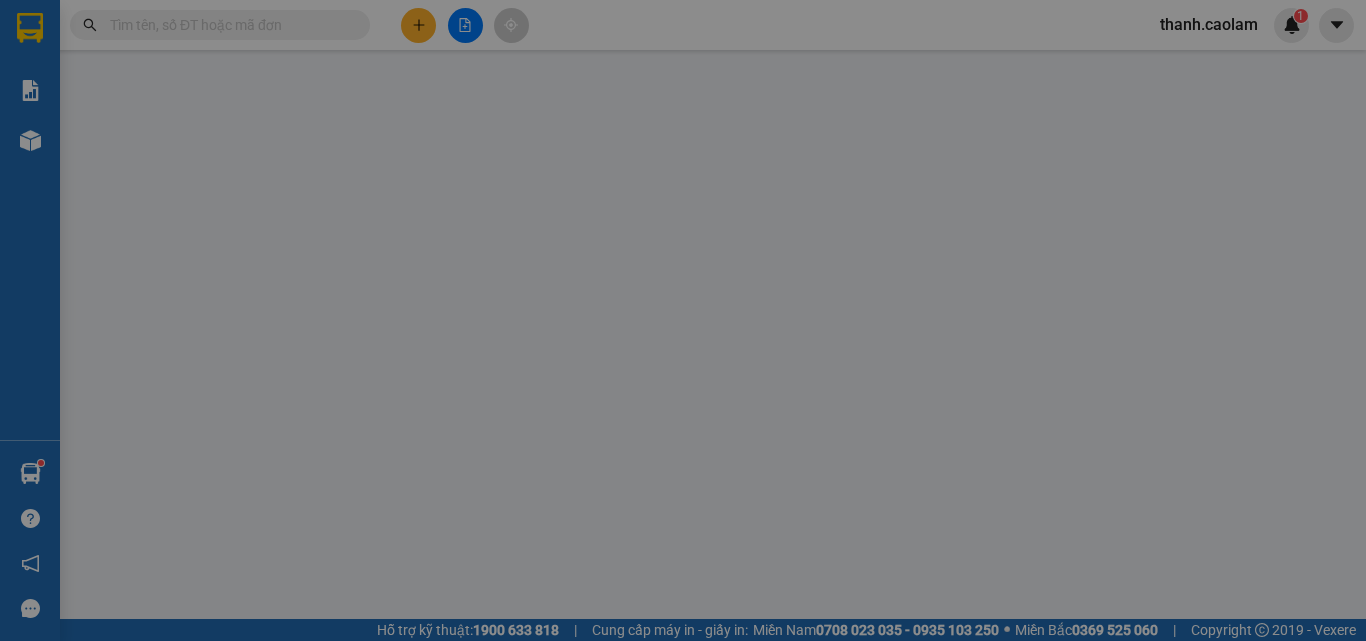 scroll, scrollTop: 0, scrollLeft: 0, axis: both 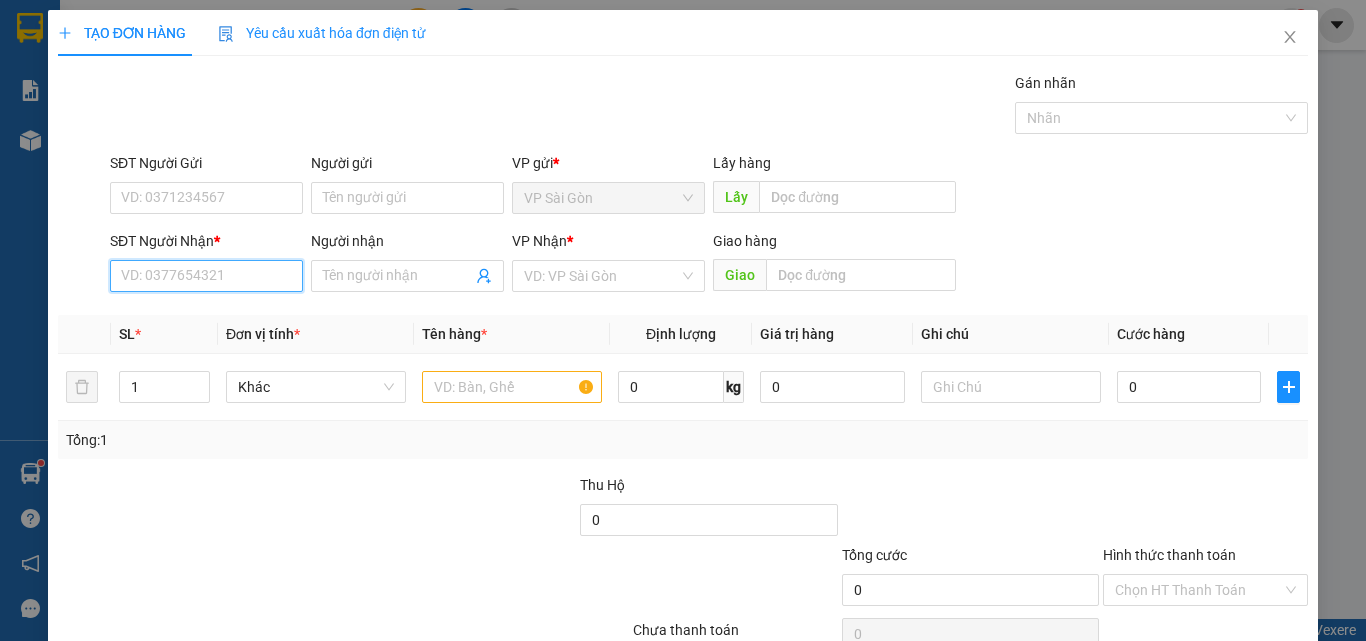 click on "SĐT Người Nhận  *" at bounding box center (206, 276) 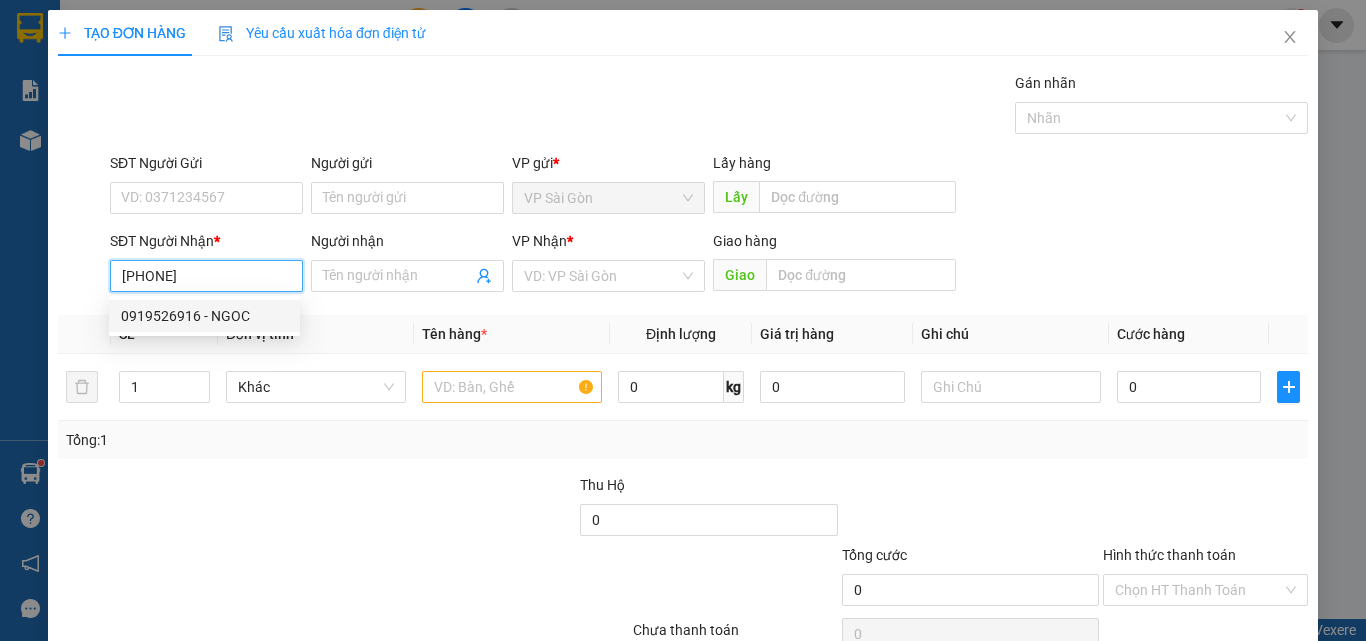 click on "0919526916 - NGOC" at bounding box center [204, 316] 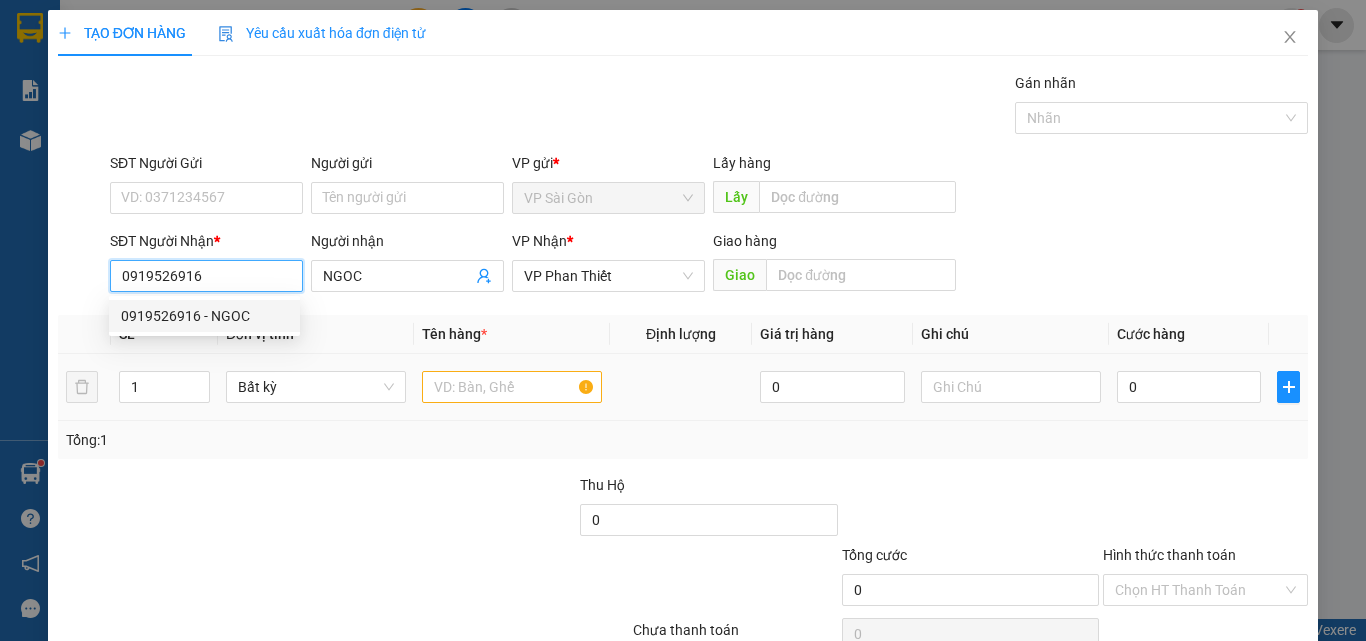type on "0919526916" 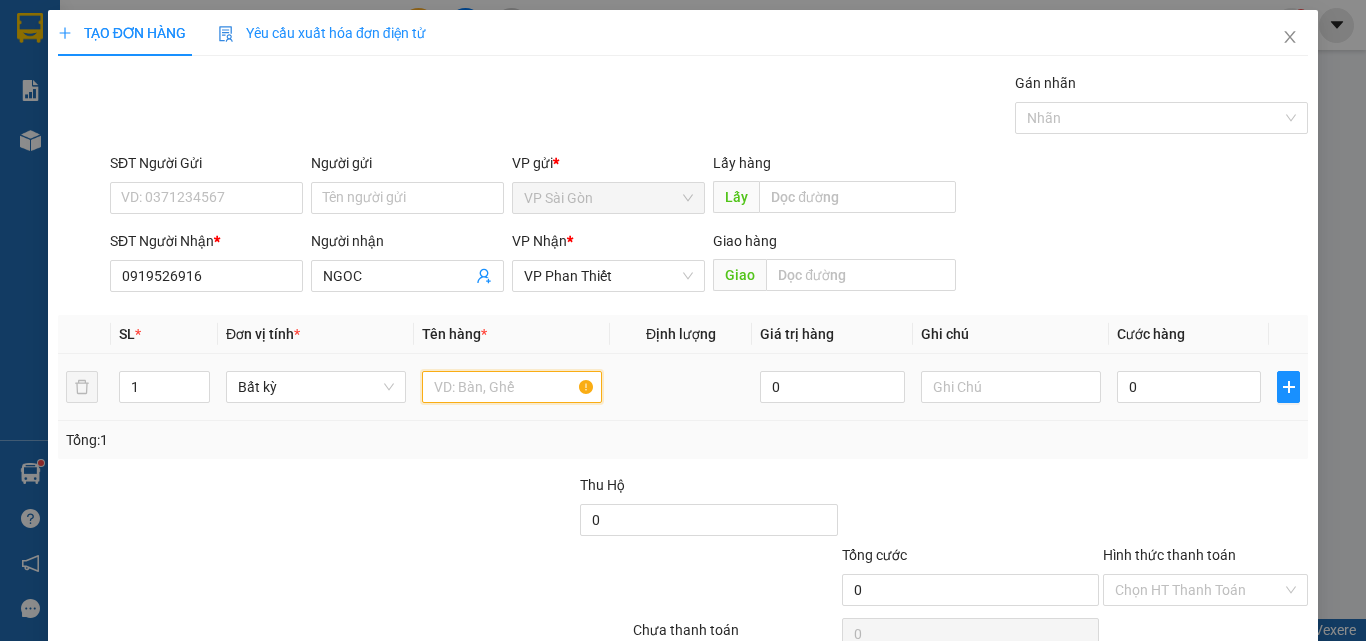 click at bounding box center [512, 387] 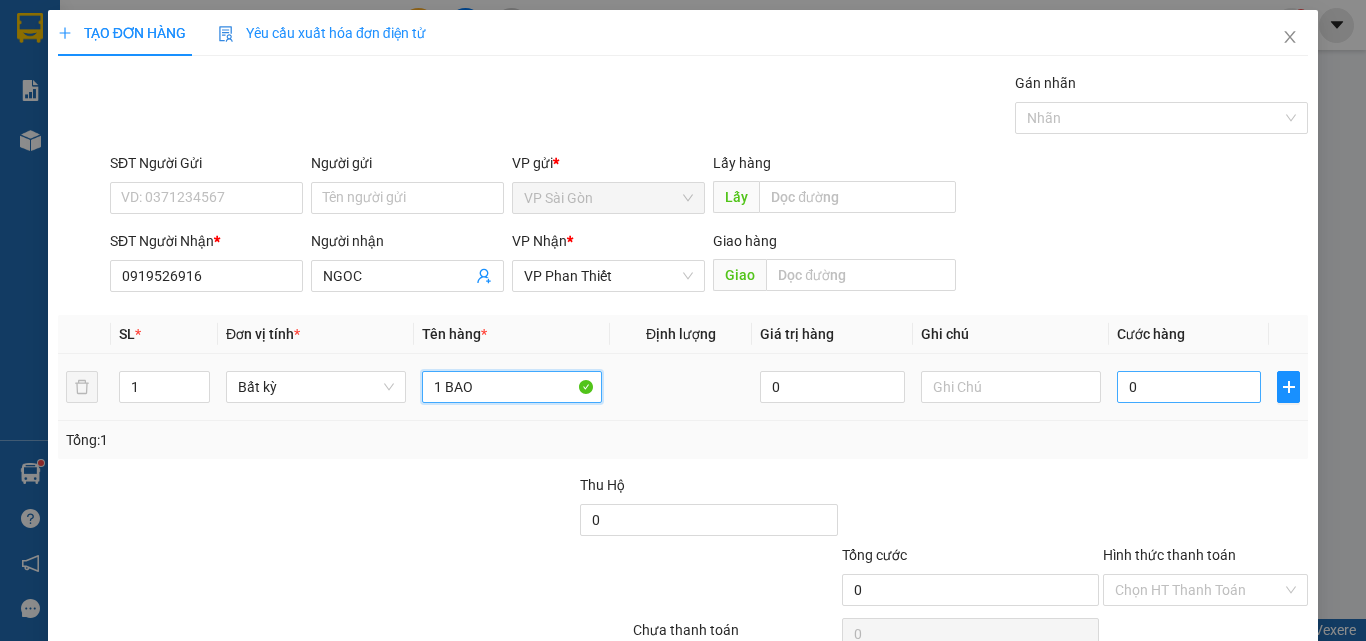 type on "1 BAO" 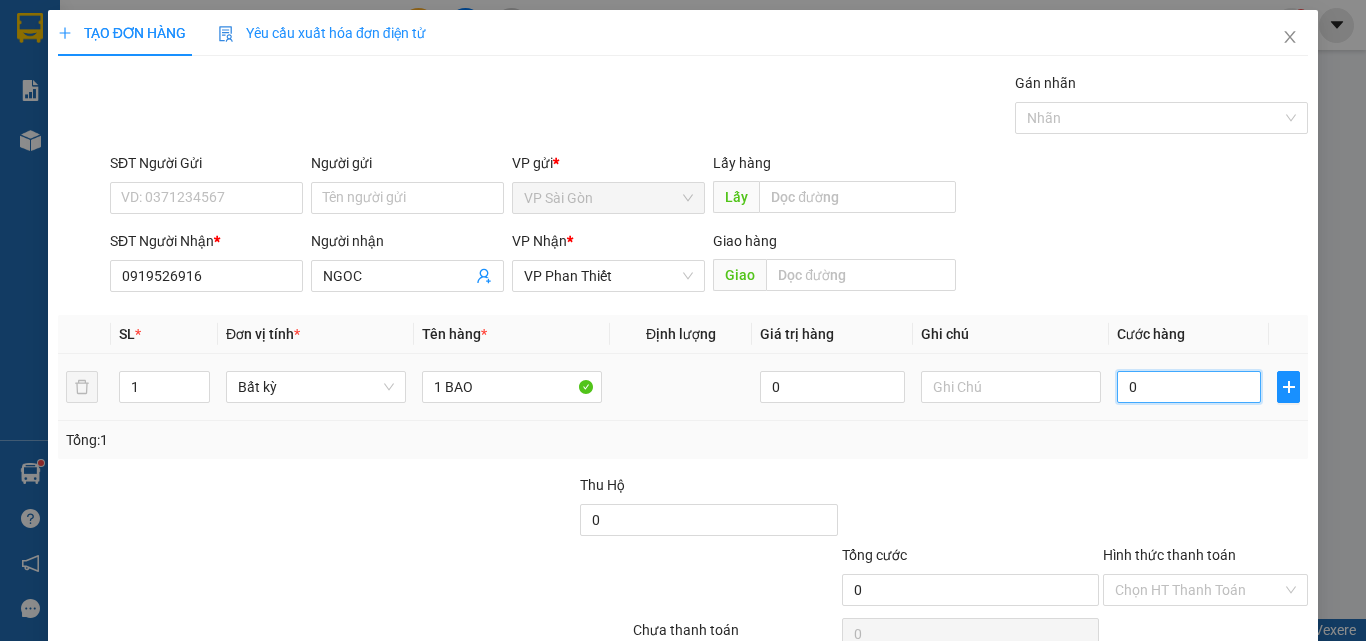 click on "0" at bounding box center (1189, 387) 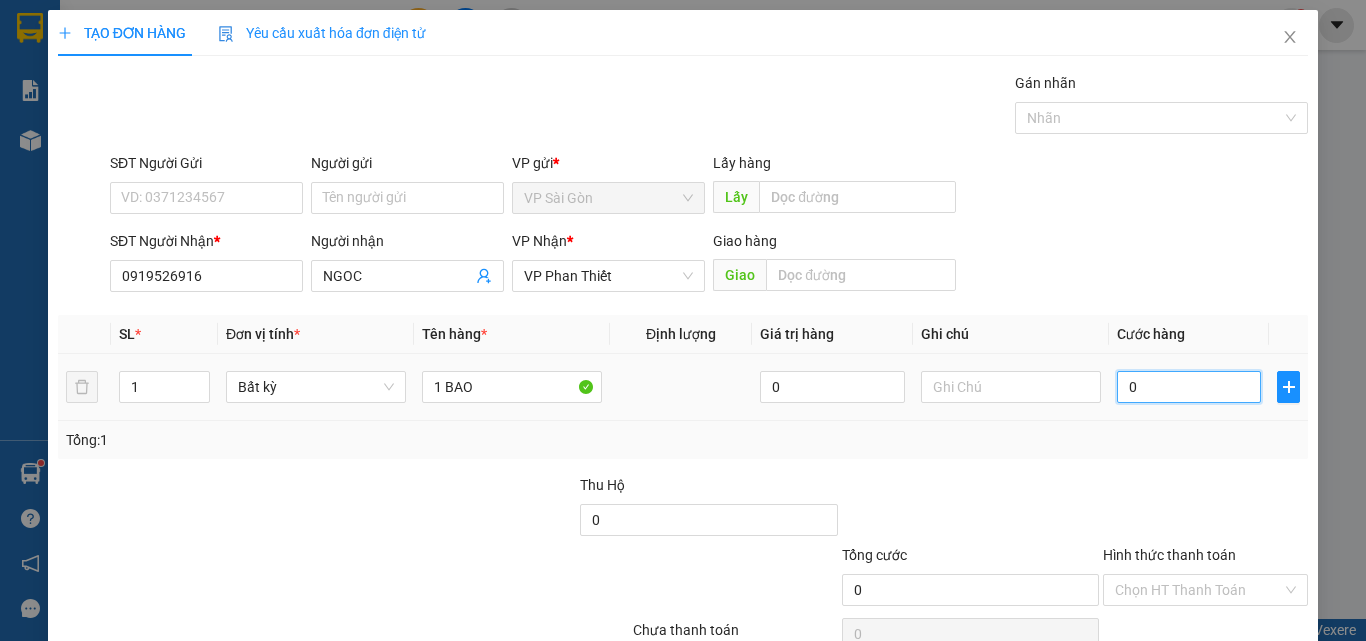 type on "4" 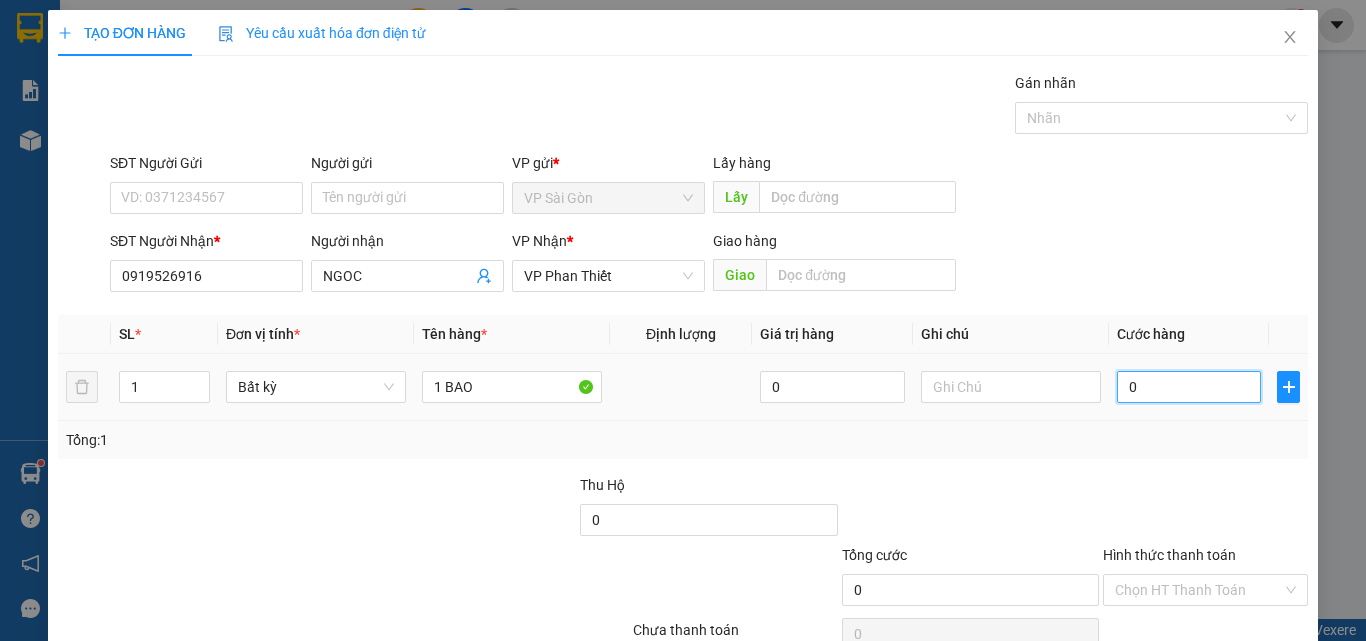 type on "4" 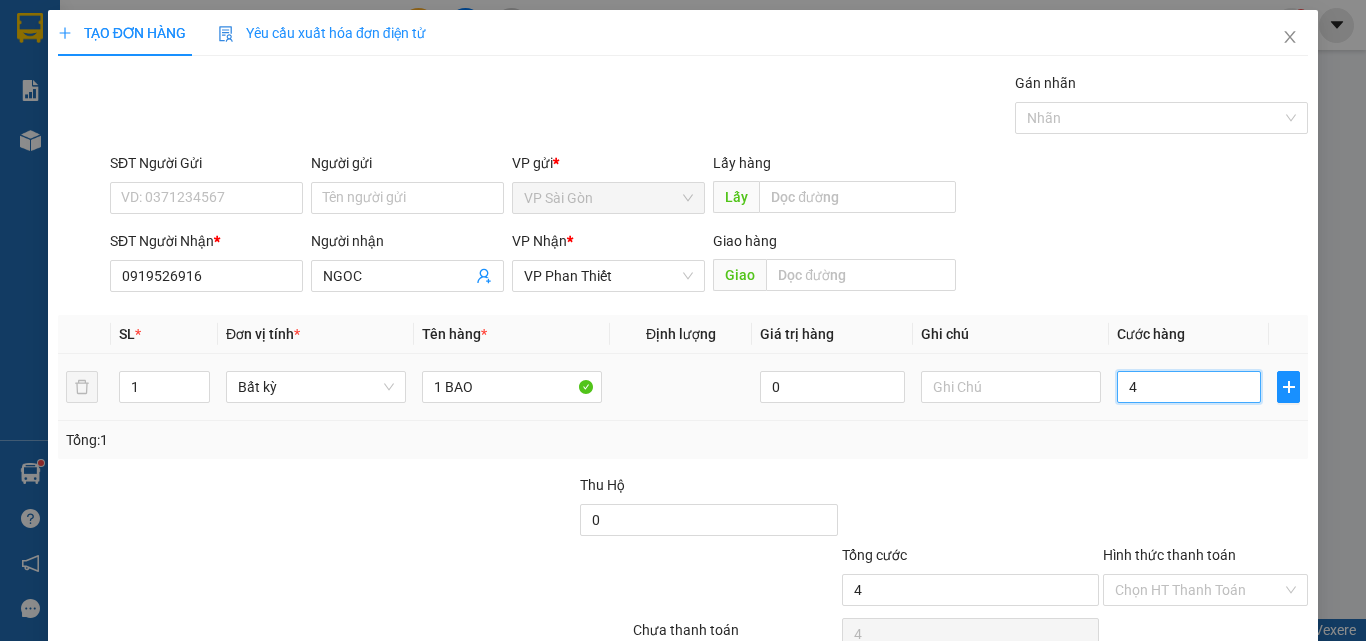 type on "40" 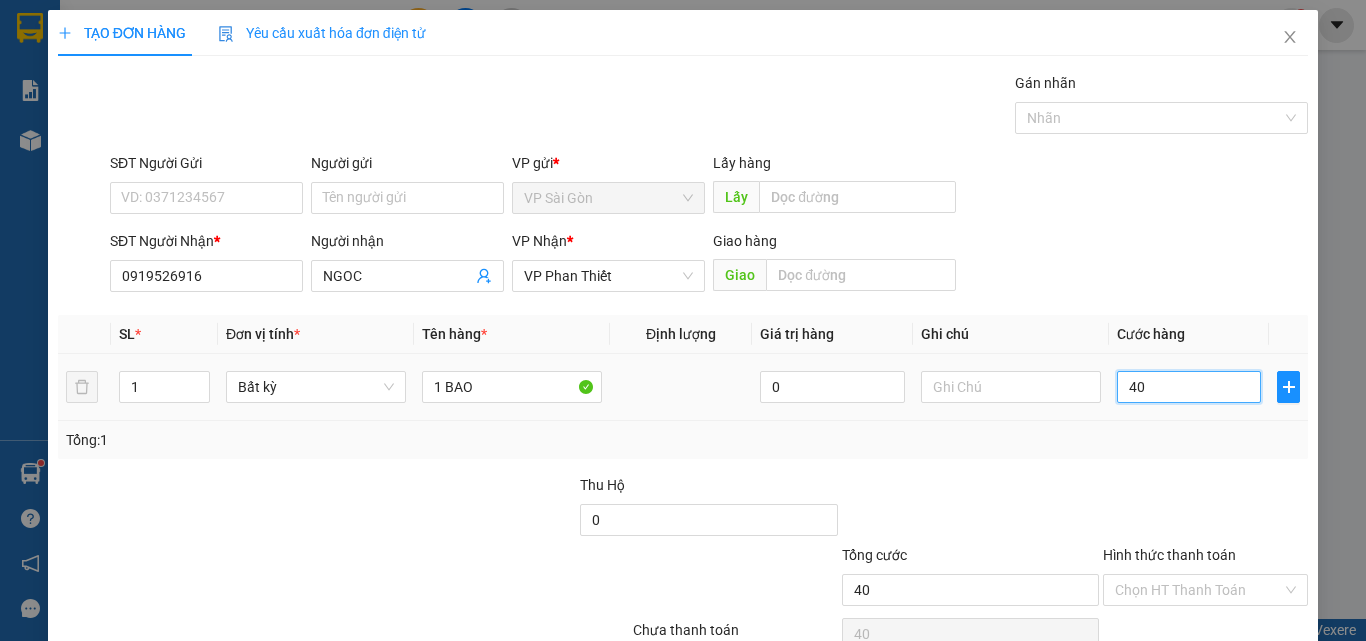 type on "4" 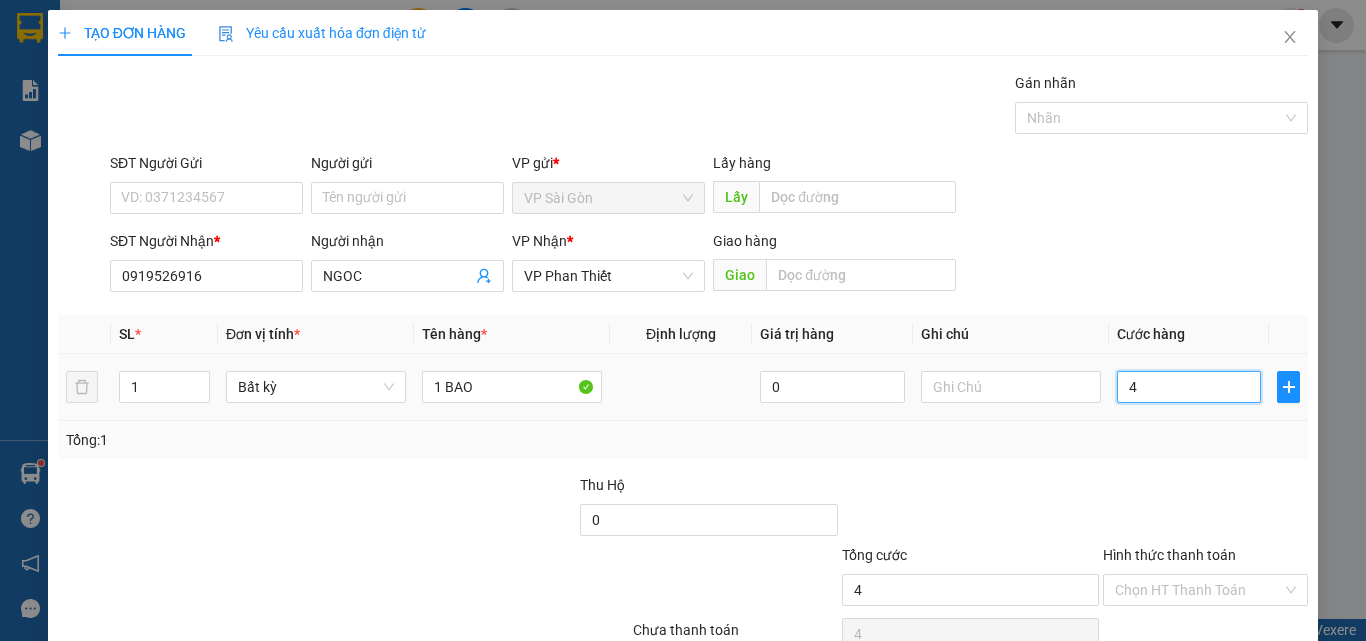 type on "0" 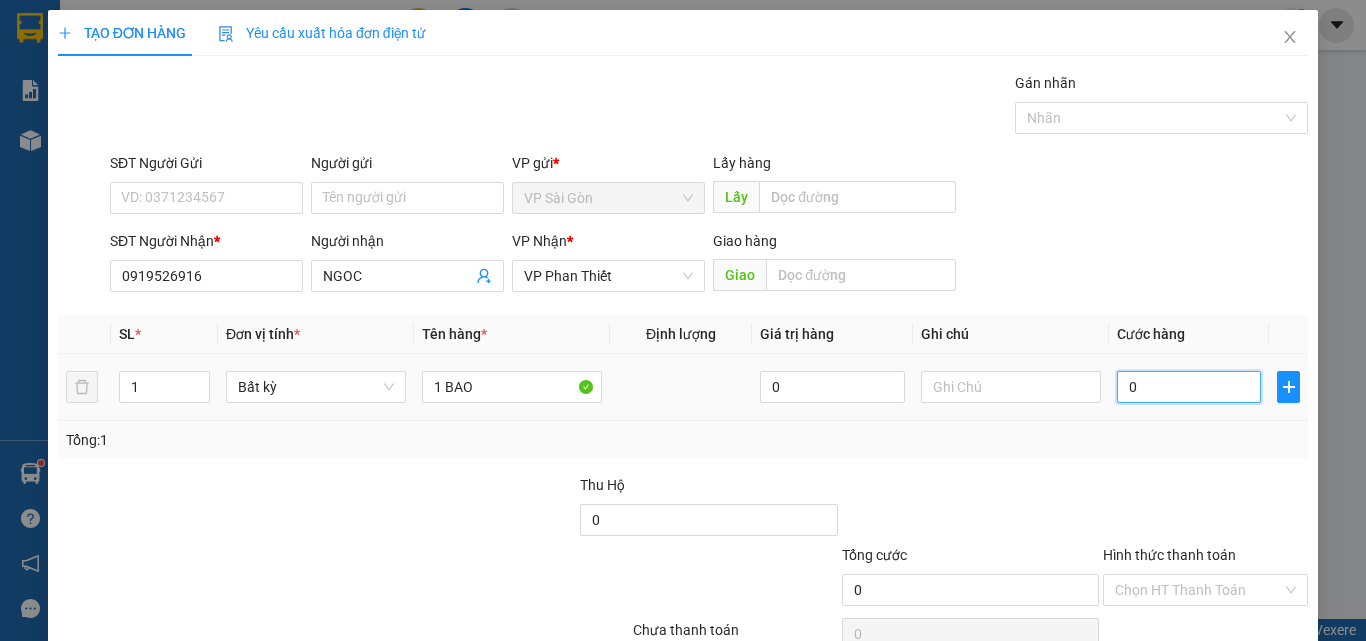 type on "05" 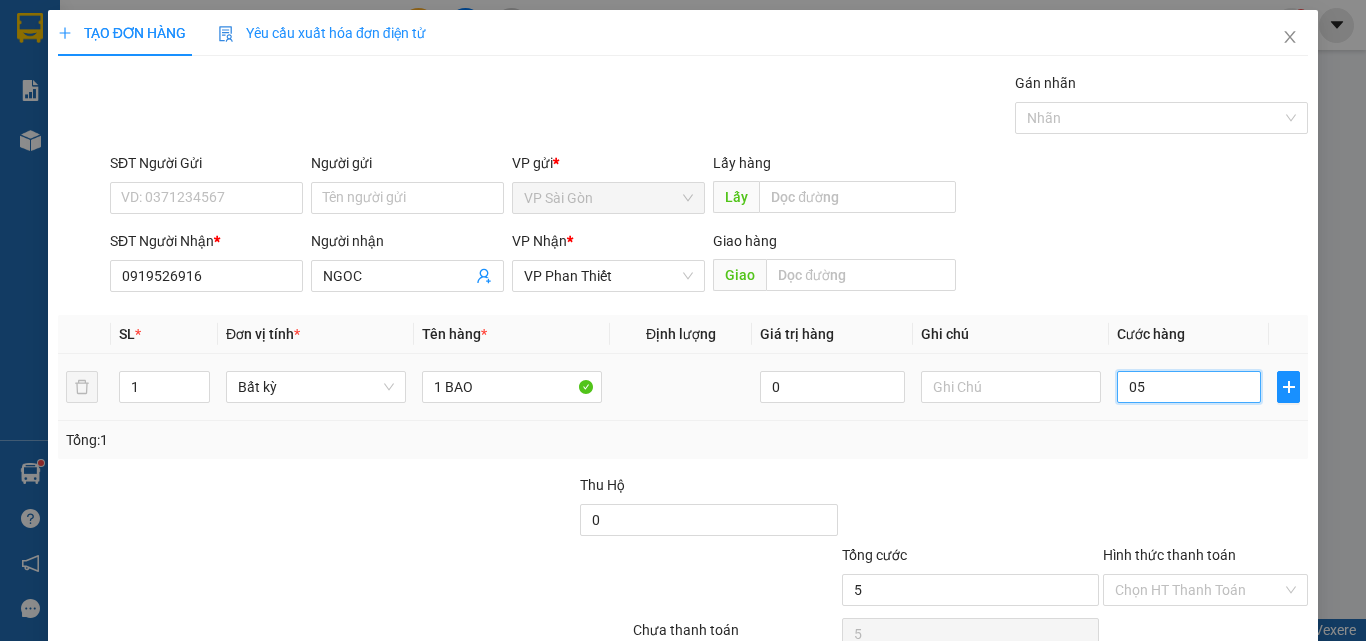 type on "050" 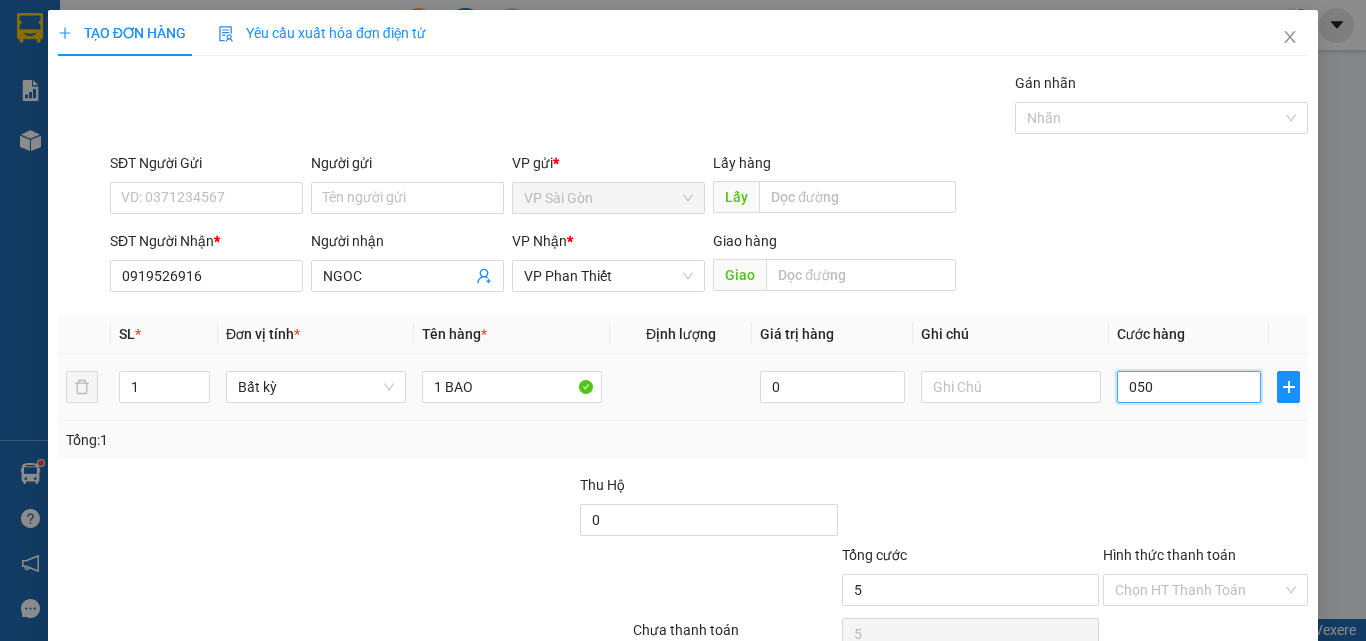 type on "50" 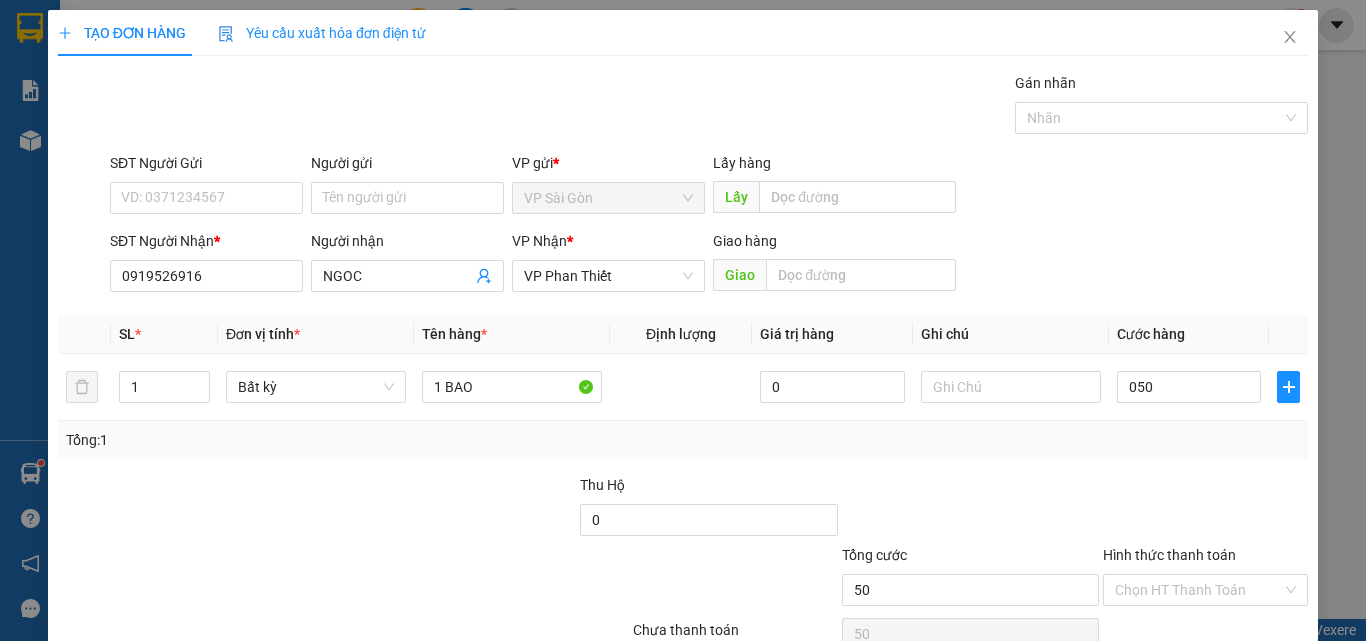 type on "50.000" 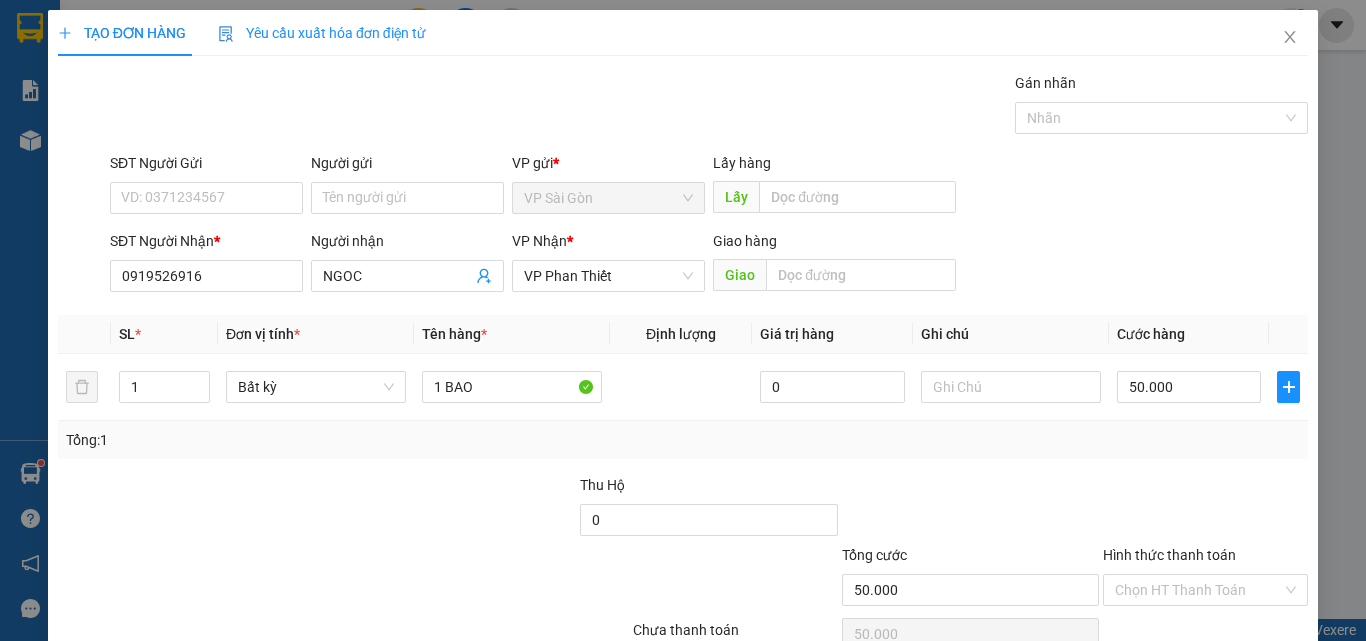 click at bounding box center [1205, 509] 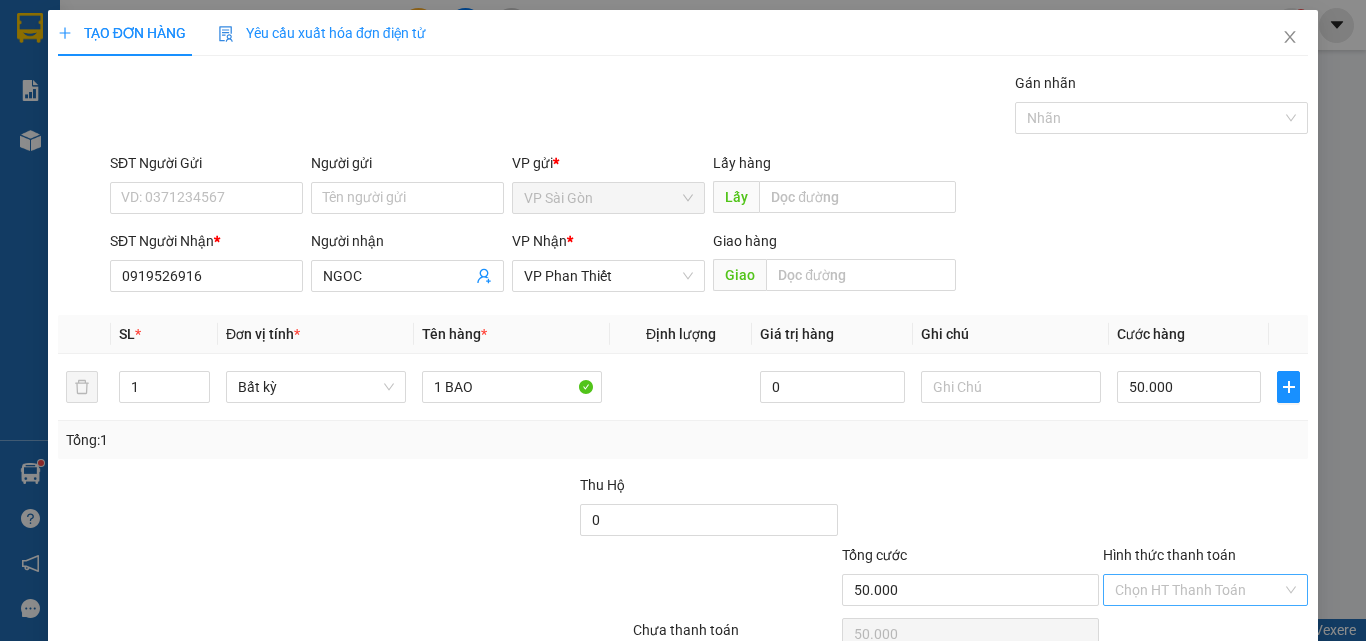 scroll, scrollTop: 99, scrollLeft: 0, axis: vertical 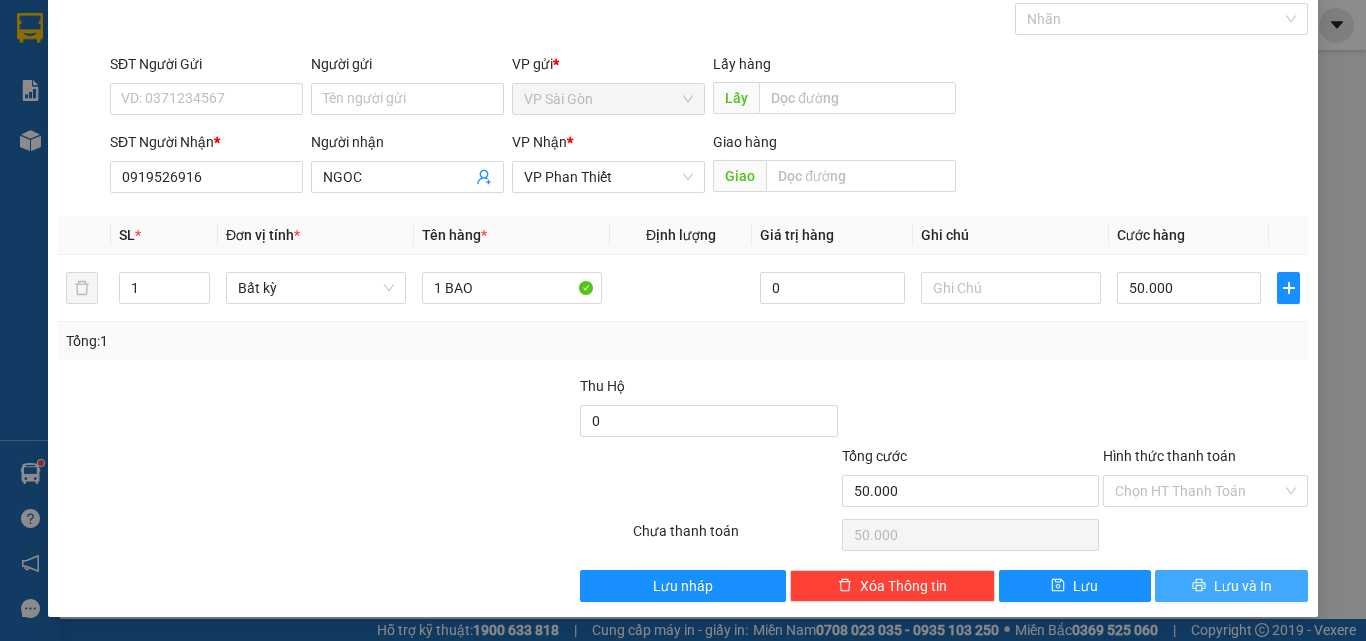 click on "Lưu và In" at bounding box center (1231, 586) 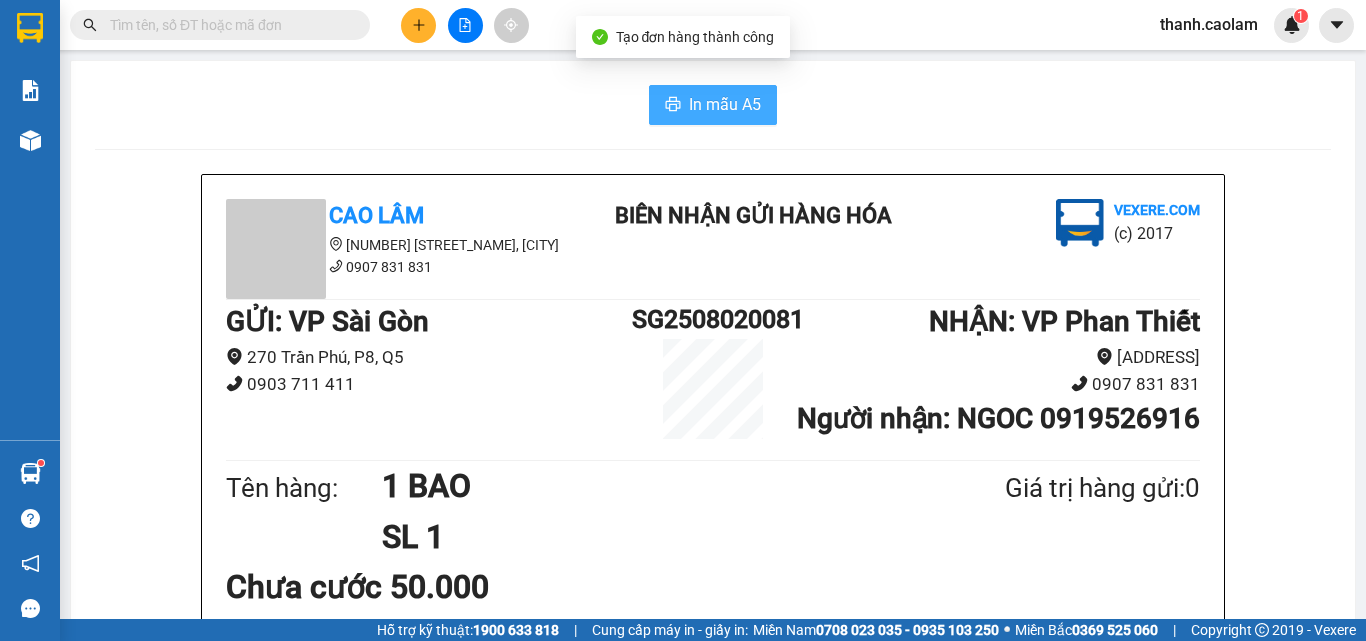 click on "In mẫu A5" at bounding box center [725, 104] 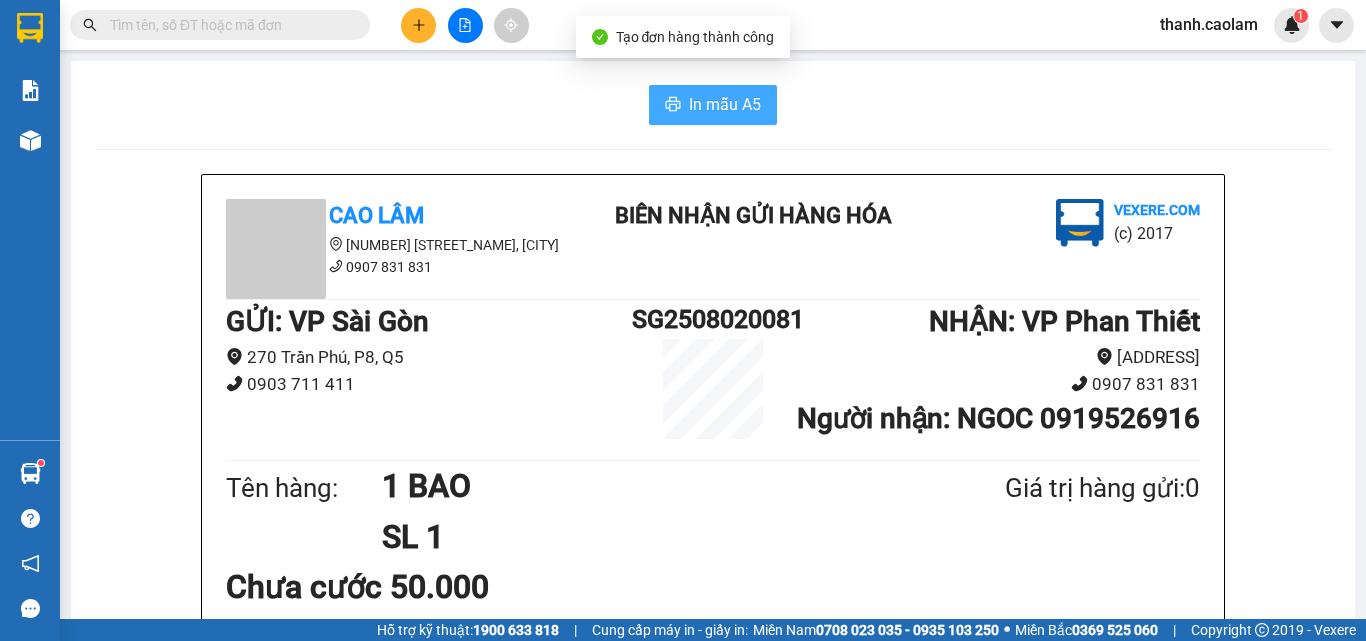 scroll, scrollTop: 0, scrollLeft: 0, axis: both 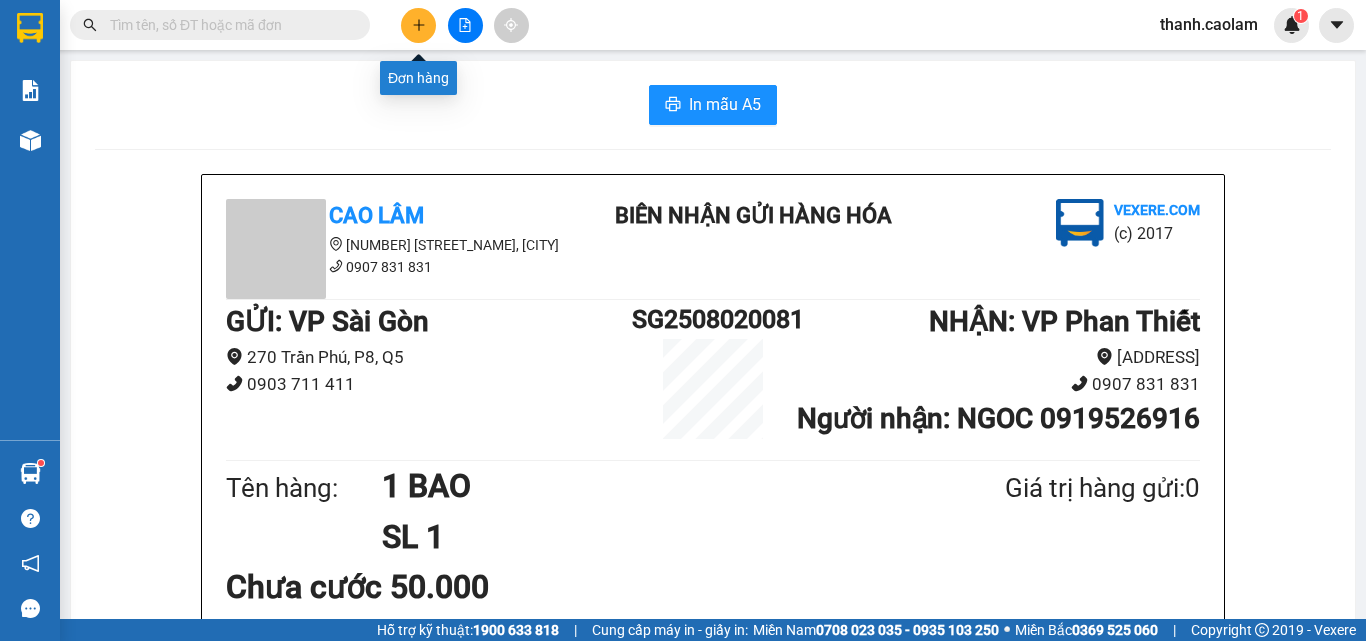 click at bounding box center (418, 25) 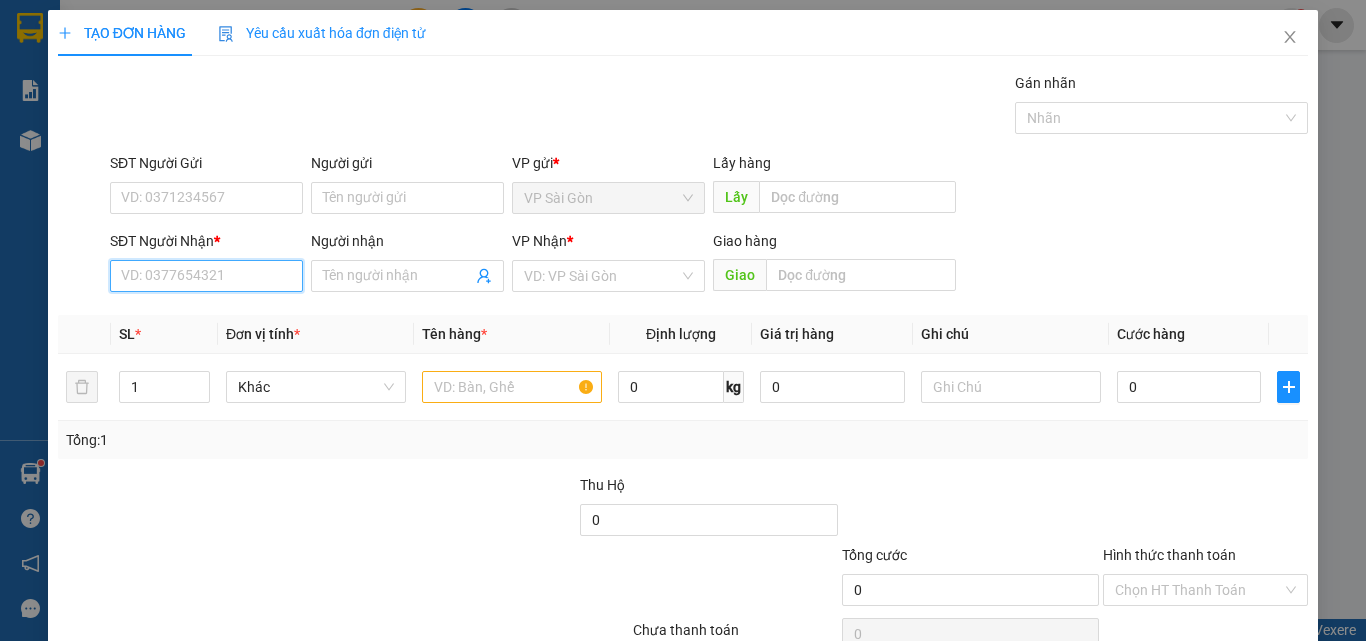 click on "SĐT Người Nhận  *" at bounding box center [206, 276] 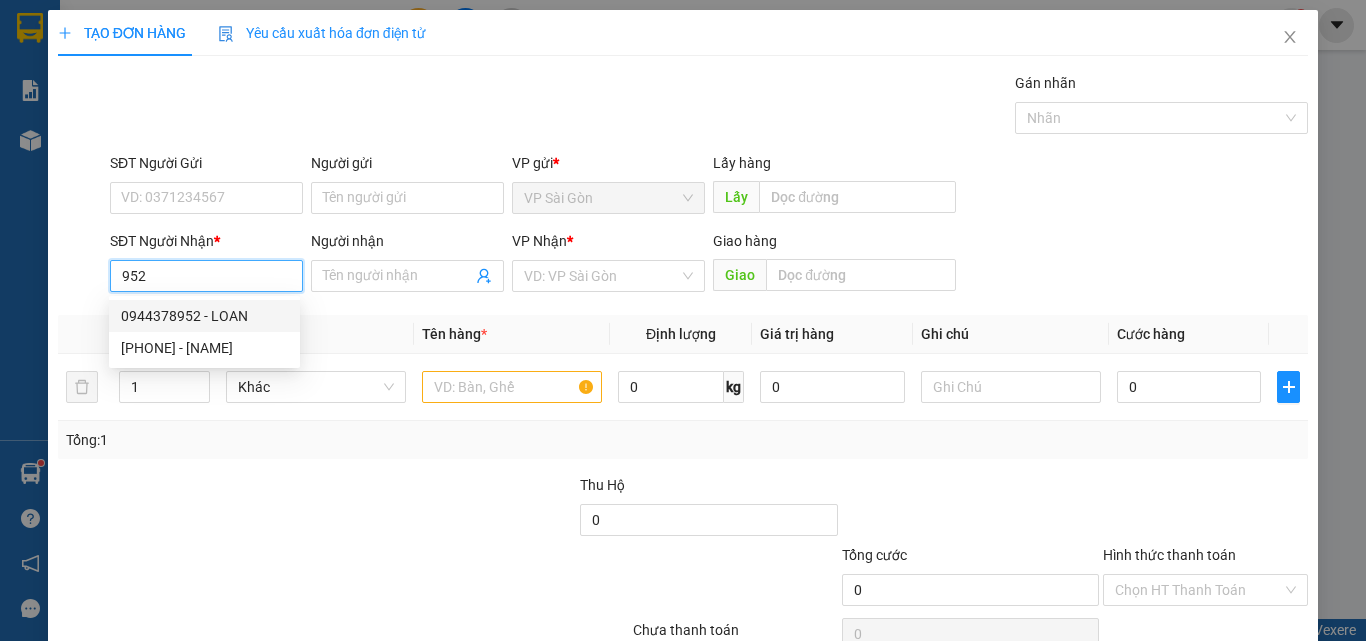 click on "0944378952 - LOAN" at bounding box center [204, 316] 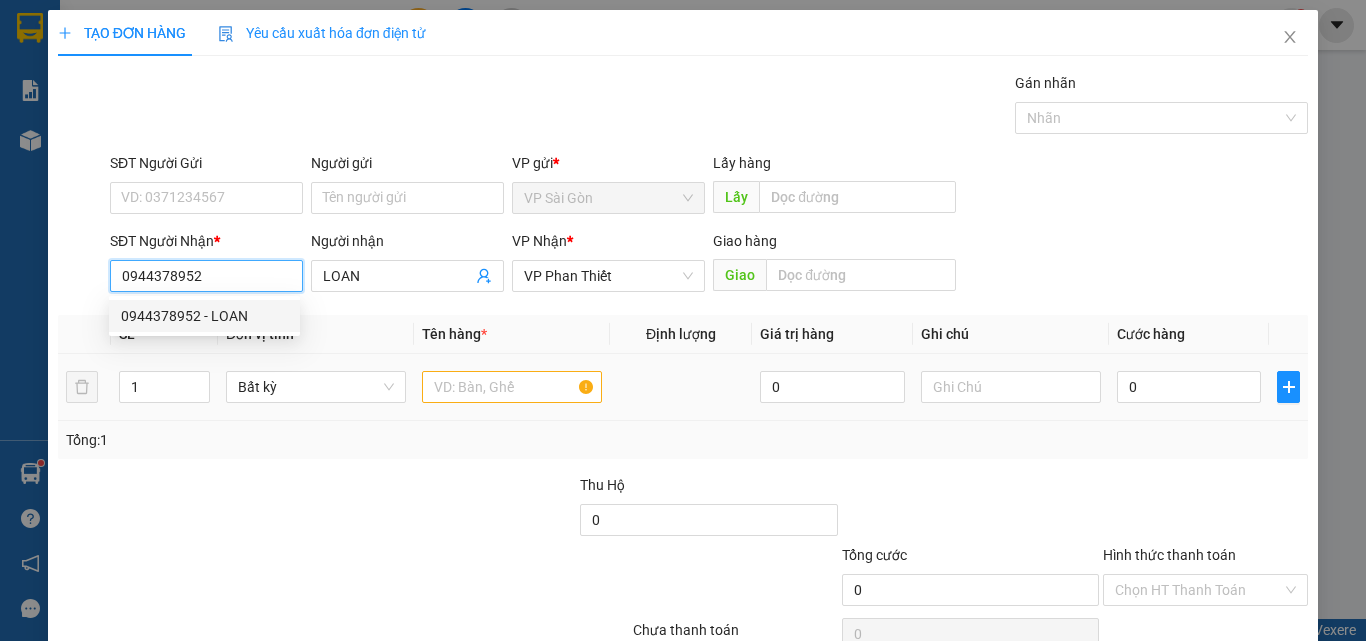 type on "0944378952" 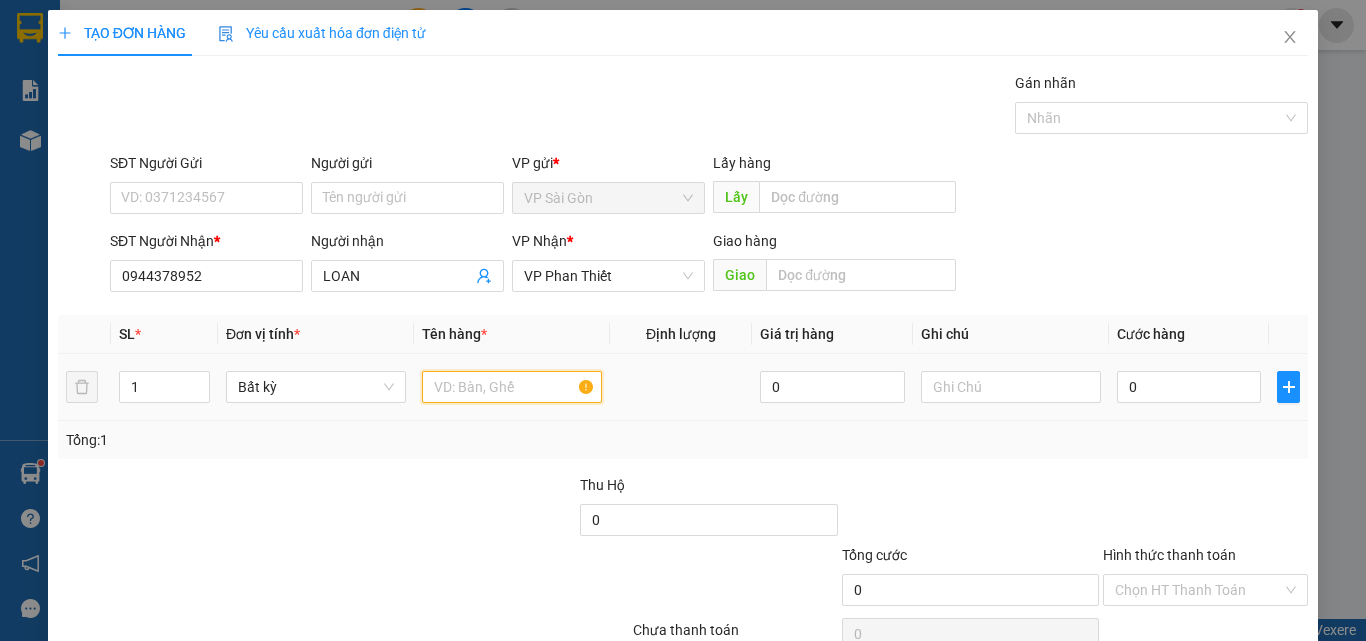 click at bounding box center [512, 387] 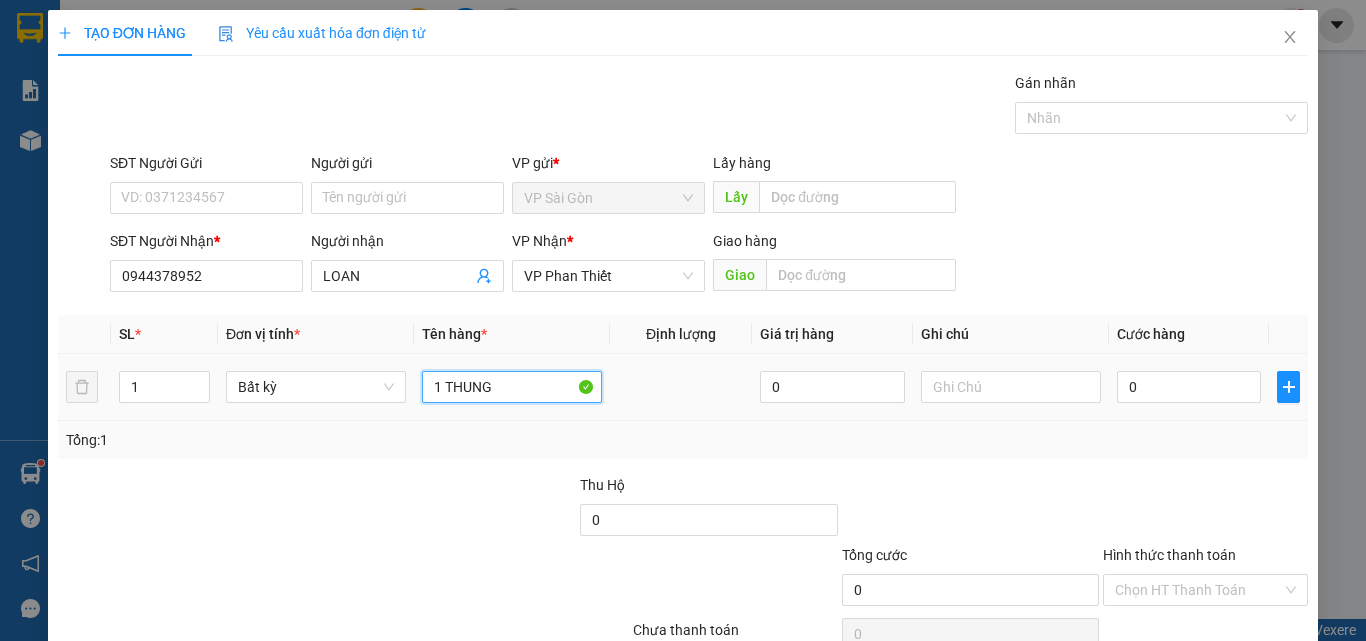 type on "1 THUNG" 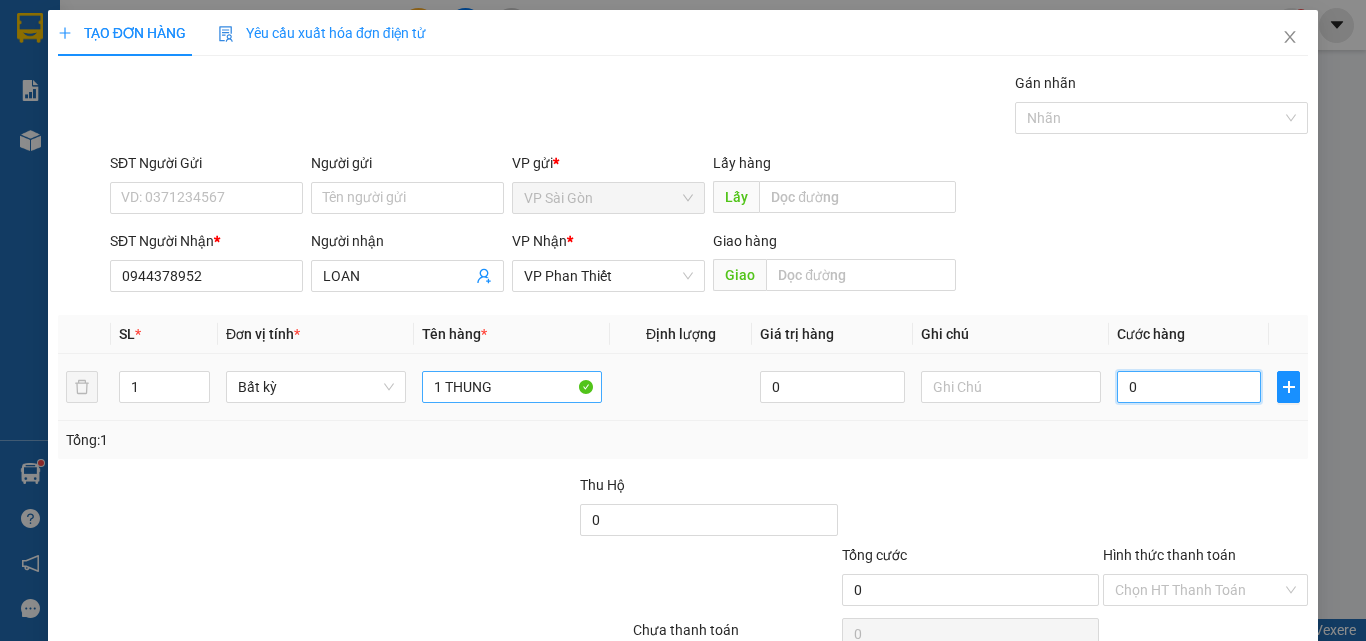 type on "5" 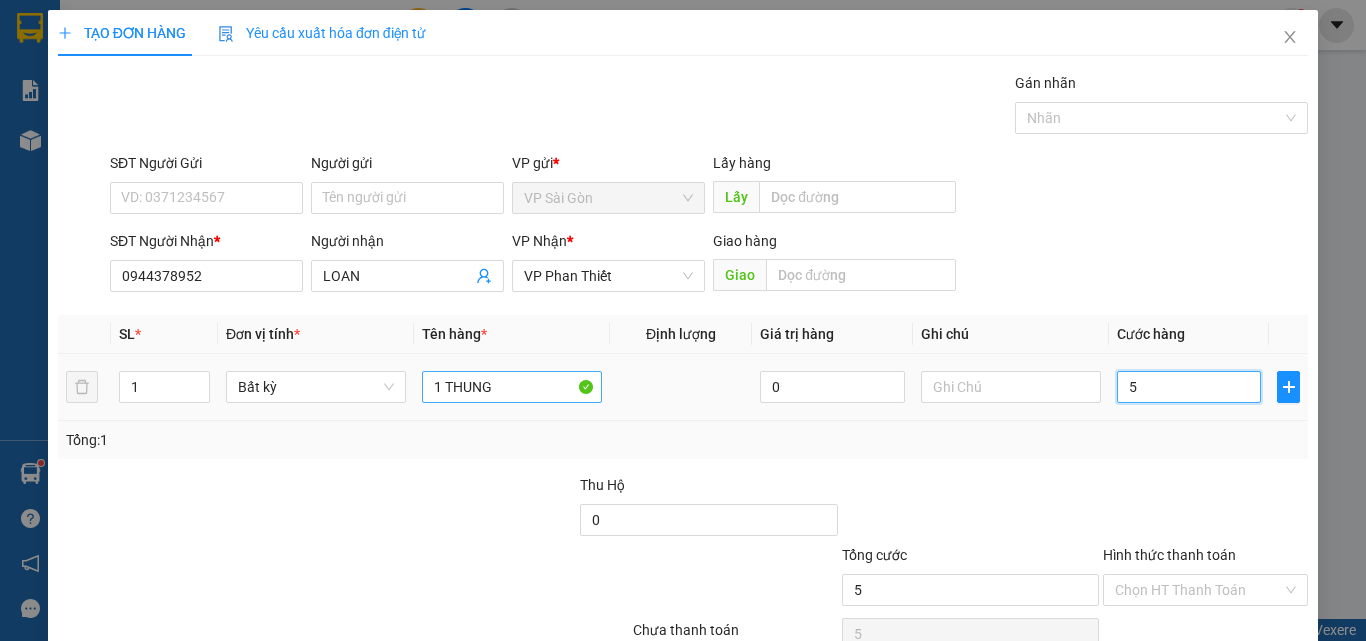 type on "50" 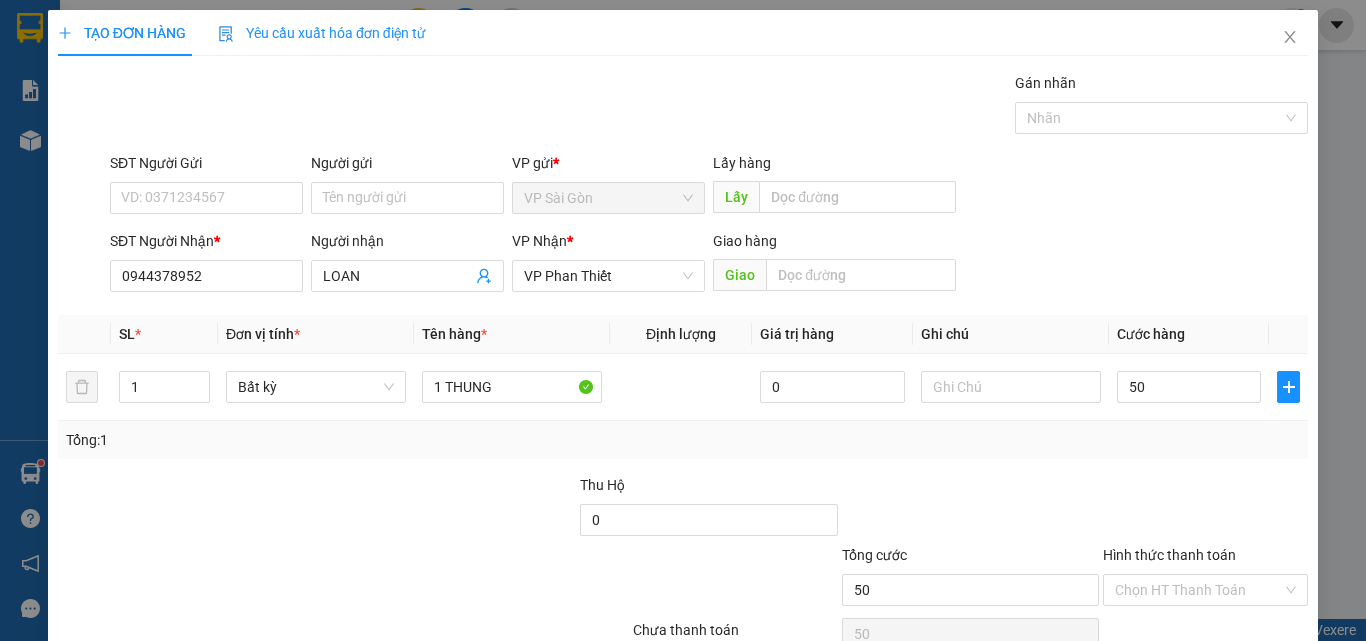 type on "50.000" 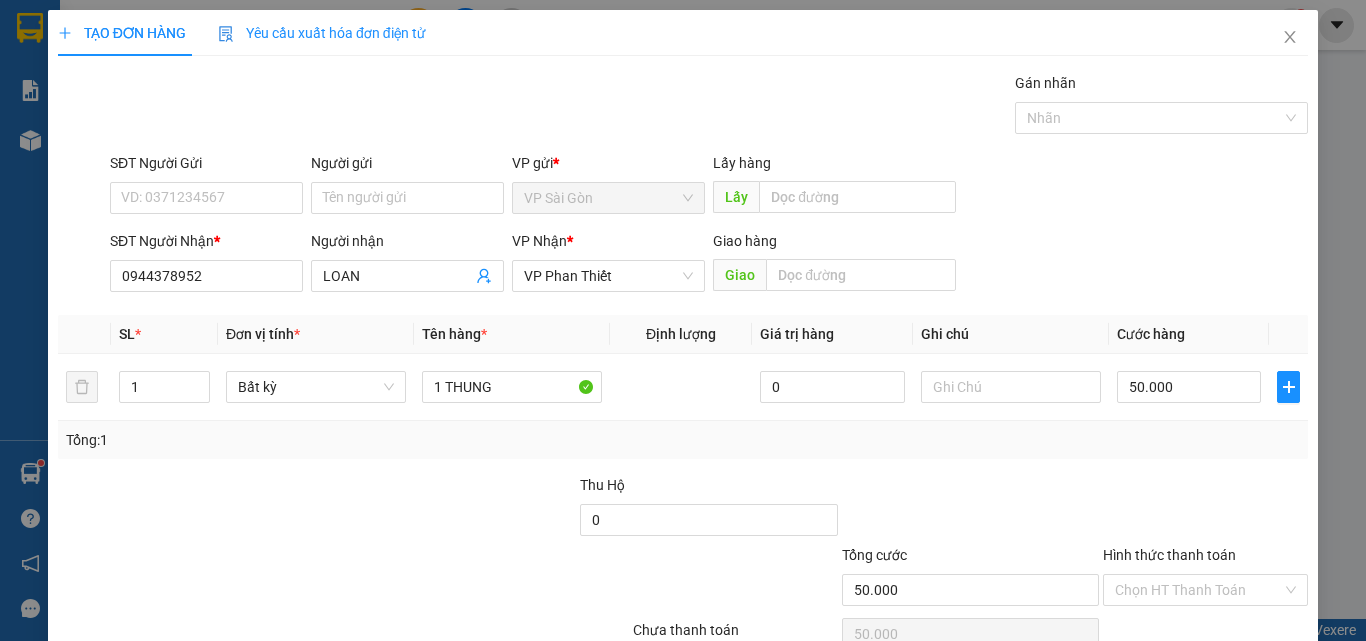click at bounding box center (1205, 509) 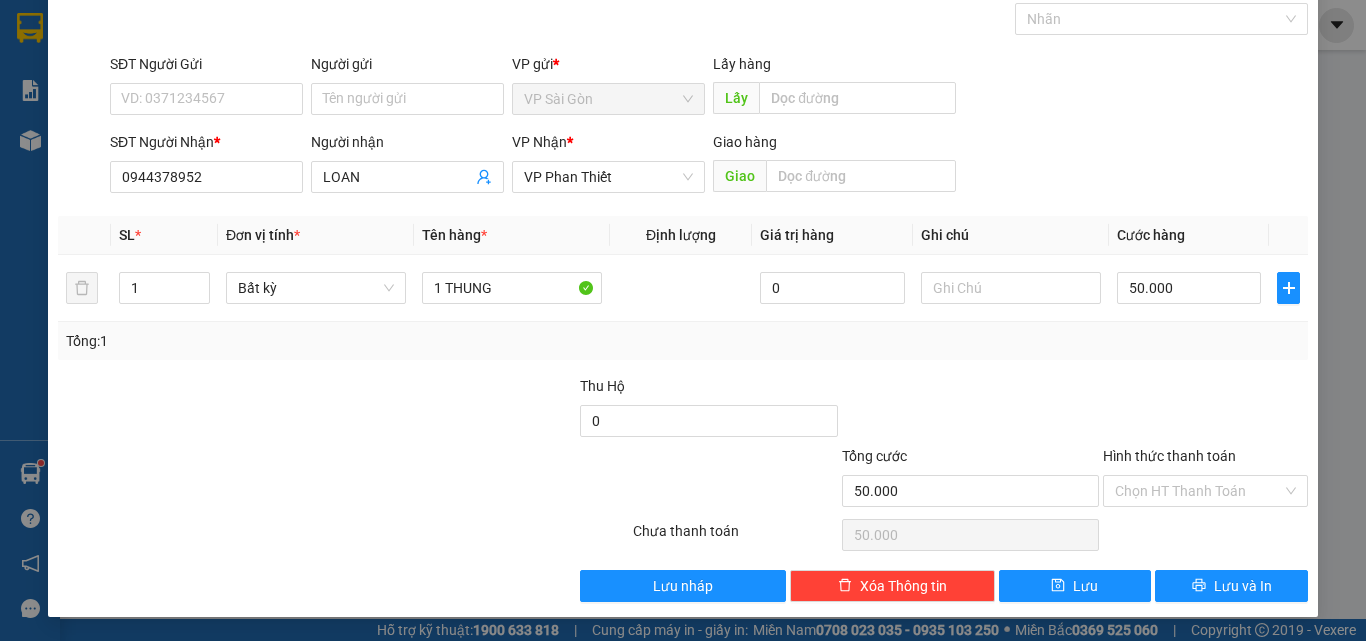 click on "Chọn HT Thanh Toán" at bounding box center [1205, 535] 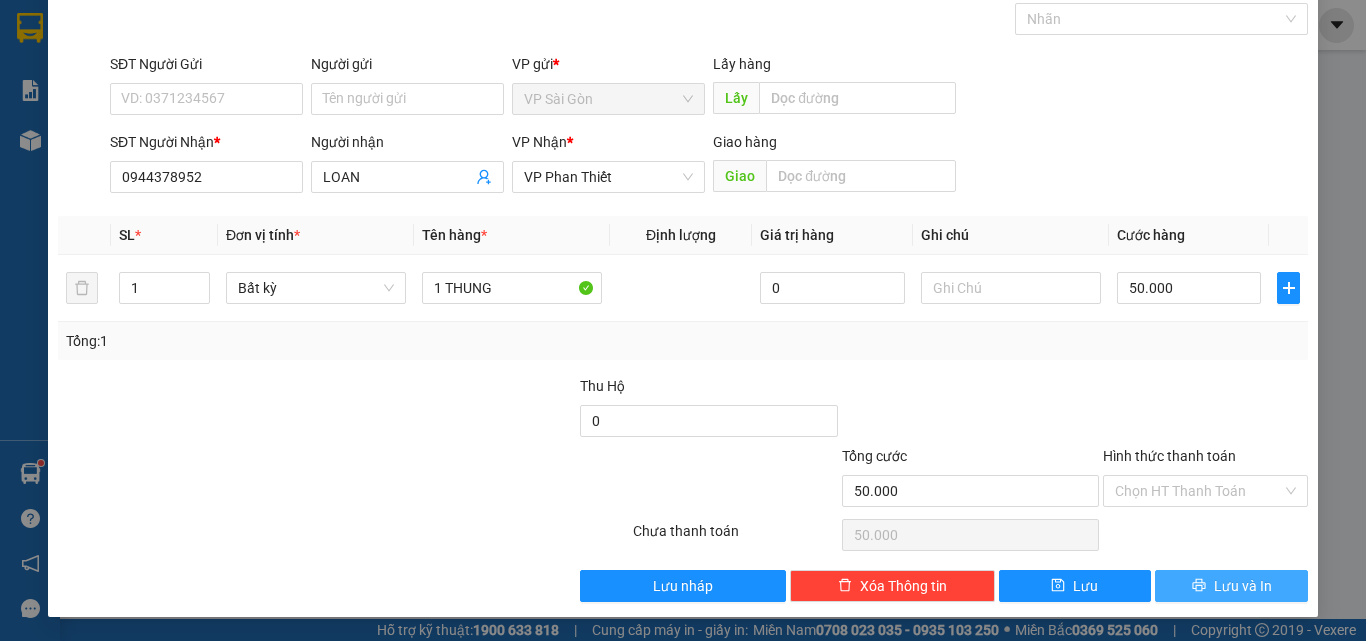 click on "Transit Pickup Surcharge Ids Transit Deliver Surcharge Ids Transit Deliver Surcharge Transit Deliver Surcharge Gói vận chuyển * Tiêu chuẩn Gán nhãn Nhãn SĐT Người Gửi VD: [PHONE] Người gửi Tên người gửi VP gửi * VP Sài Gòn Lấy hàng Lấy SĐT Người Nhận * [PHONE] Người nhận [NAME] VP Nhận * VP Phan Thiết Giao hàng Giao SL * Đơn vị tính * Tên hàng * Định lượng Giá trị hàng Ghi chú Cước hàng 1 Bất kỳ 1 THUNG 0 50.000 Tổng: 1 Thu Hộ 0 Tổng cước 50.000 Hình thức thanh toán Chọn HT Thanh Toán Số tiền thu trước 0 Chưa thanh toán 50.000 Chọn HT Thanh Toán Lưu nháp Xóa Thông tin Lưu Lưu và In" at bounding box center [683, 287] 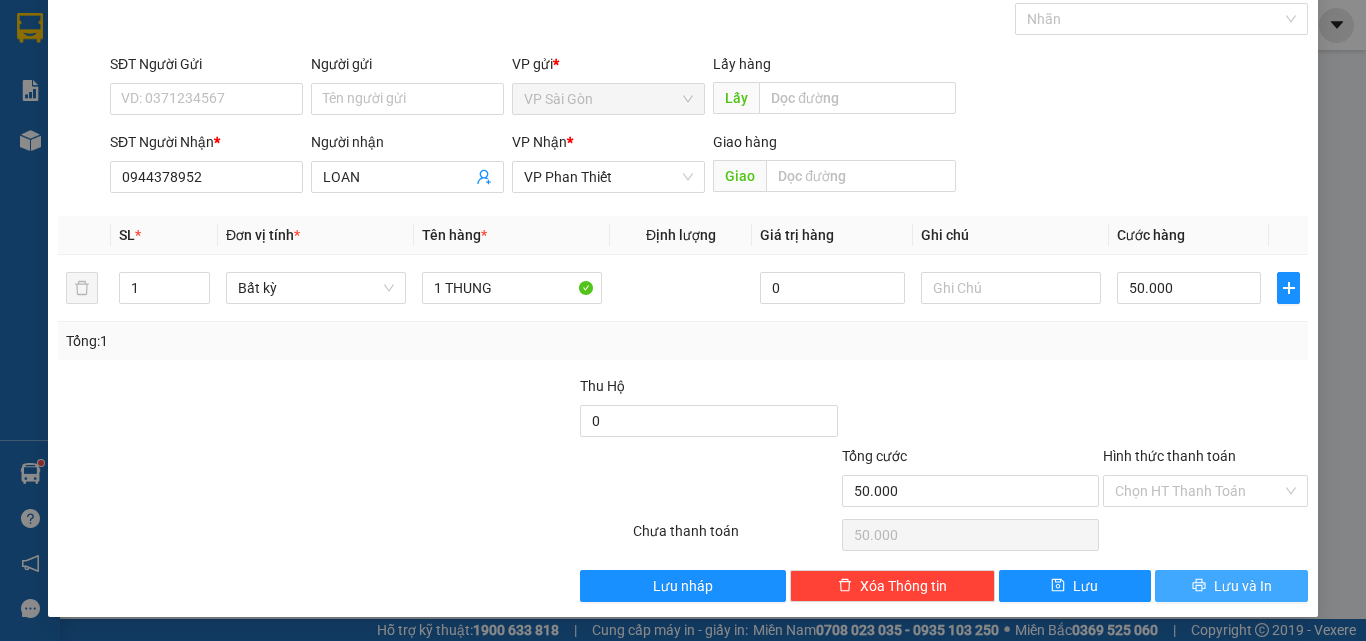 click on "Lưu và In" at bounding box center (1243, 586) 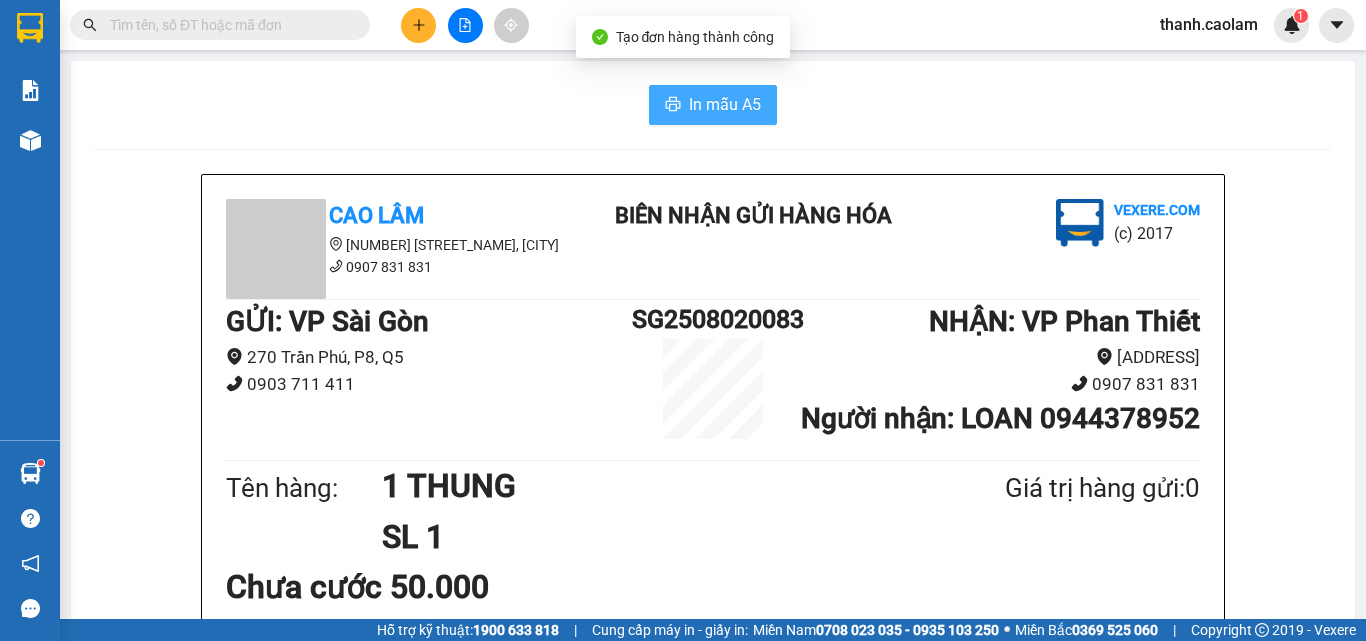 click on "In mẫu A5" at bounding box center [725, 104] 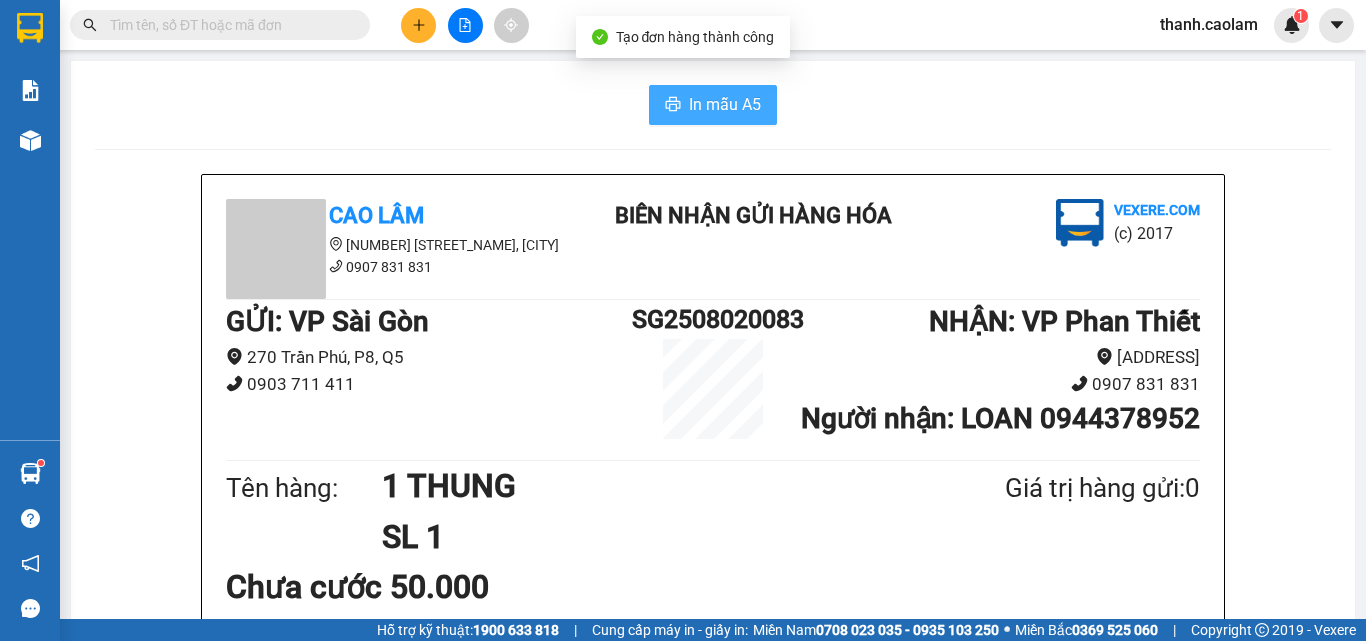 scroll, scrollTop: 0, scrollLeft: 0, axis: both 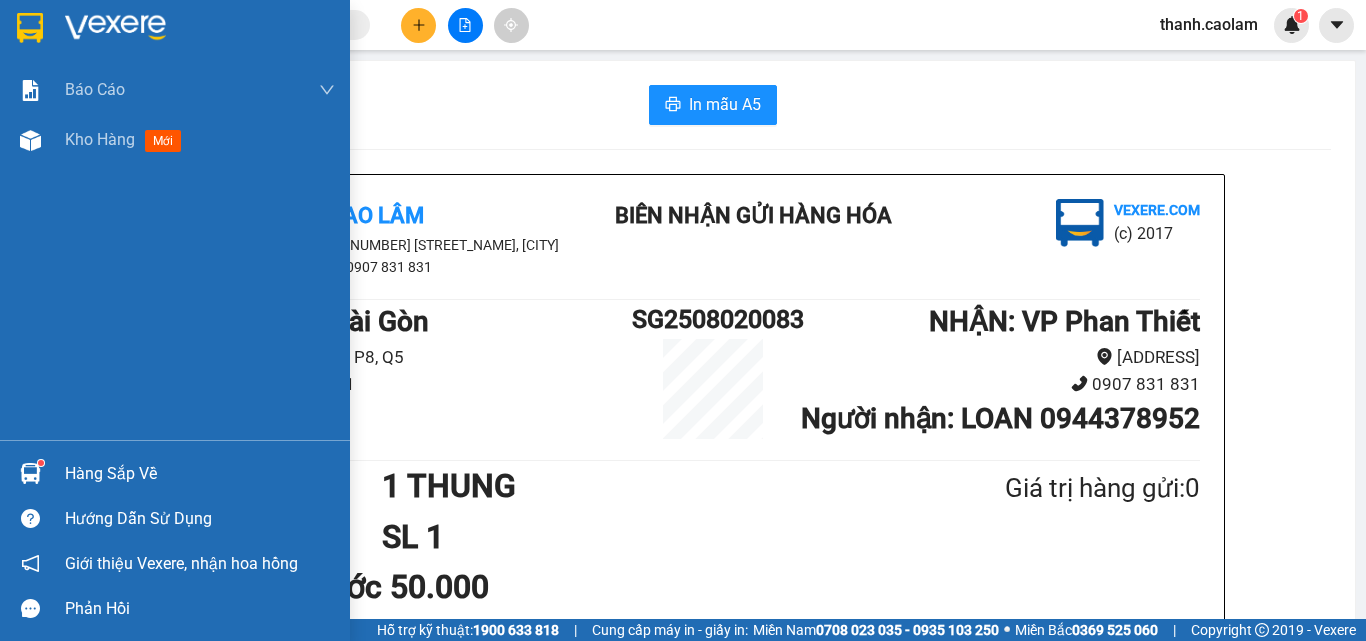 drag, startPoint x: 15, startPoint y: 46, endPoint x: 35, endPoint y: 3, distance: 47.423622 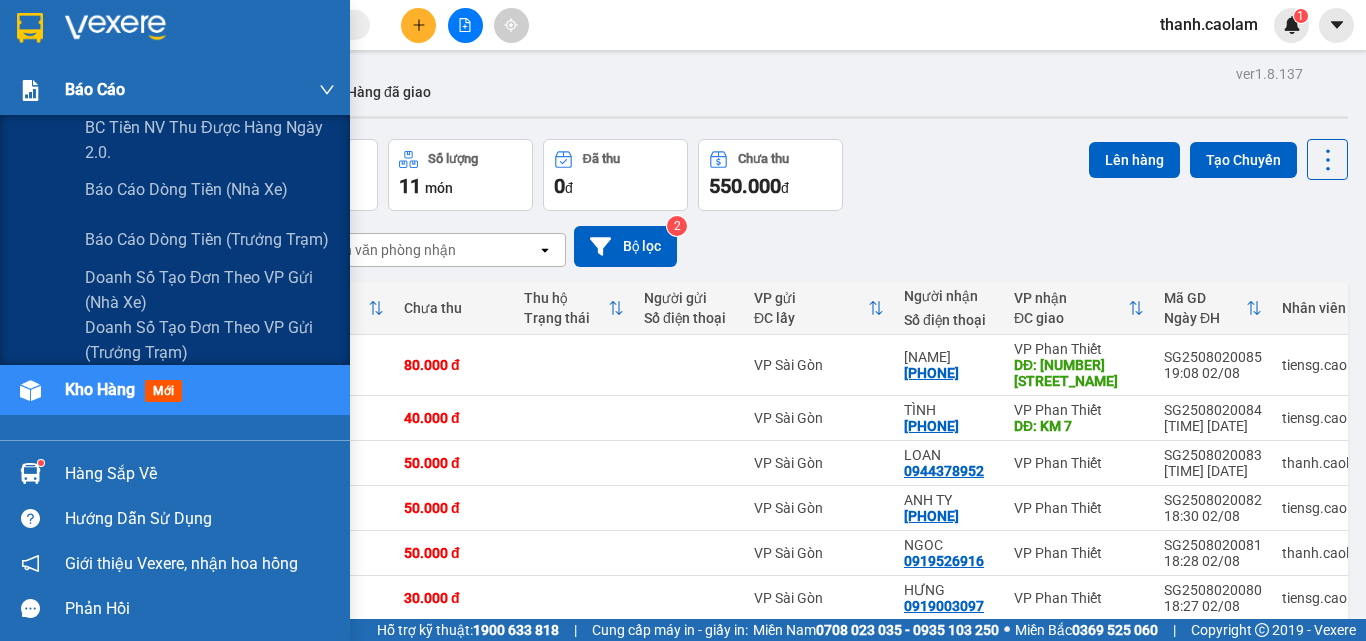click on "Báo cáo" at bounding box center [175, 90] 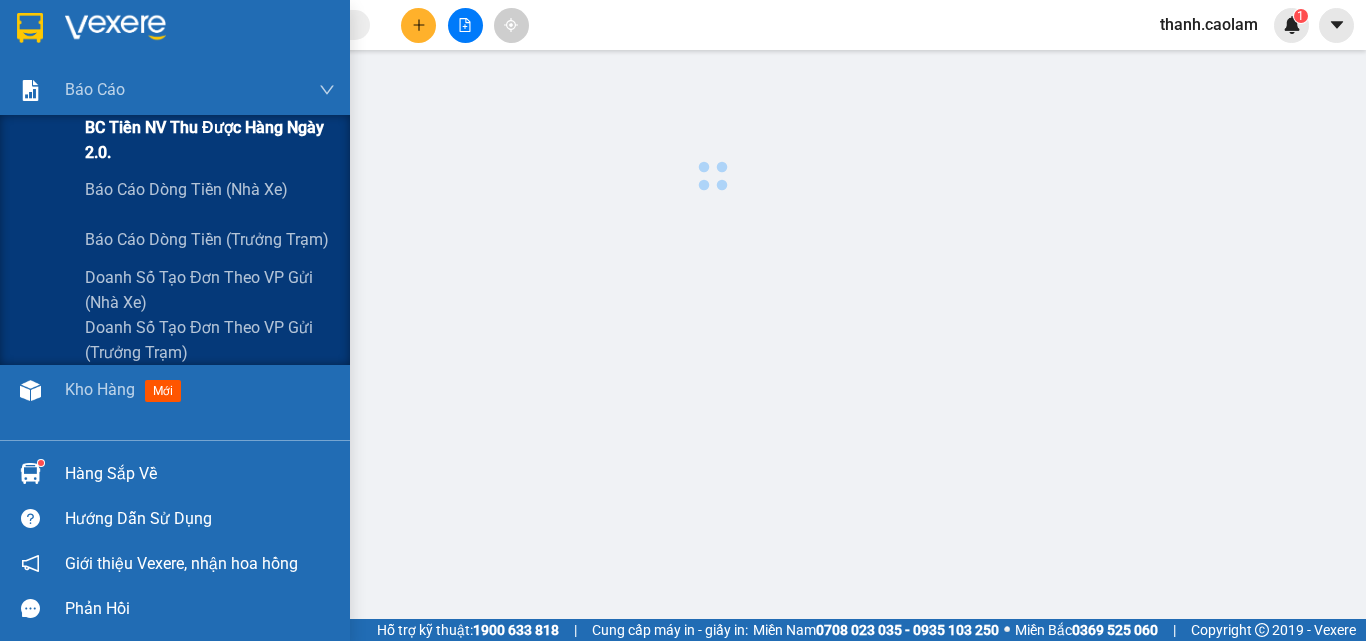click on "BC Tiền NV thu được hàng ngày 2.0." at bounding box center [210, 140] 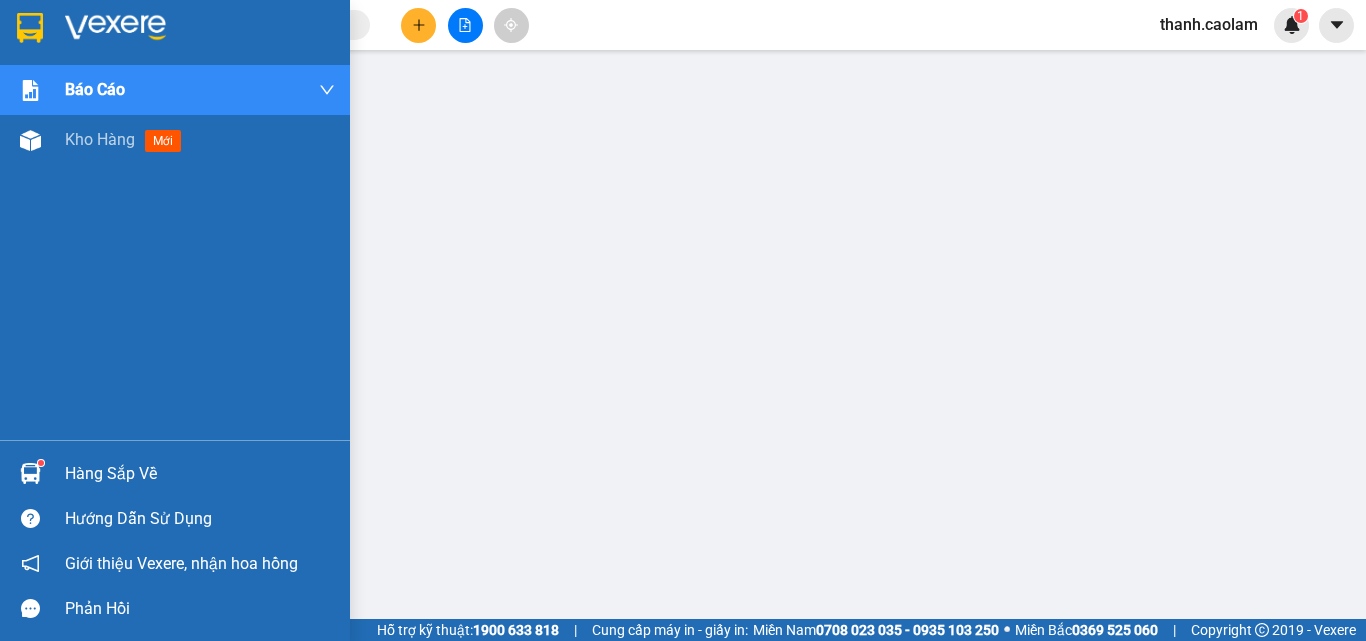 click at bounding box center (30, 28) 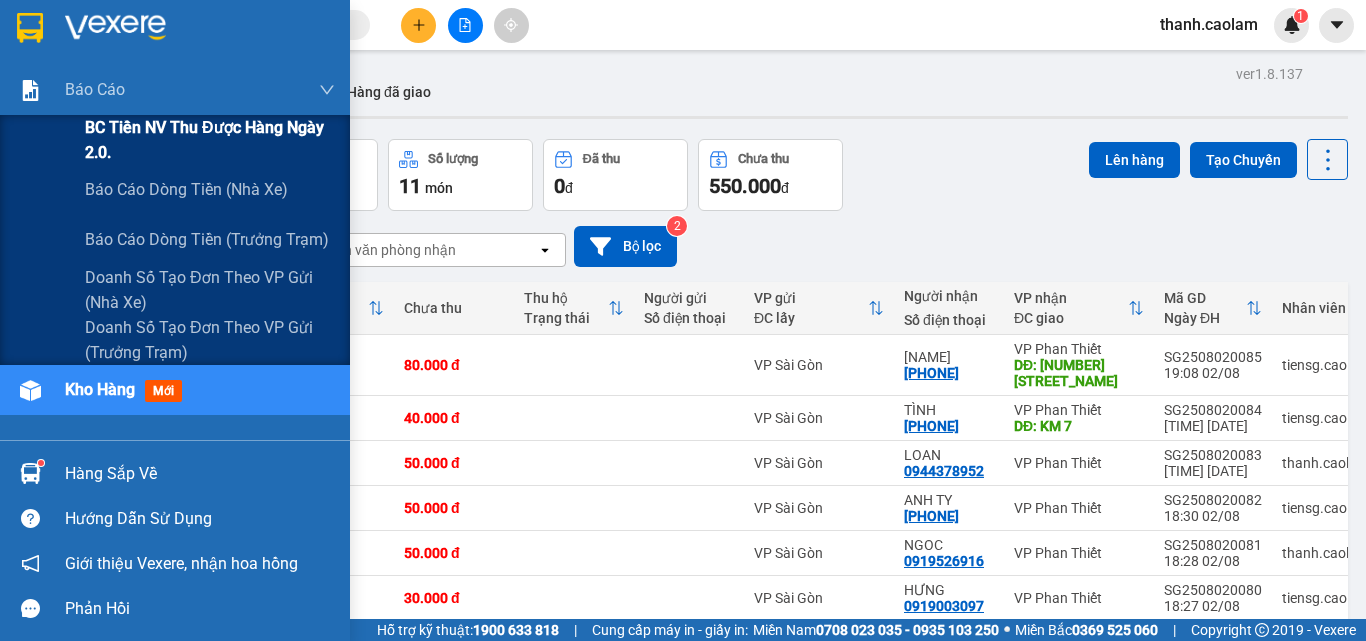 click on "BC Tiền NV thu được hàng ngày 2.0." at bounding box center (210, 140) 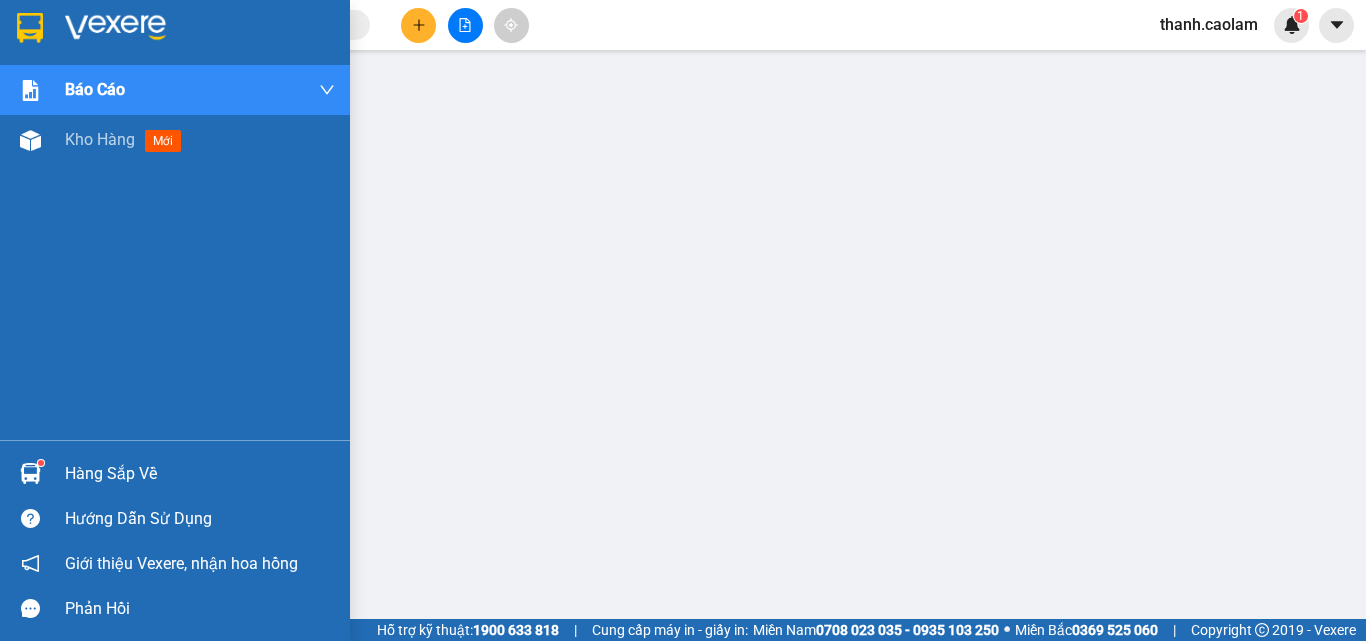 click at bounding box center [30, 27] 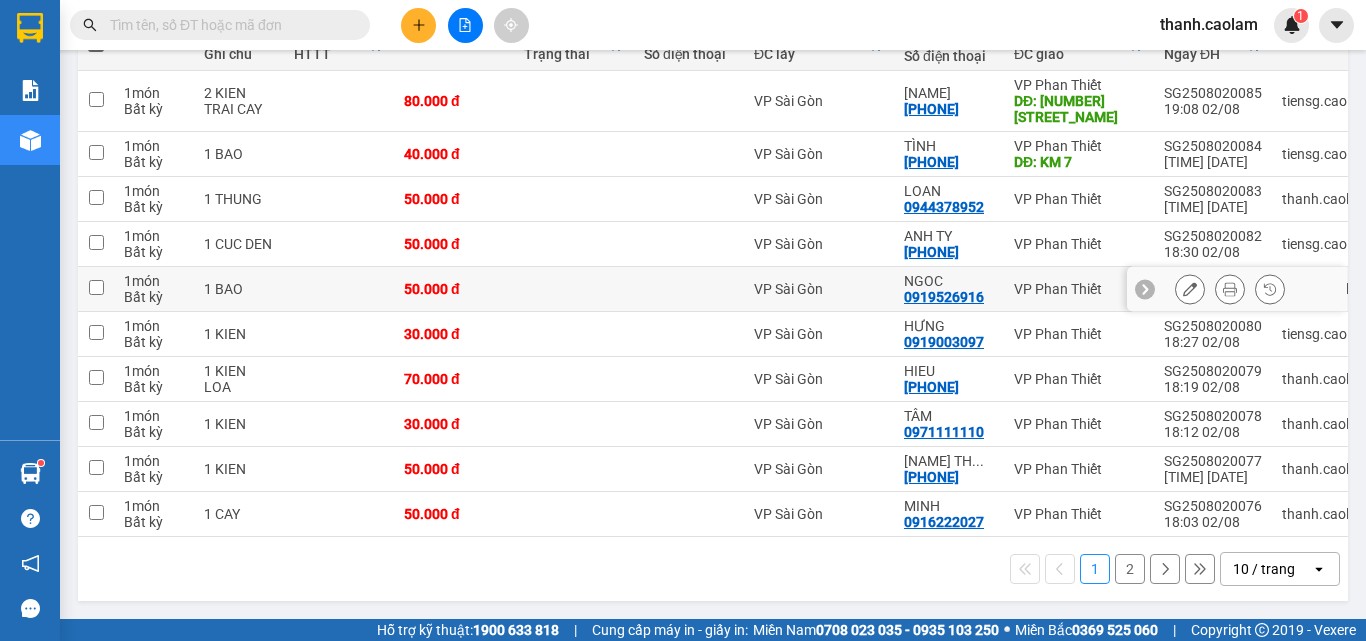 scroll, scrollTop: 0, scrollLeft: 0, axis: both 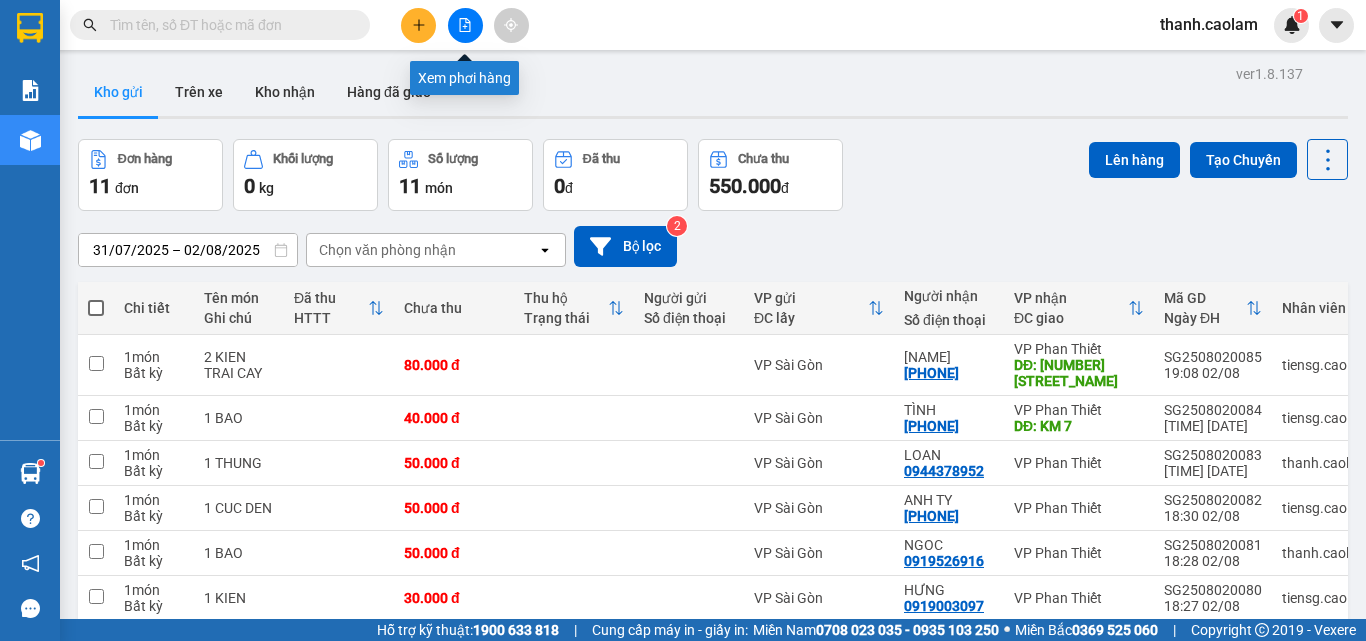 click 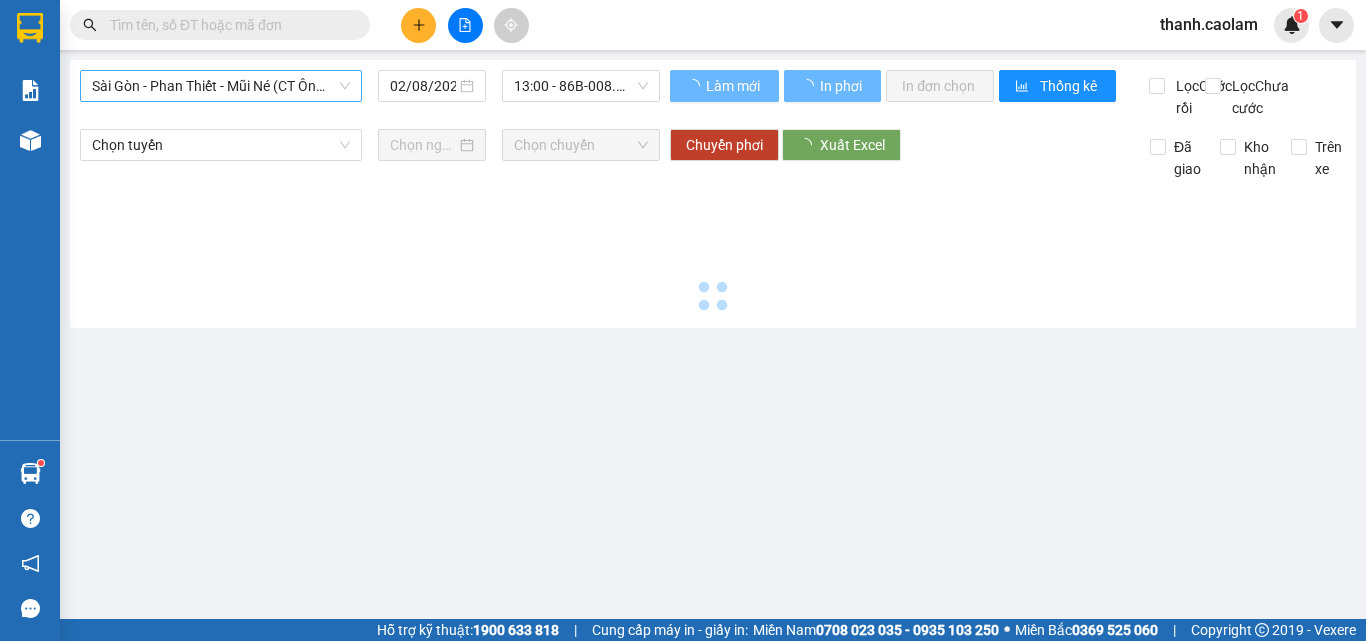 click on "Sài Gòn - Phan Thiết - Mũi Né (CT Ông Đồn)" at bounding box center (221, 86) 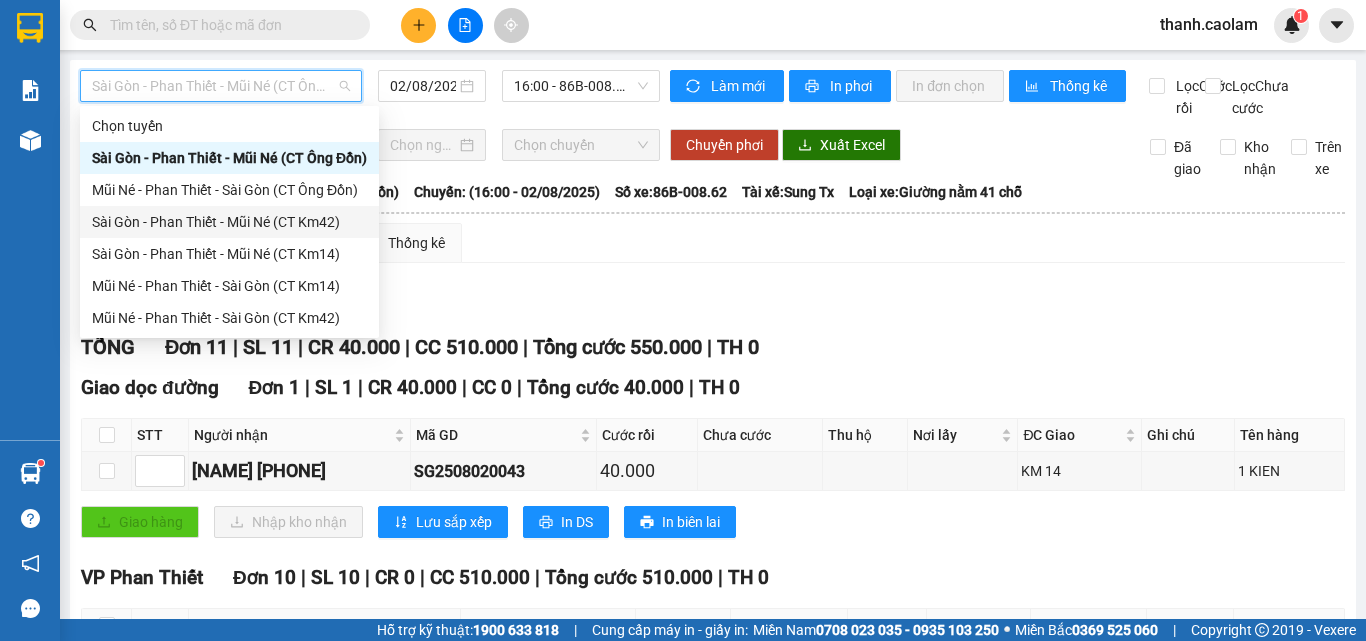 click on "Sài Gòn - Phan Thiết  - Mũi Né (CT Km42)" at bounding box center (229, 222) 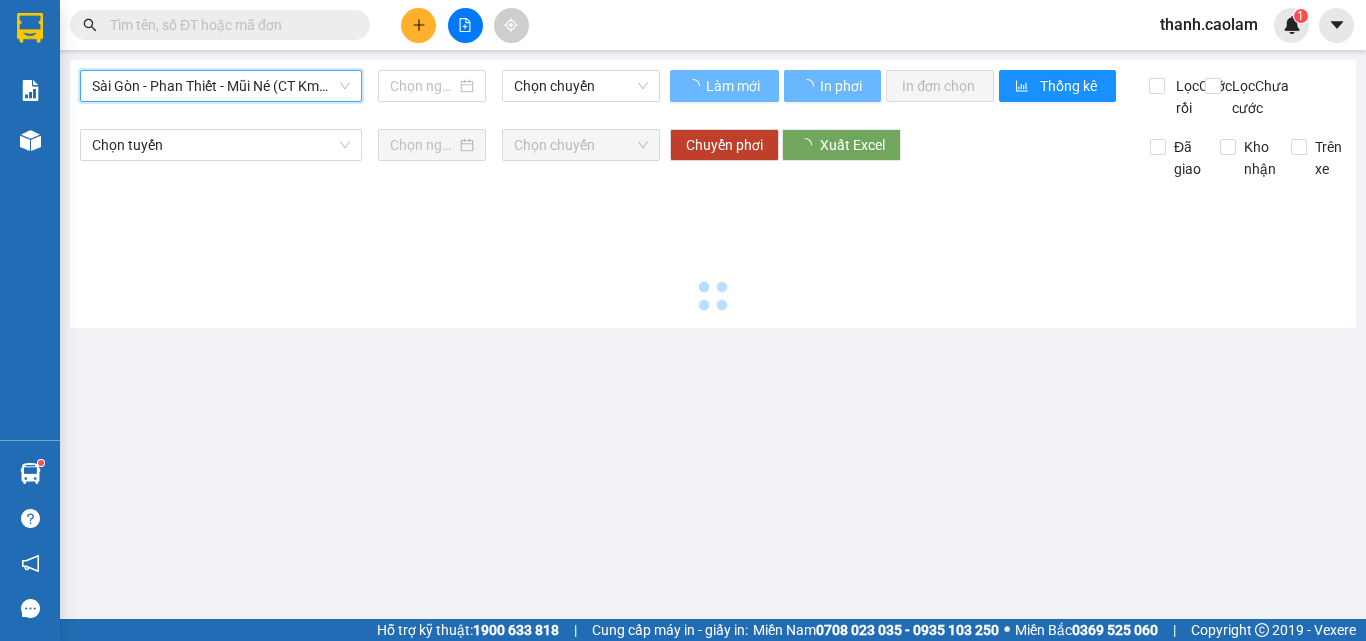 type on "02/08/2025" 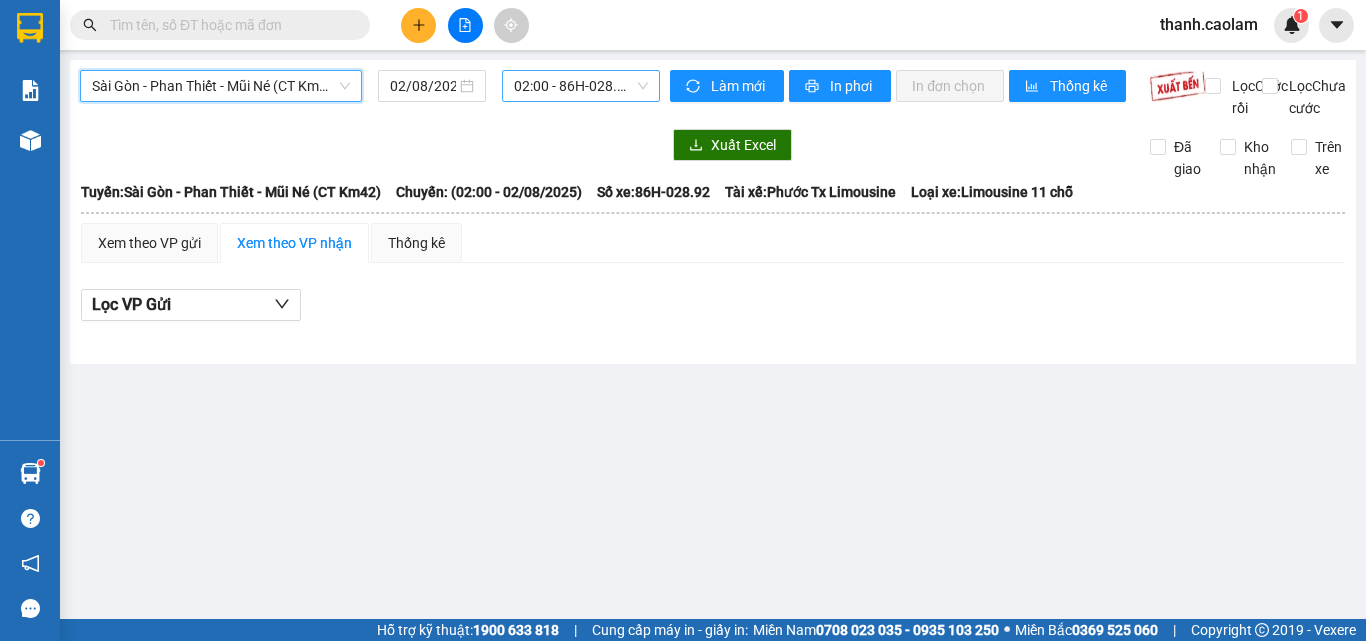 click on "[TIME] - [PLATE]" at bounding box center (581, 86) 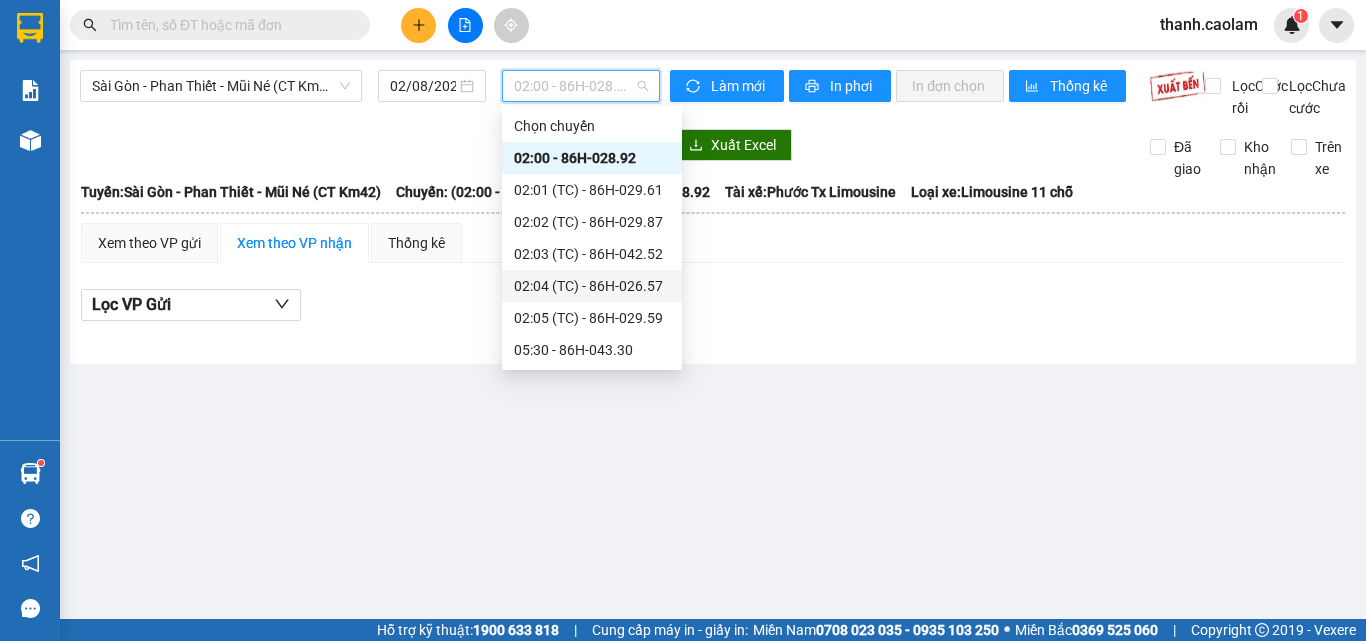 scroll, scrollTop: 416, scrollLeft: 0, axis: vertical 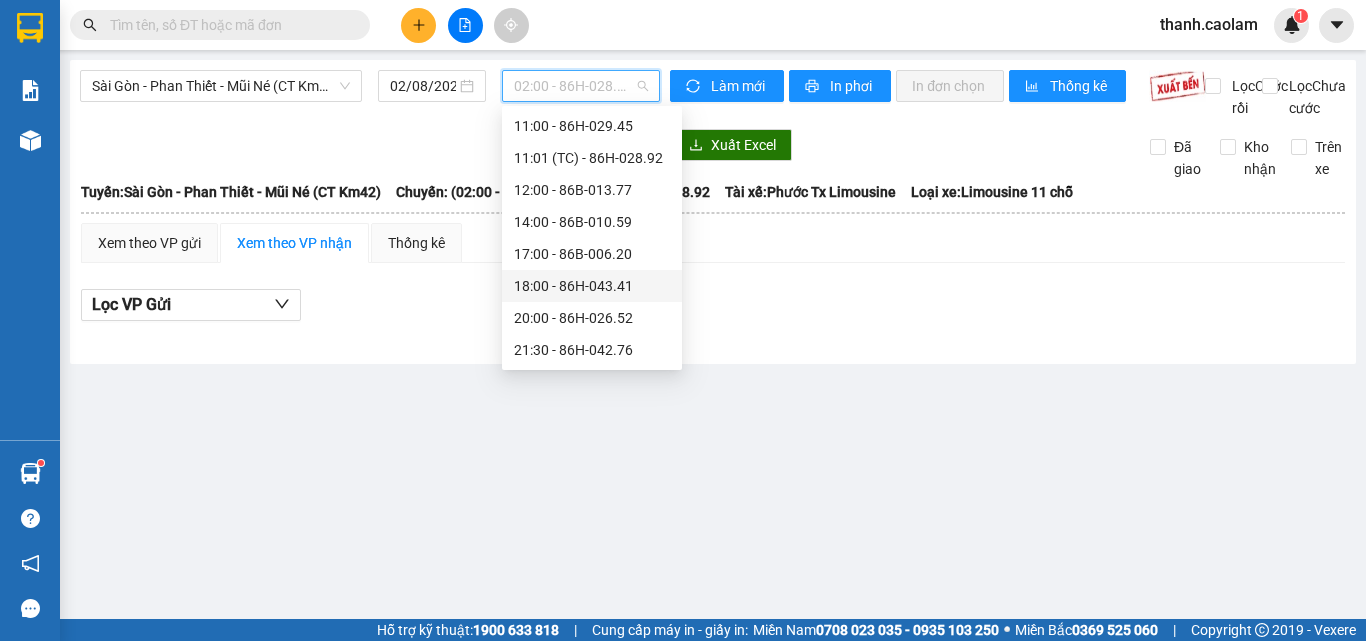 click on "18:00     - 86H-043.41" at bounding box center (592, 286) 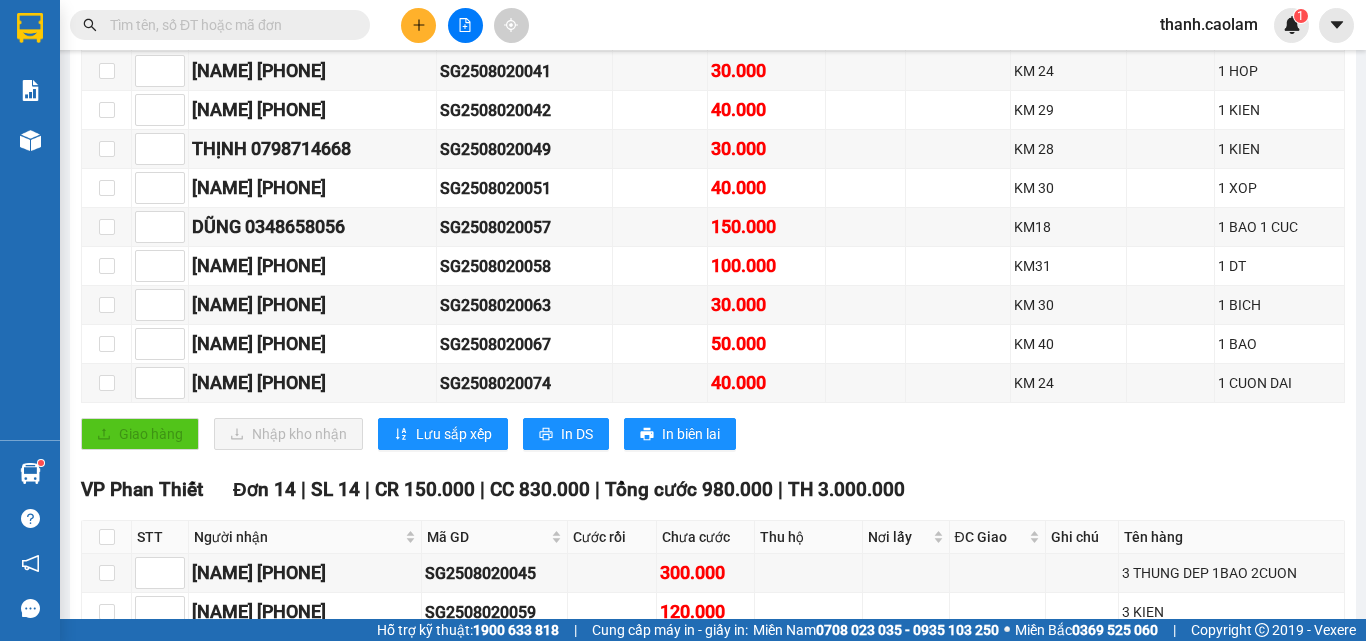 scroll, scrollTop: 0, scrollLeft: 0, axis: both 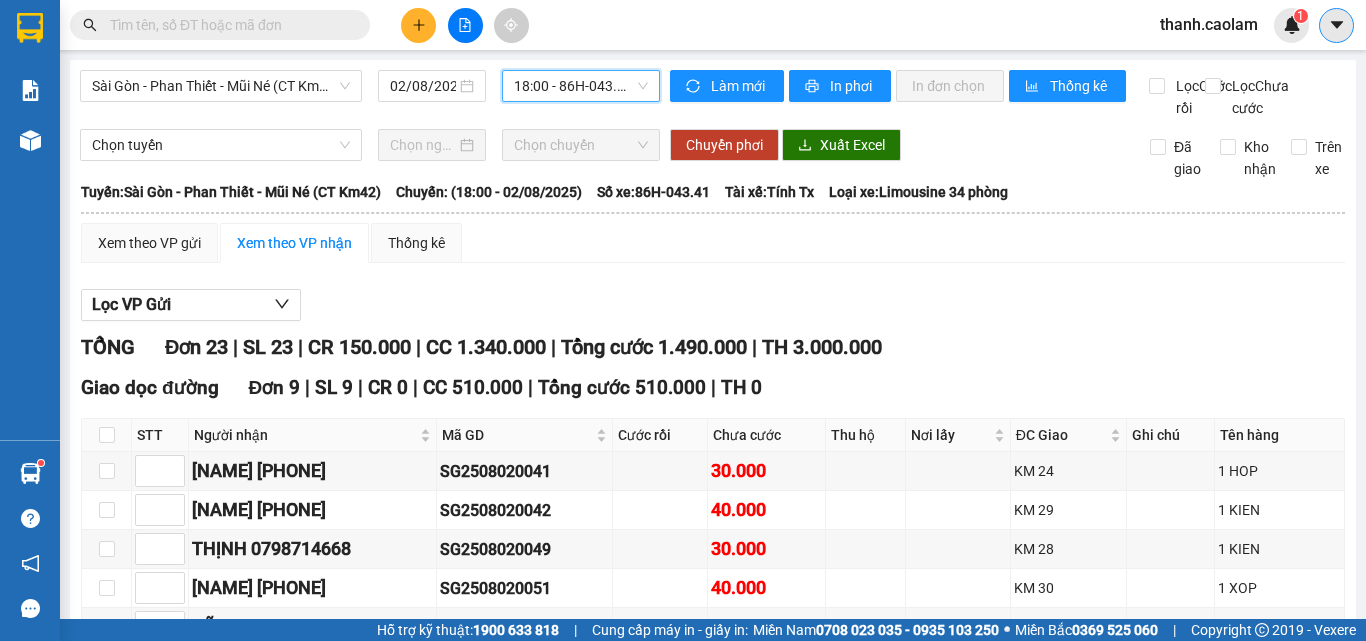 click at bounding box center (1336, 25) 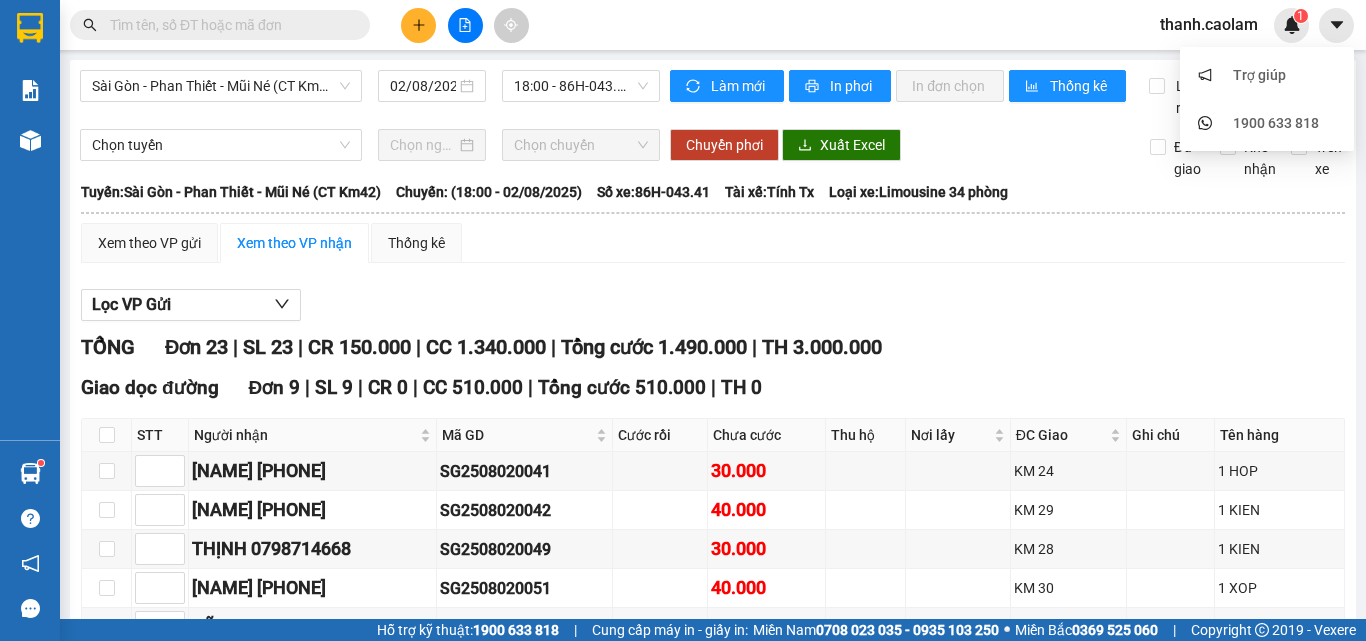 click on "thanh.caolam" at bounding box center [1209, 24] 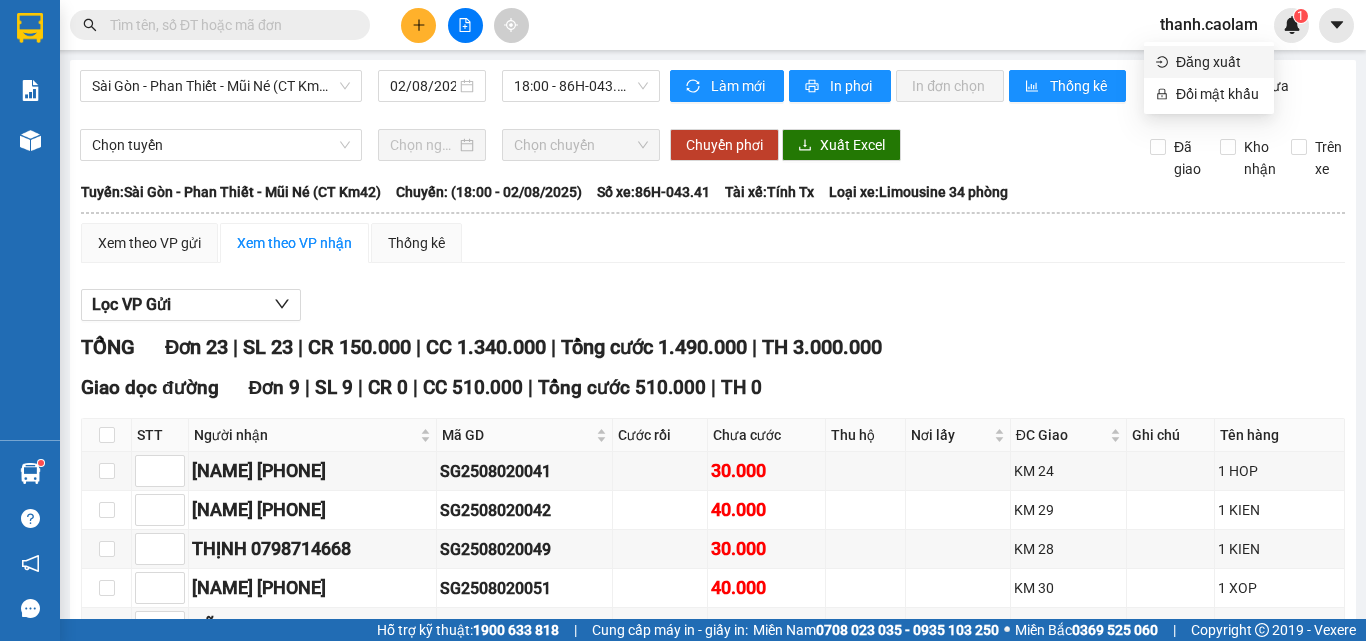 click on "Đăng xuất" at bounding box center [1219, 62] 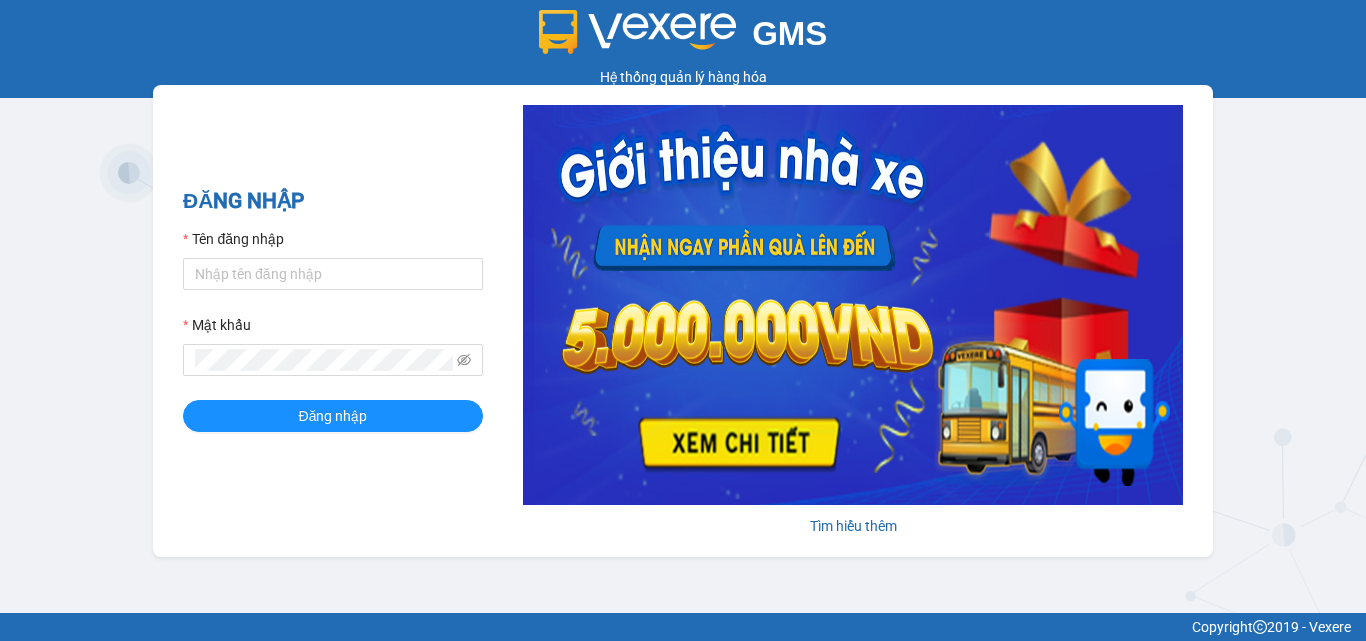 scroll, scrollTop: 0, scrollLeft: 0, axis: both 